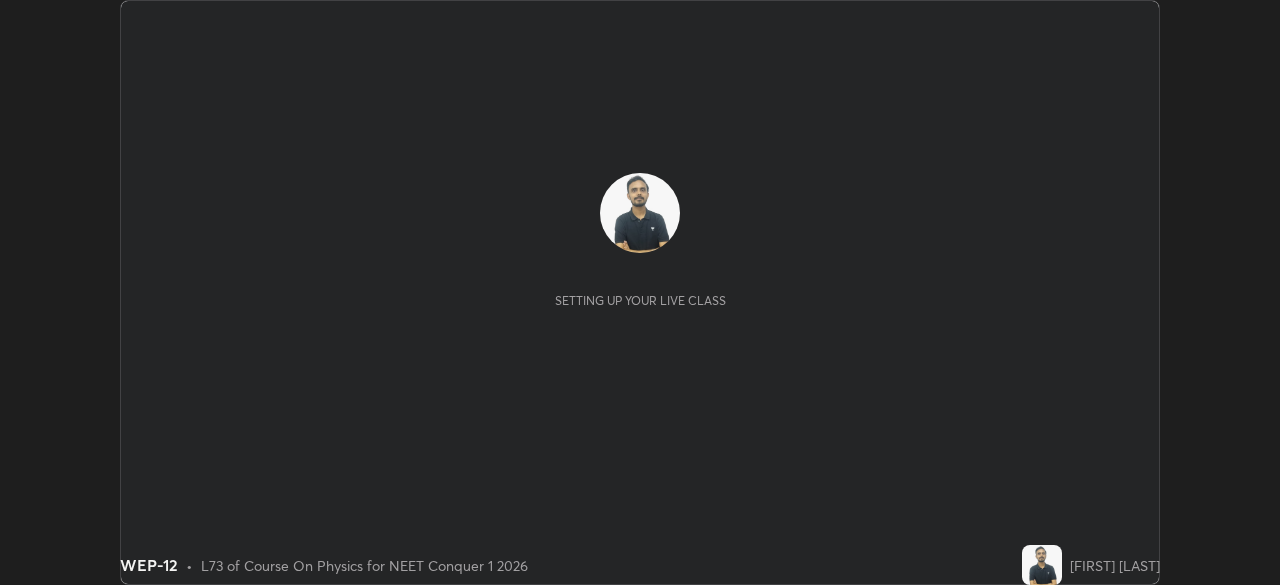 scroll, scrollTop: 0, scrollLeft: 0, axis: both 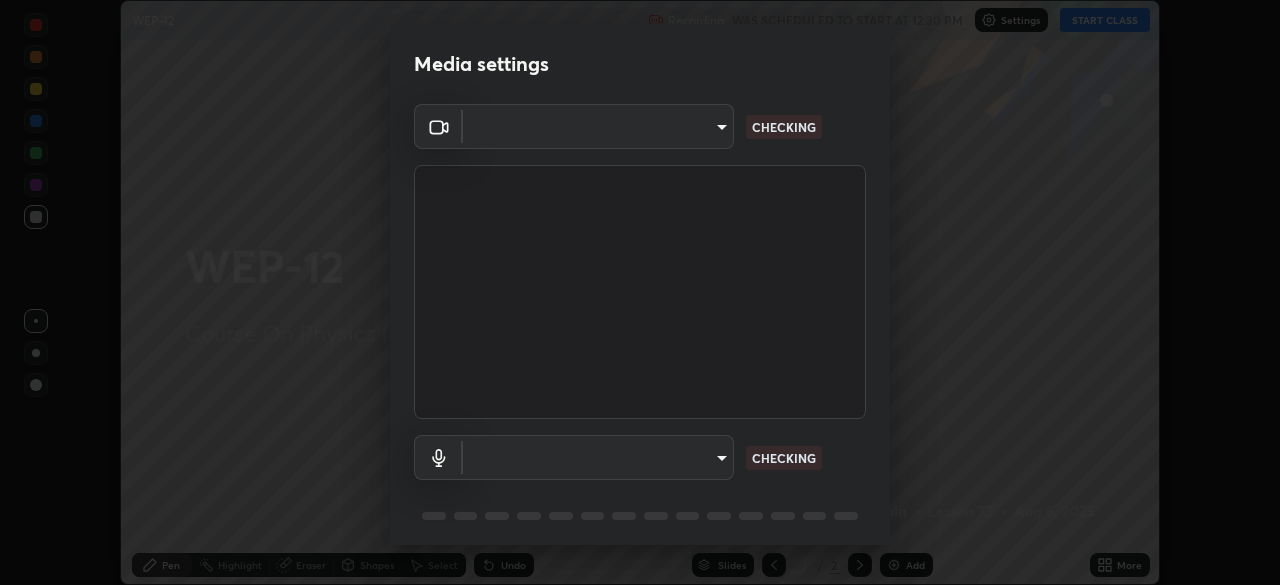 type on "49997c5035a380d1e4bfd67072f4403f37fcfd6159da511fce73e868ba03c42c" 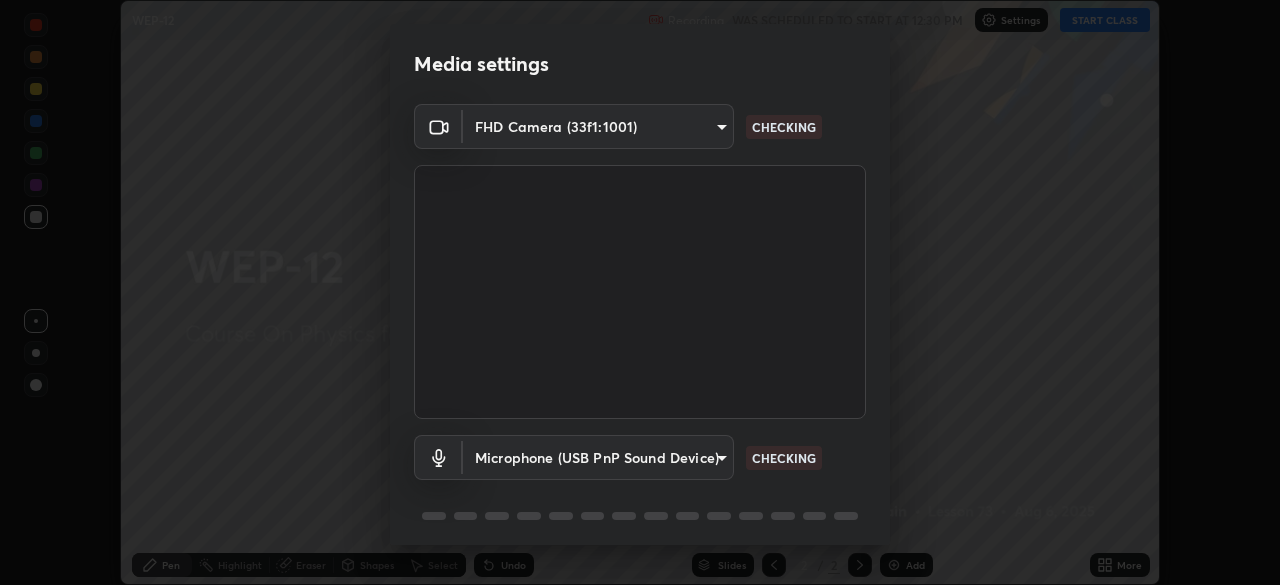 click on "Erase all WEP-12 Recording WAS SCHEDULED TO START AT  12:30 PM Settings START CLASS Setting up your live class WEP-12 • L73 of Course On Physics for NEET Conquer 1 2026 [FIRST] [LAST] Pen Highlight Eraser Shapes Select Undo Slides 2 / 2 Add More No doubts shared Encourage your learners to ask a doubt for better clarity Report an issue Reason for reporting Buffering Chat not working Audio - Video sync issue Educator video quality low ​ Attach an image Report Media settings FHD Camera ([DEVICE_ID]) [DEVICE_ID] CHECKING Microphone (USB PnP Sound Device) [DEVICE_ID] CHECKING 1 / 5 Next" at bounding box center [640, 292] 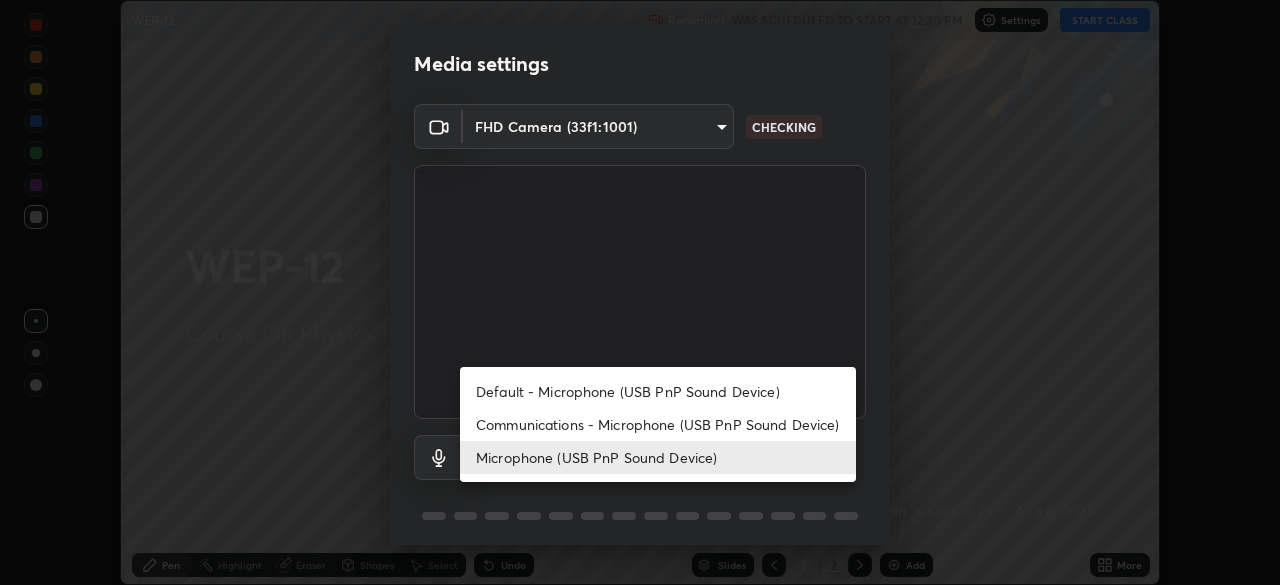 click on "Default - Microphone (USB PnP Sound Device)" at bounding box center [658, 391] 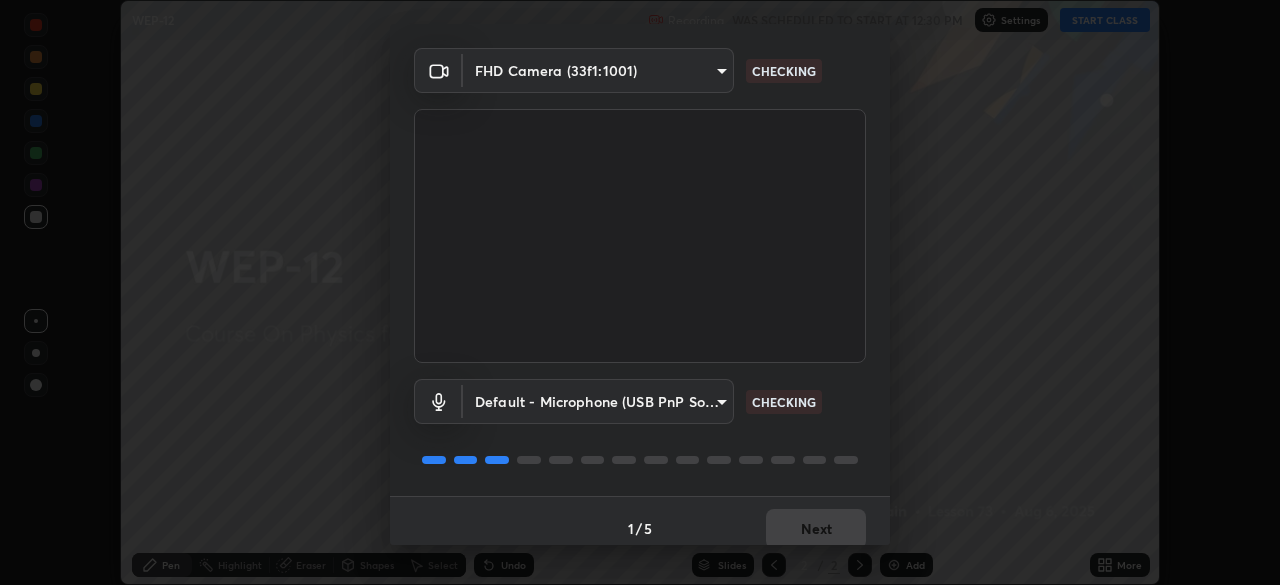 scroll, scrollTop: 71, scrollLeft: 0, axis: vertical 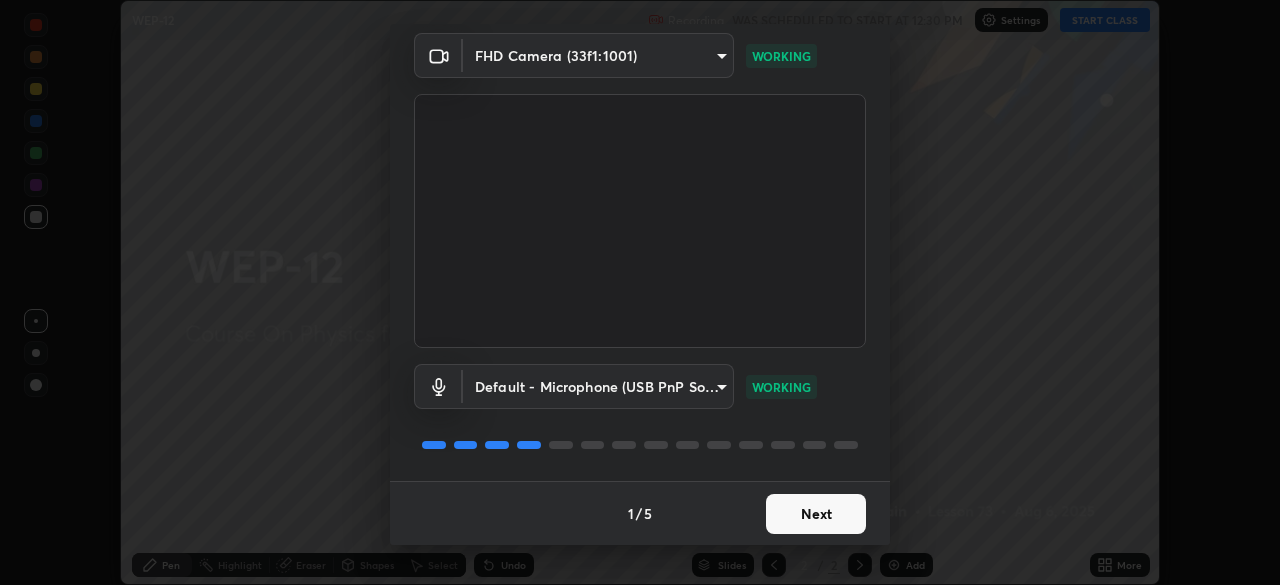 click on "Next" at bounding box center [816, 514] 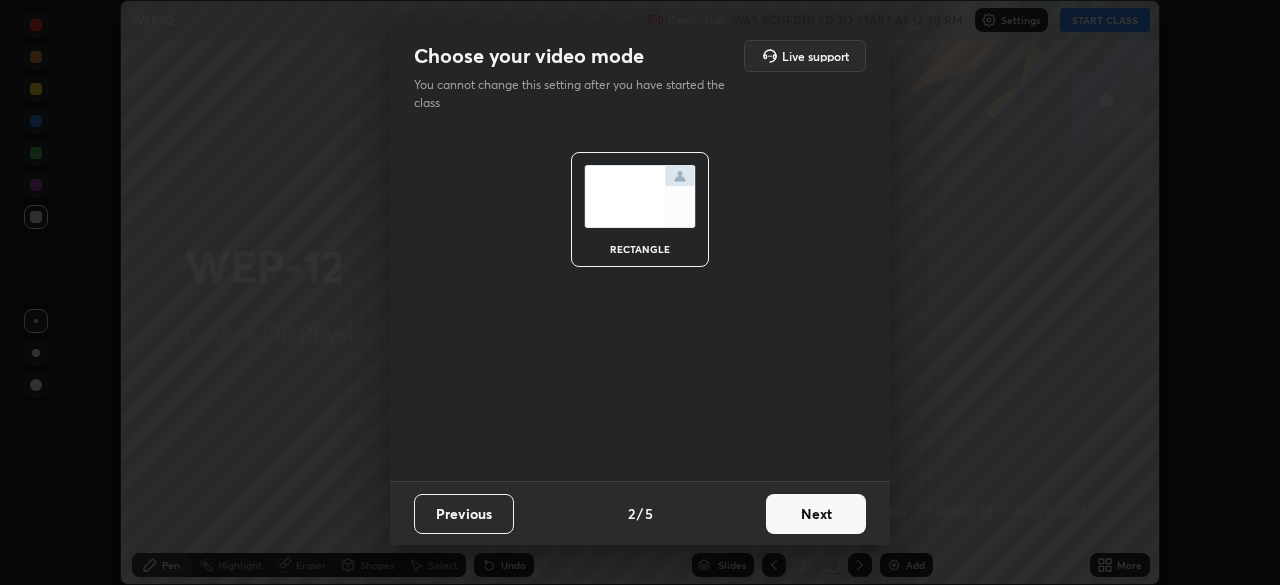scroll, scrollTop: 0, scrollLeft: 0, axis: both 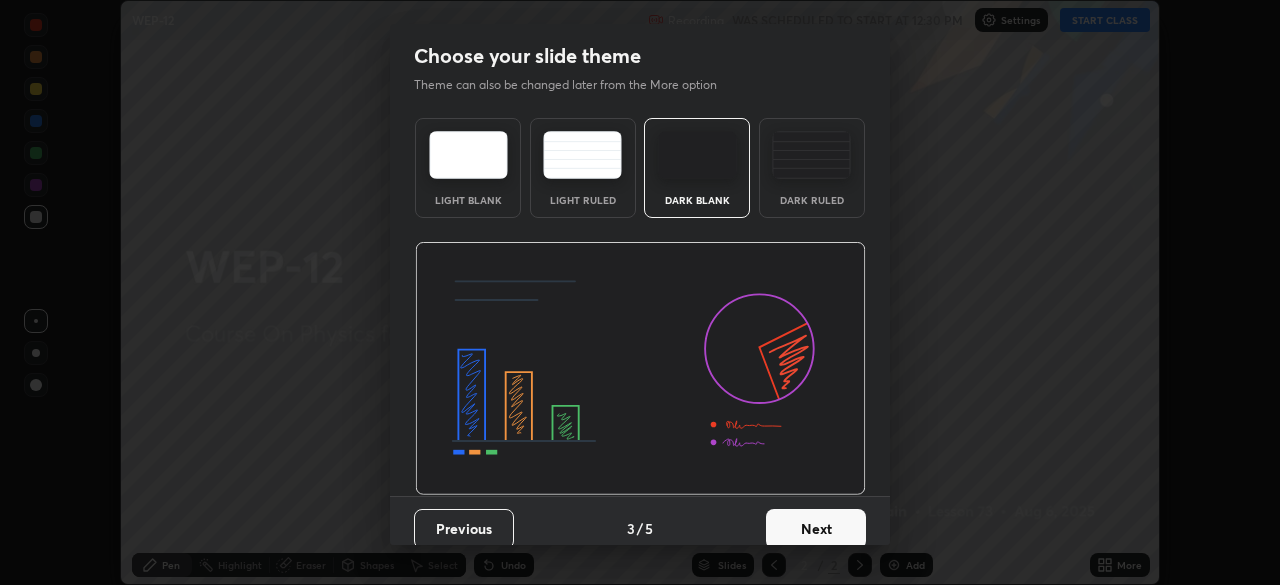 click on "Next" at bounding box center (816, 529) 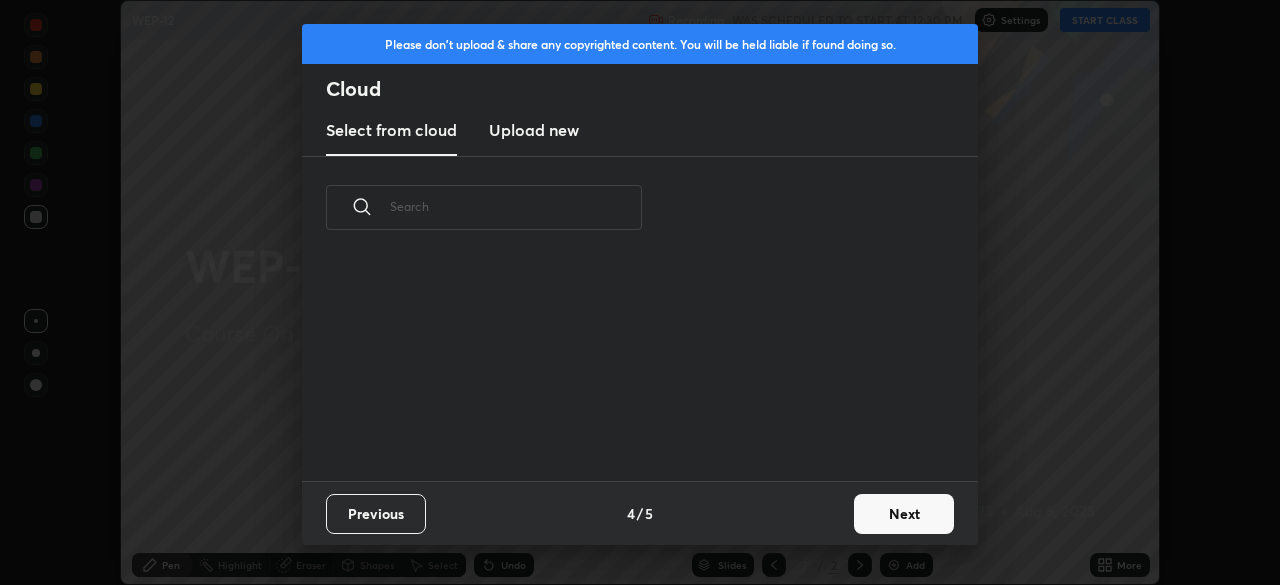click on "Next" at bounding box center [904, 514] 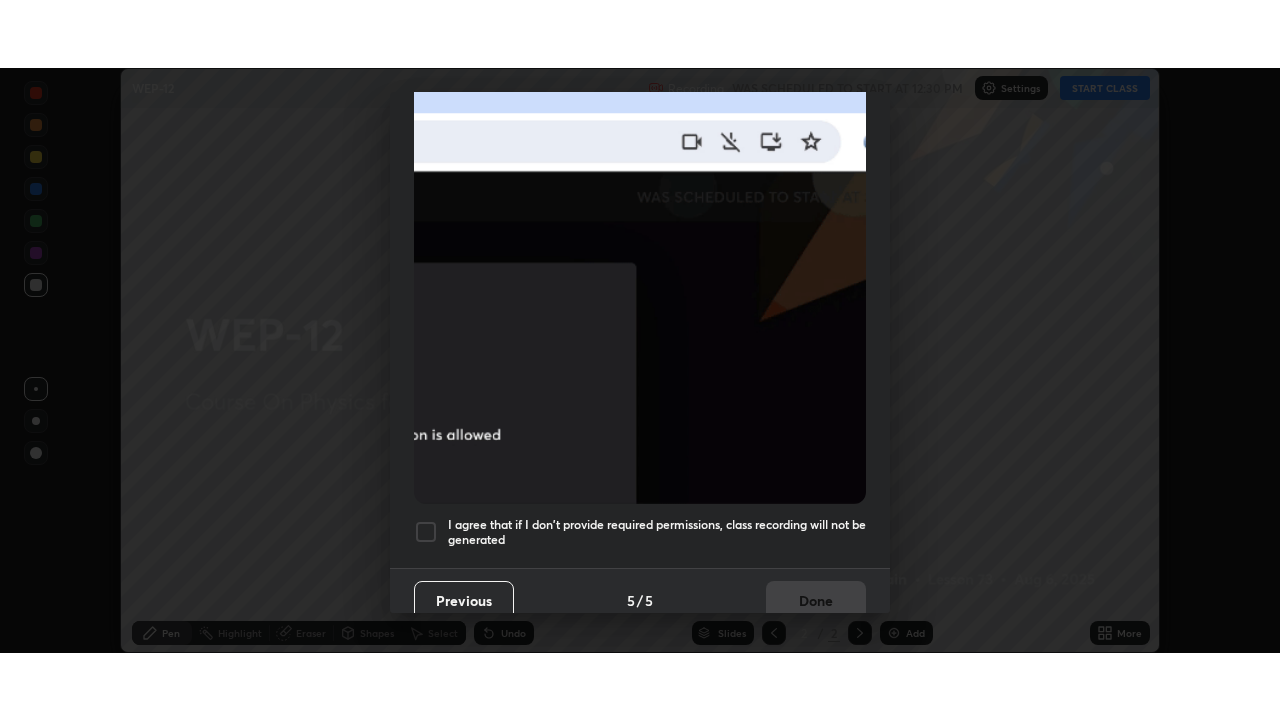 scroll, scrollTop: 479, scrollLeft: 0, axis: vertical 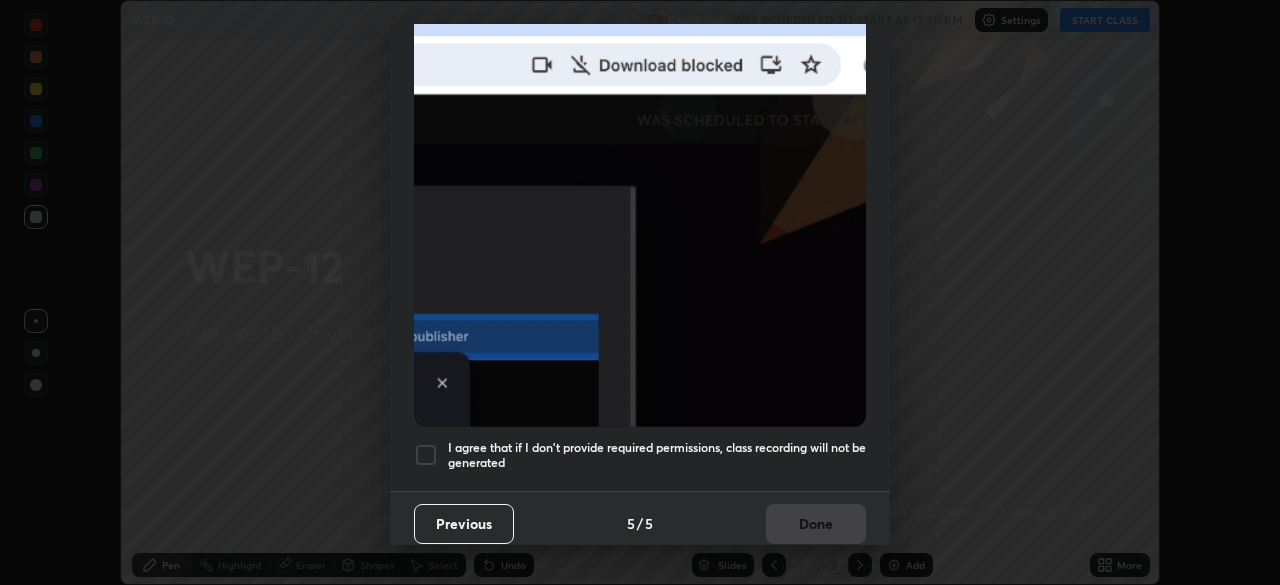 click on "I agree that if I don't provide required permissions, class recording will not be generated" at bounding box center (657, 455) 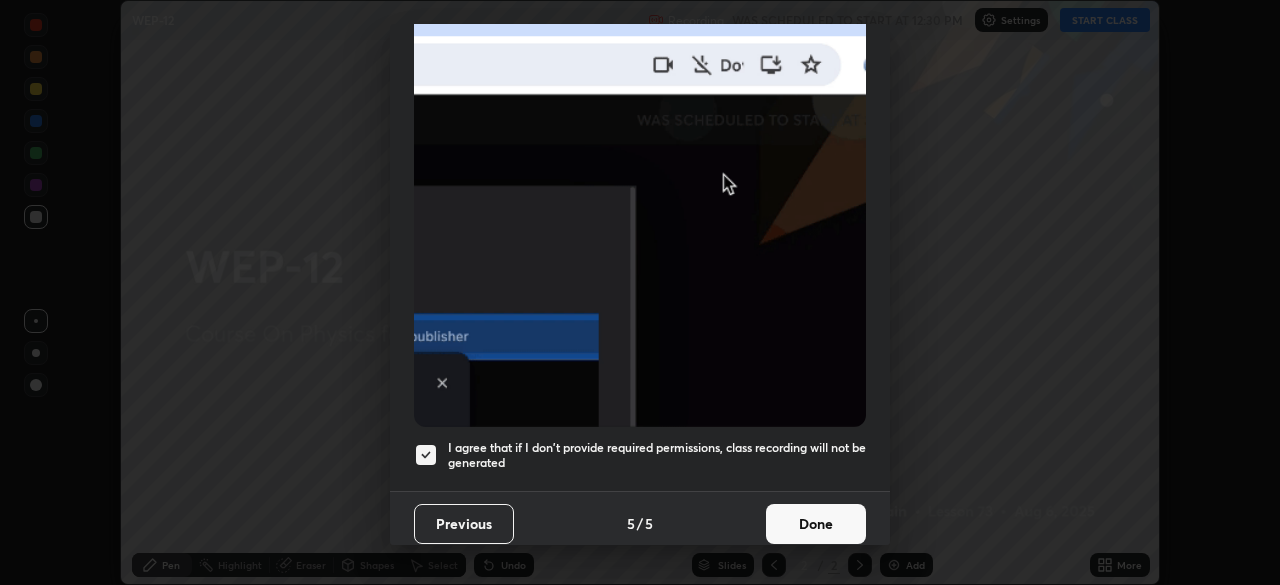 click on "Done" at bounding box center (816, 524) 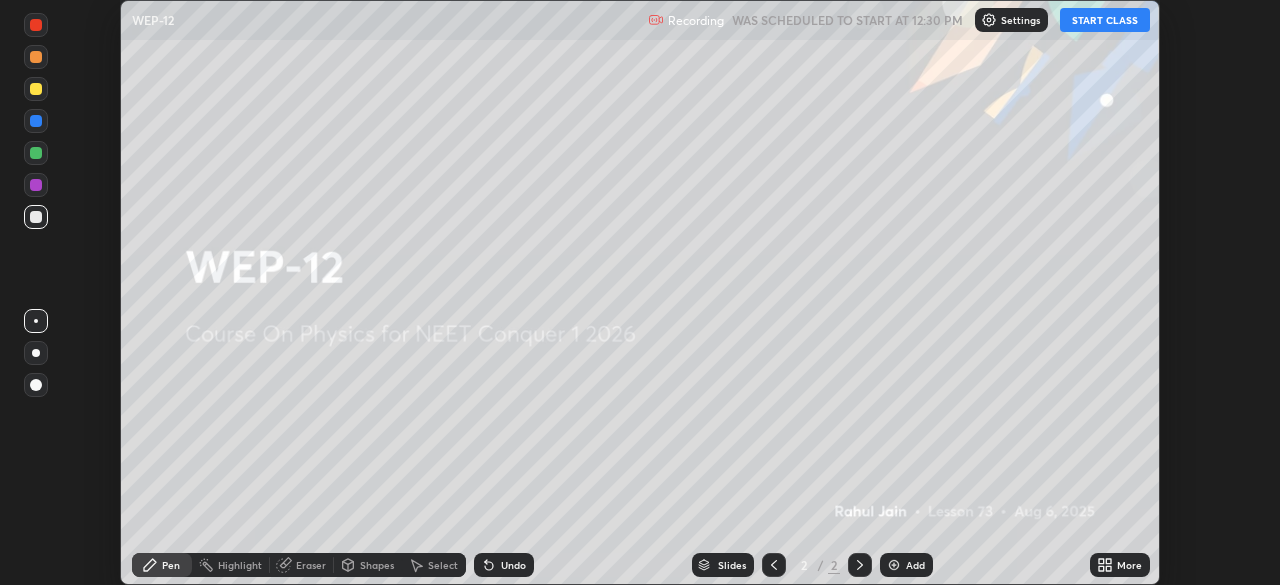 click 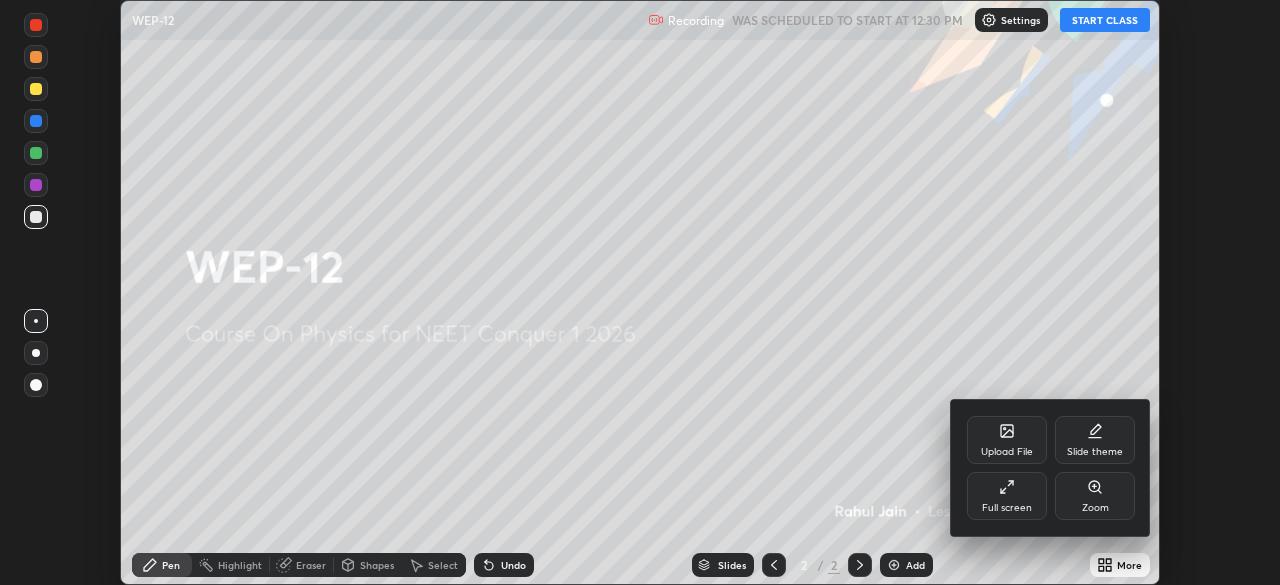 click on "Full screen" at bounding box center (1007, 496) 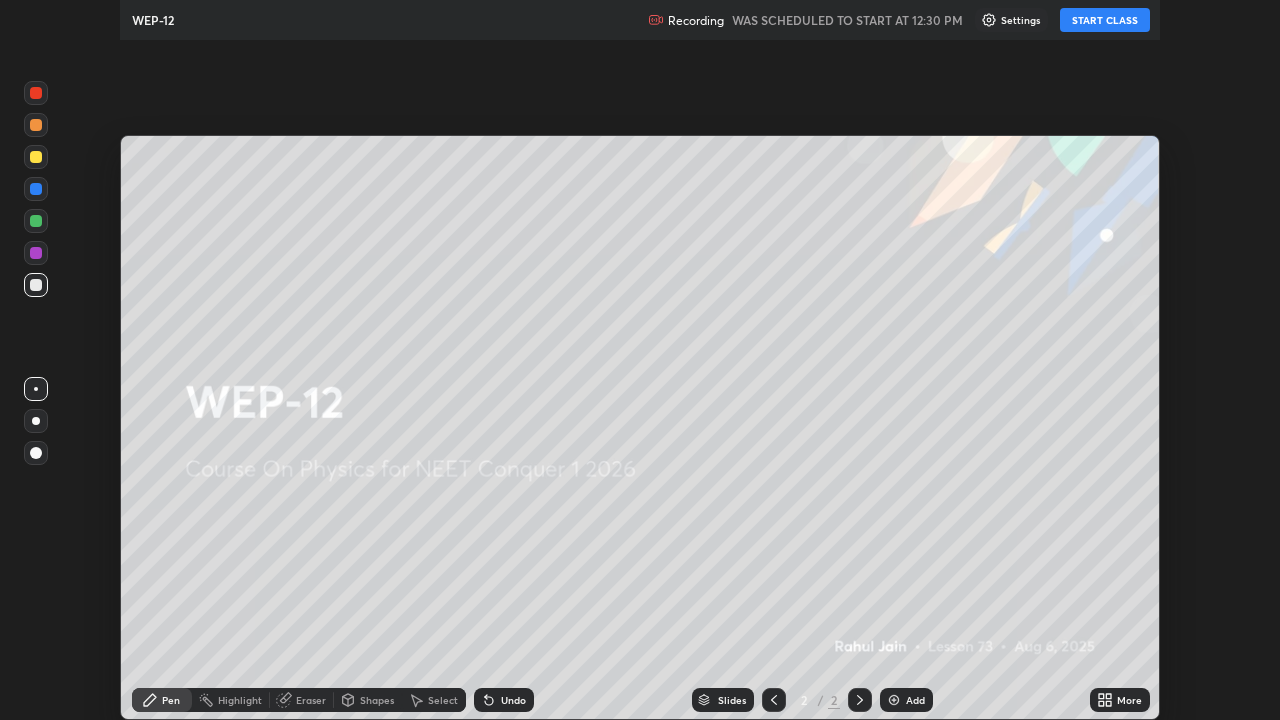 scroll, scrollTop: 99280, scrollLeft: 98720, axis: both 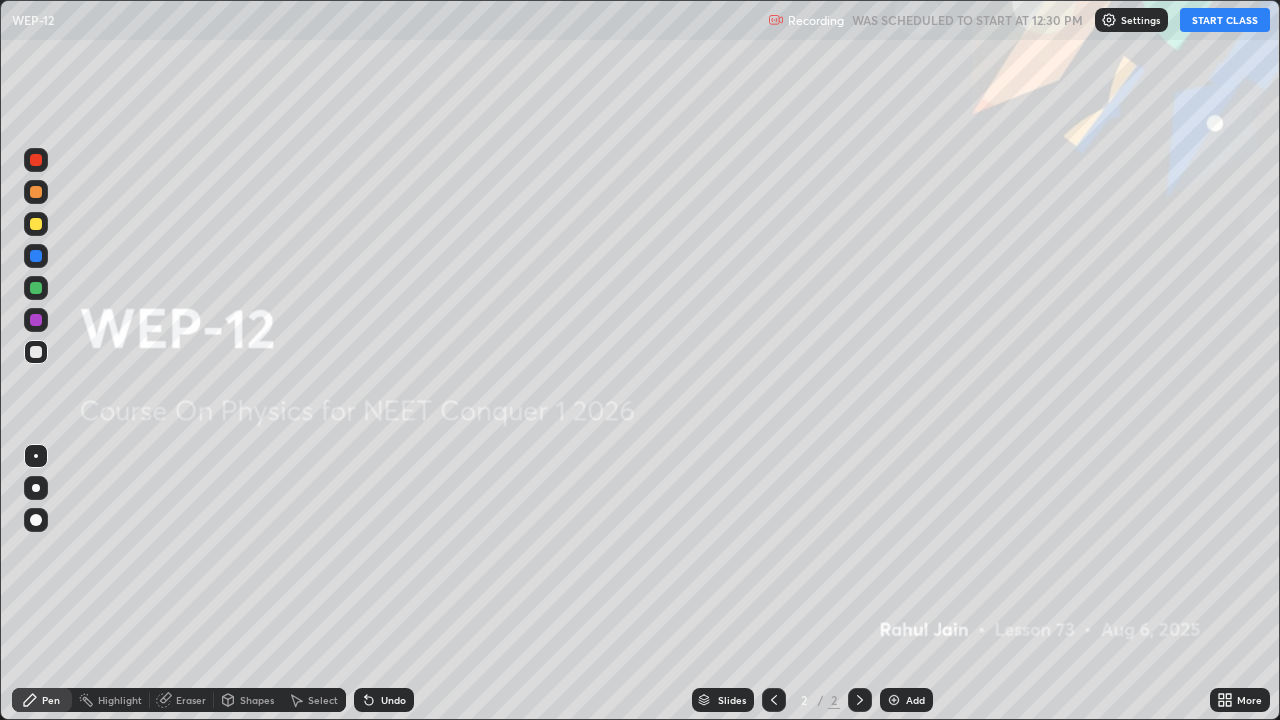click on "Undo" at bounding box center (393, 700) 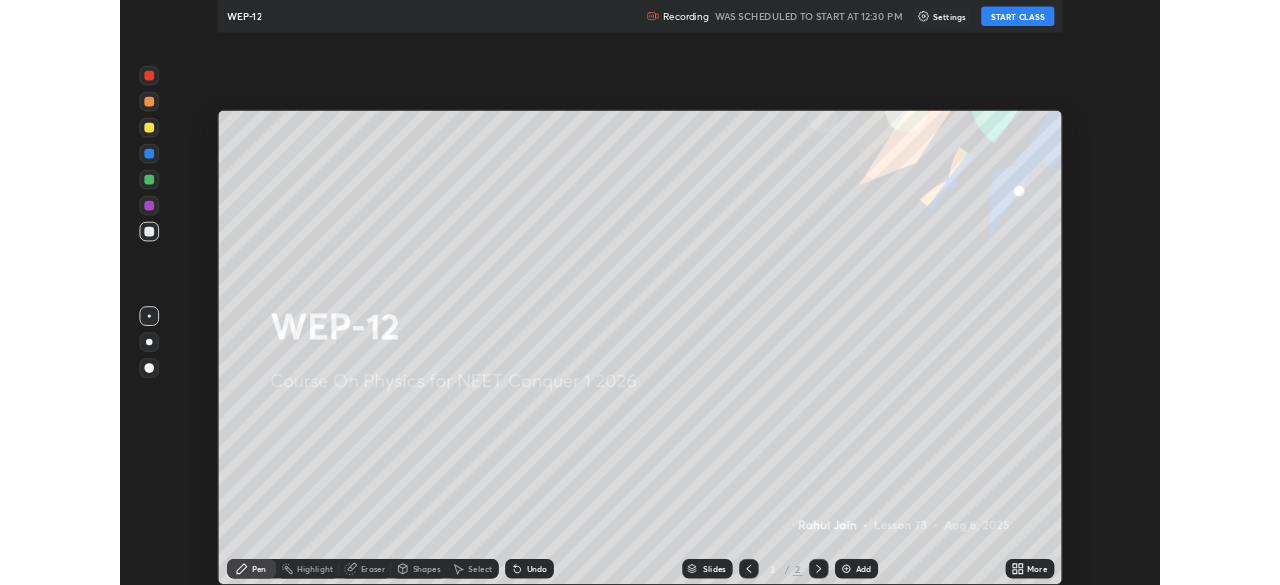 scroll, scrollTop: 585, scrollLeft: 1280, axis: both 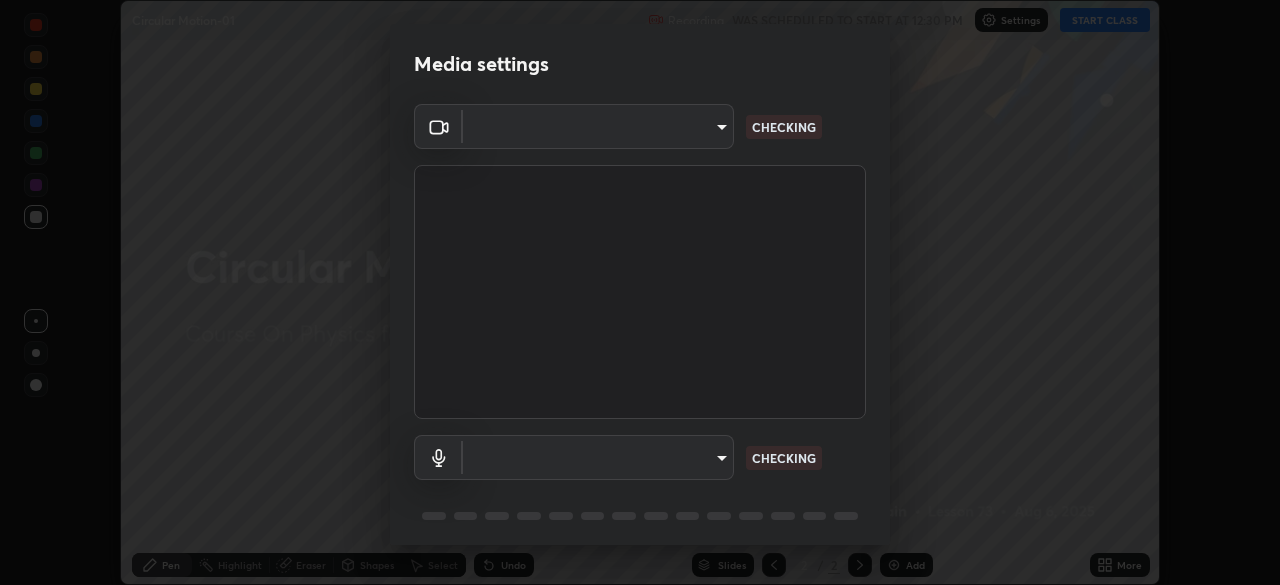 type on "49997c5035a380d1e4bfd67072f4403f37fcfd6159da511fce73e868ba03c42c" 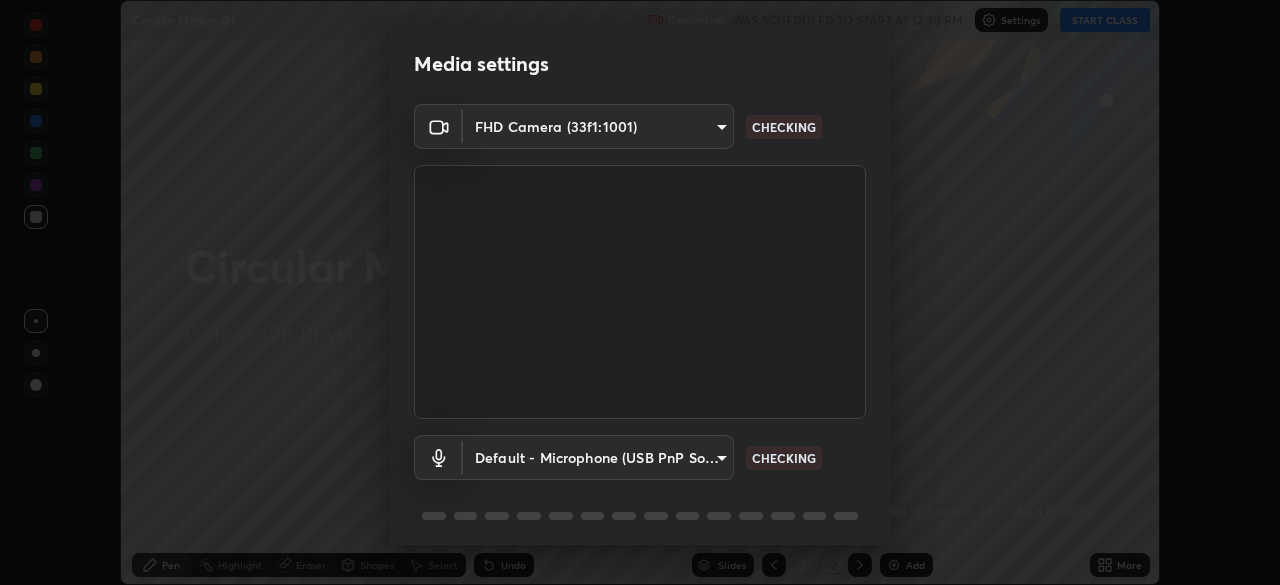 click on "Erase all Circular Motion-01 Recording WAS SCHEDULED TO START AT  12:30 PM Settings START CLASS Setting up your live class Circular Motion-01 • L73 of Course On Physics for NEET Conquer 1 2026 [FIRST] [LAST] Pen Highlight Eraser Shapes Select Undo Slides 2 / 2 Add More No doubts shared Encourage your learners to ask a doubt for better clarity Report an issue Reason for reporting Buffering Chat not working Audio - Video sync issue Educator video quality low ​ Attach an image Report Media settings FHD Camera (33f1:1001) [HASH] CHECKING Default - Microphone (USB PnP Sound Device) default CHECKING 1 / 5 Next" at bounding box center [640, 292] 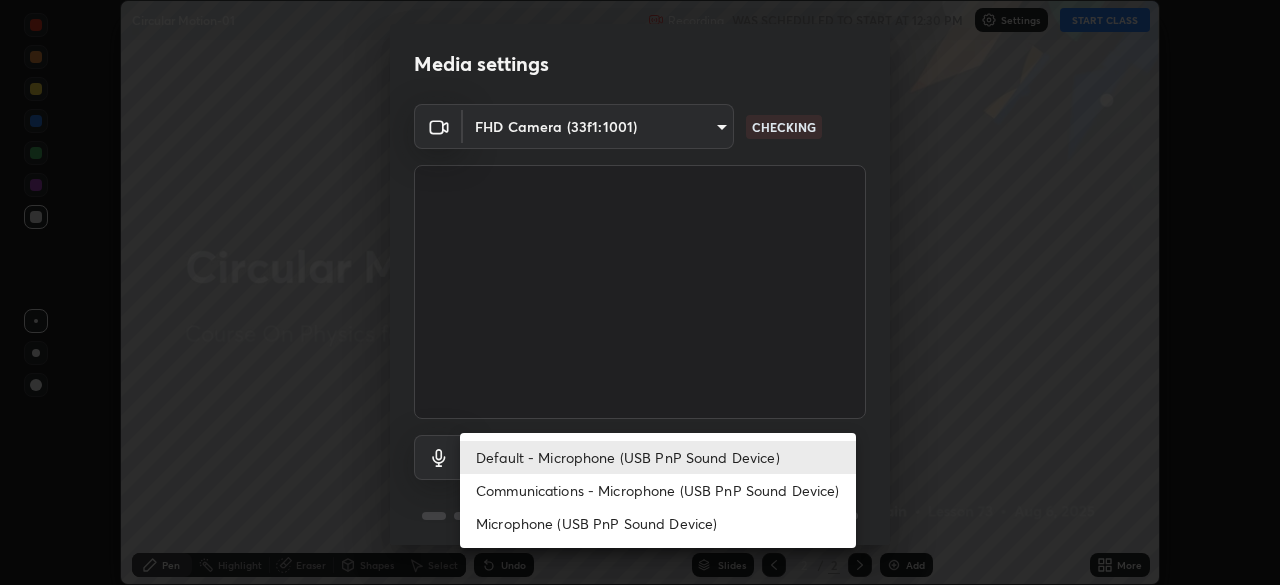 click on "Microphone (USB PnP Sound Device)" at bounding box center [658, 523] 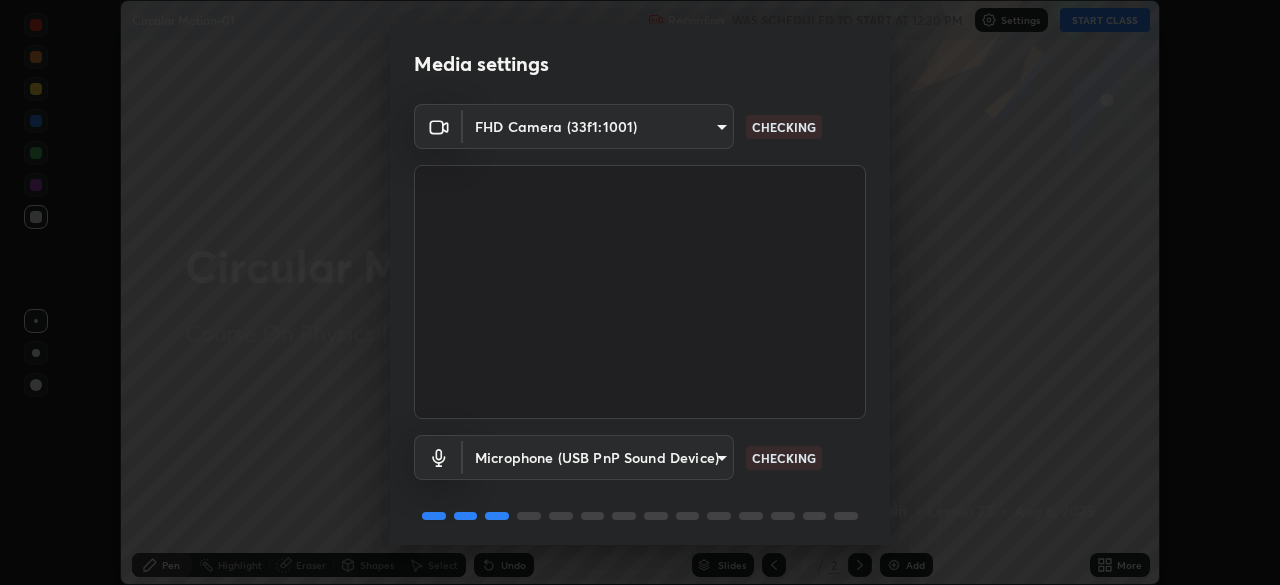 scroll, scrollTop: 71, scrollLeft: 0, axis: vertical 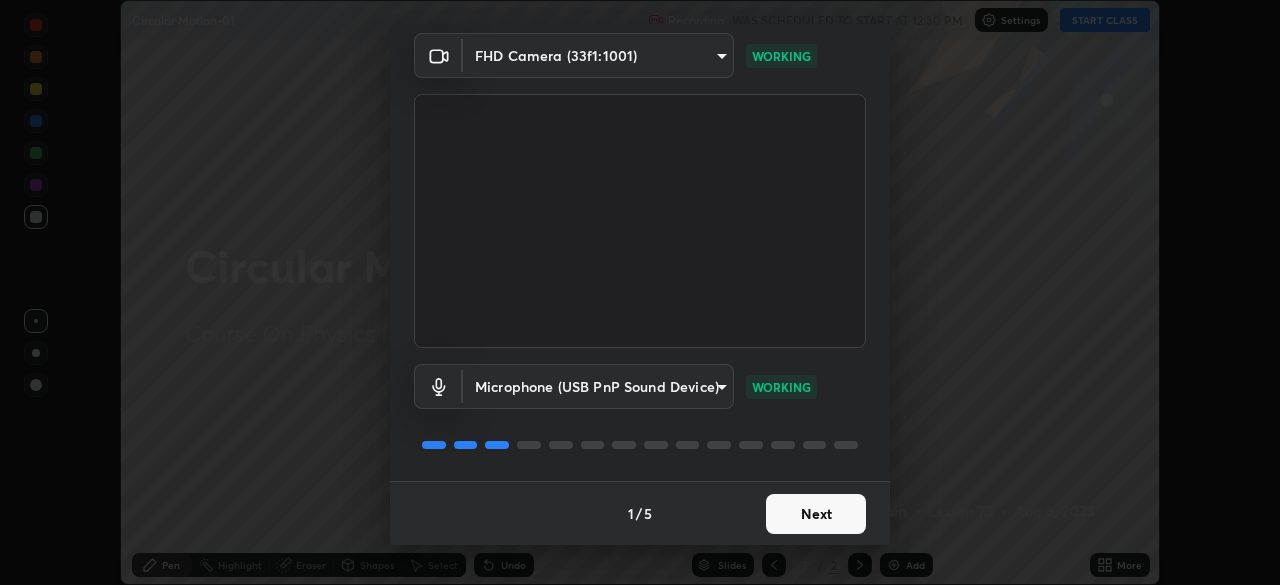 click on "Next" at bounding box center [816, 514] 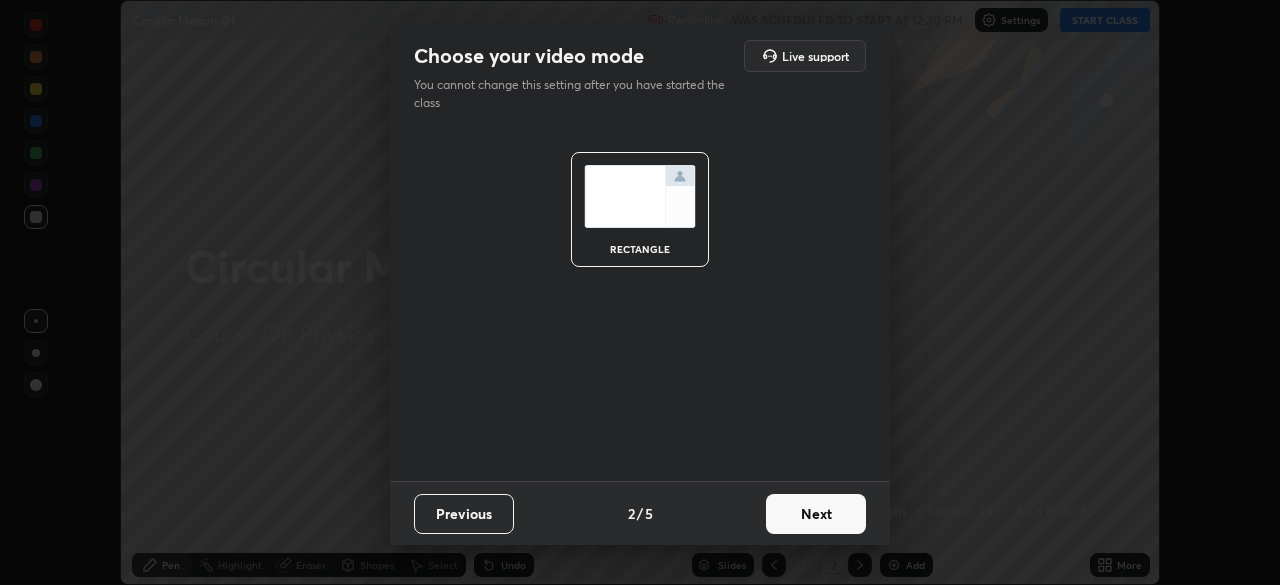 click on "Next" at bounding box center [816, 514] 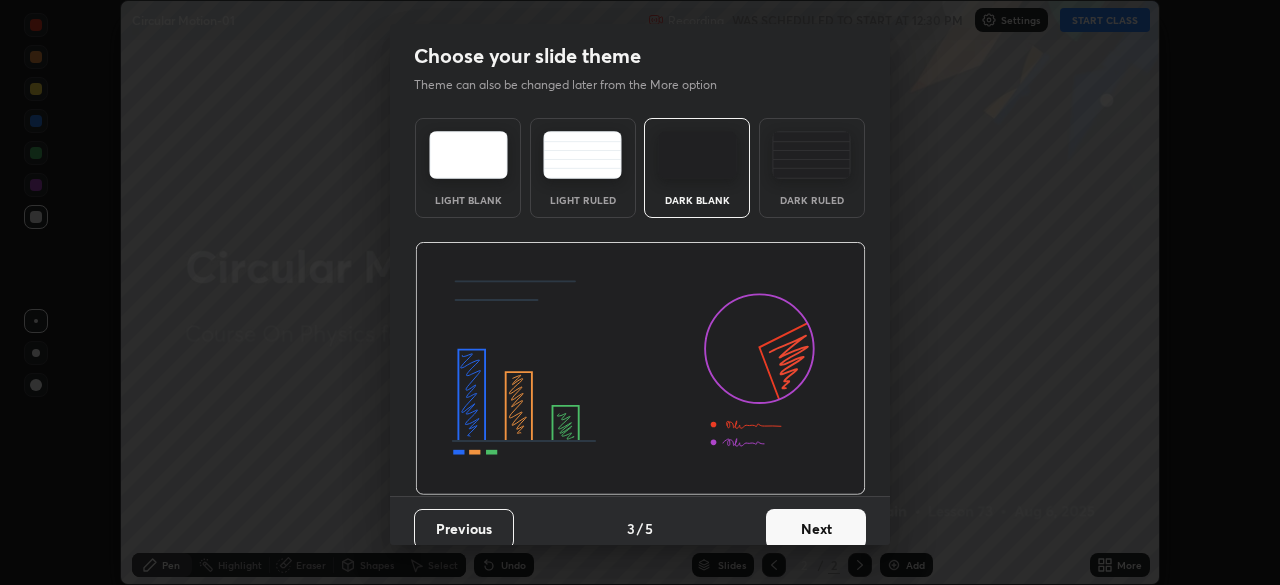 click on "Next" at bounding box center (816, 529) 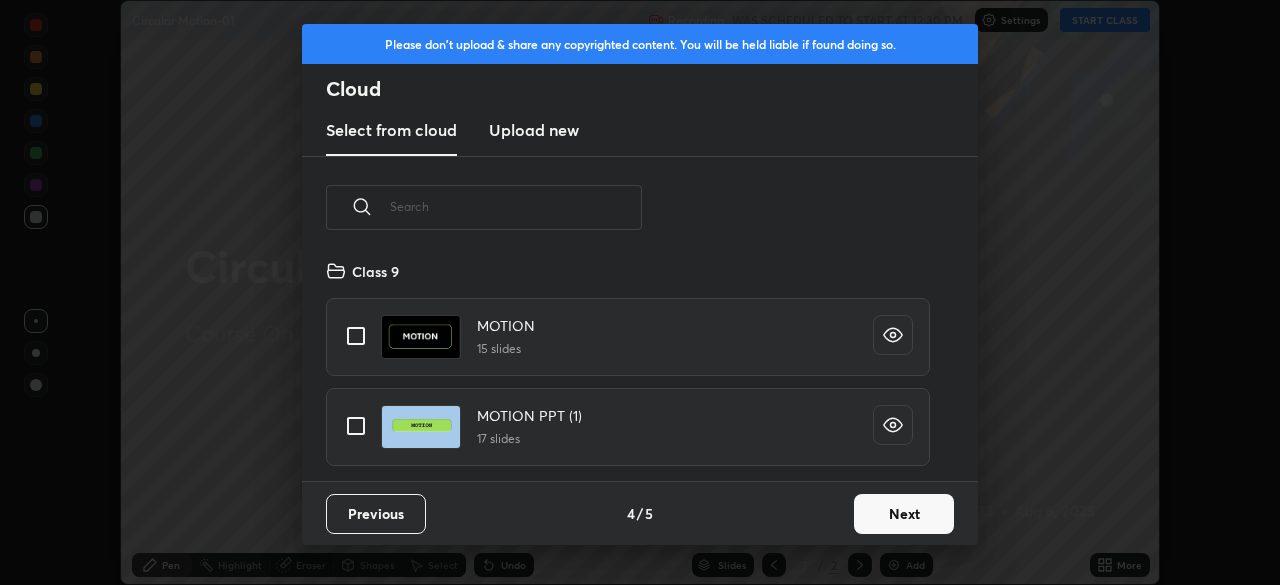 scroll, scrollTop: 7, scrollLeft: 11, axis: both 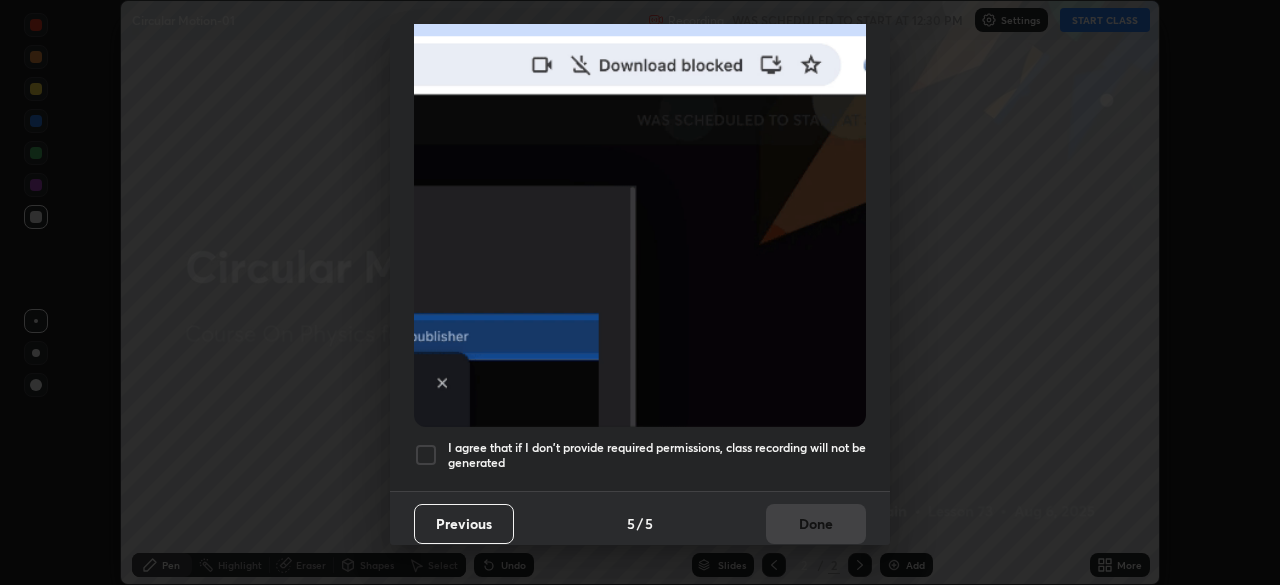 click at bounding box center [426, 455] 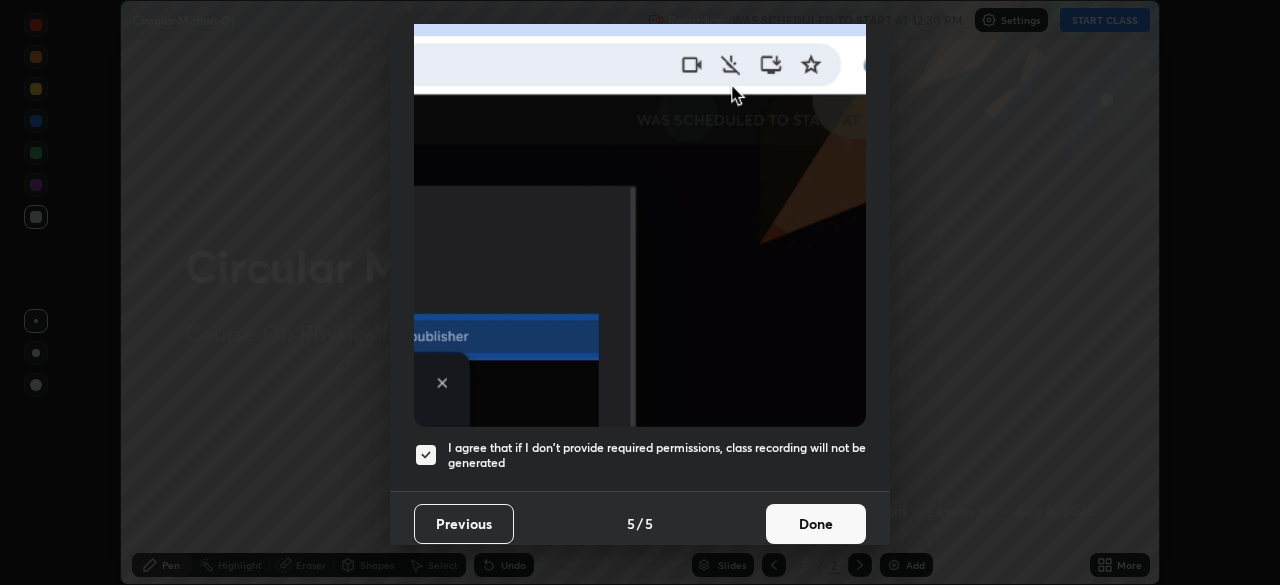 click on "Done" at bounding box center [816, 524] 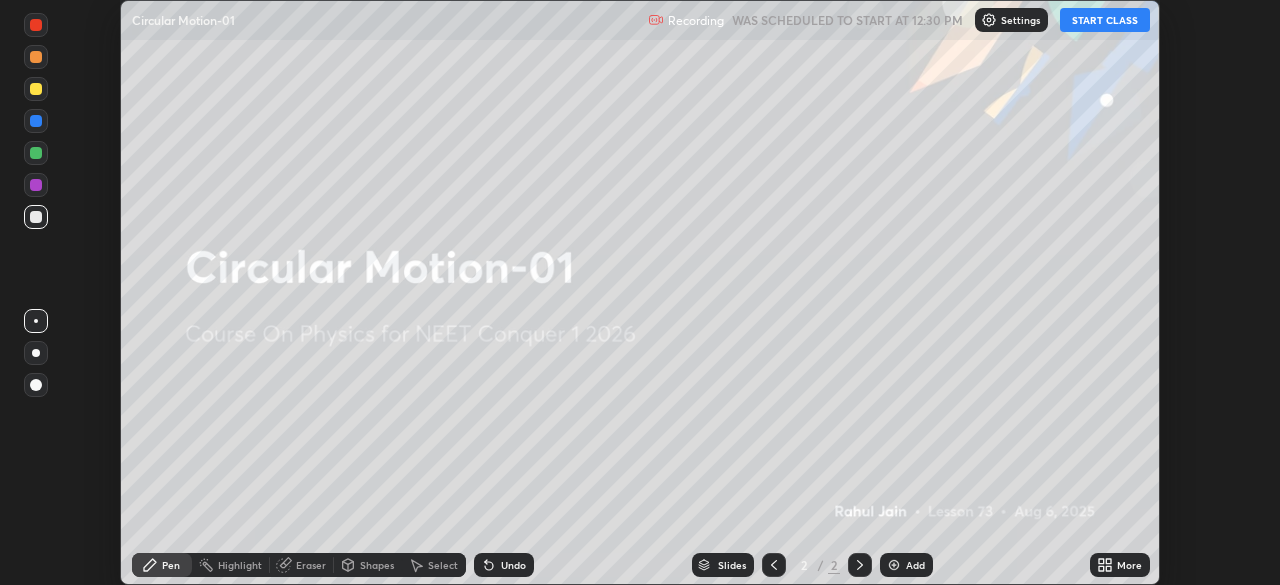 click 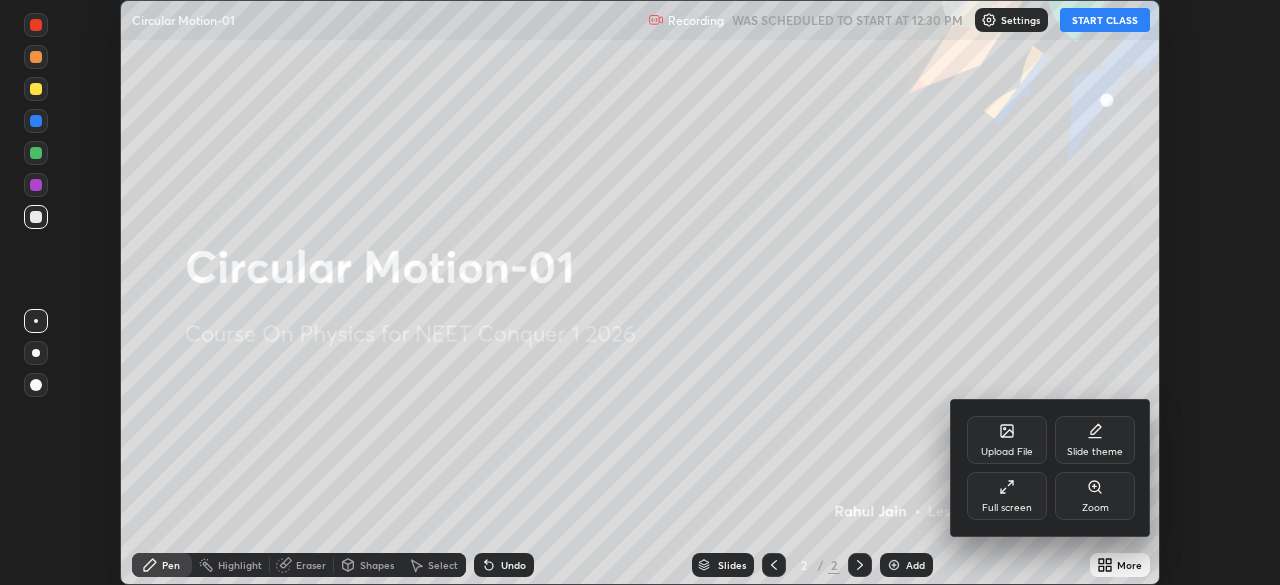 click on "Full screen" at bounding box center (1007, 508) 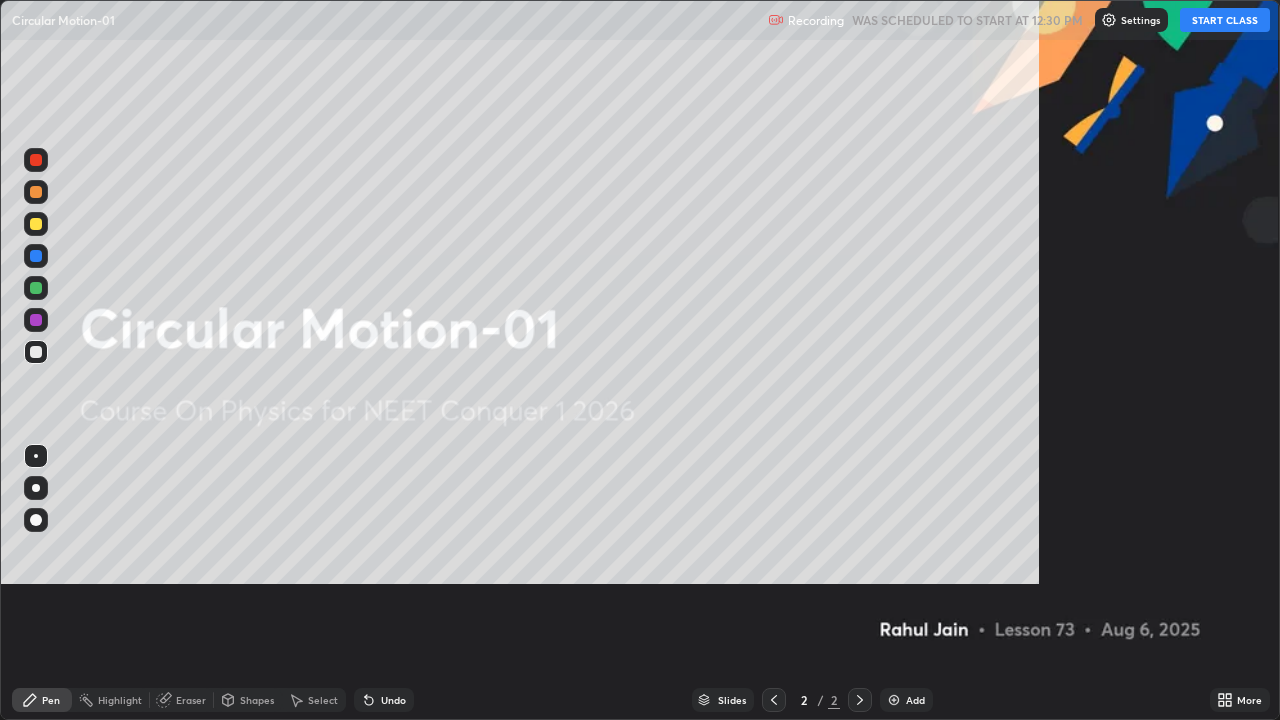 scroll, scrollTop: 99280, scrollLeft: 98720, axis: both 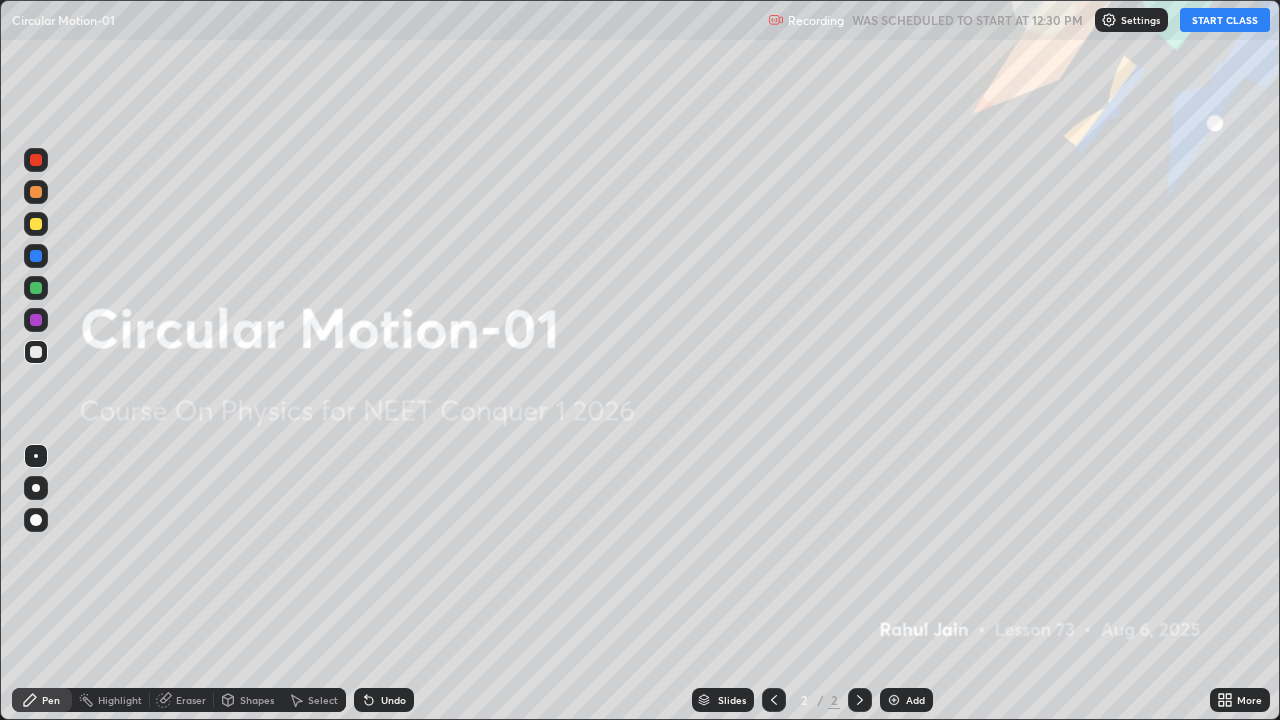 click on "START CLASS" at bounding box center [1225, 20] 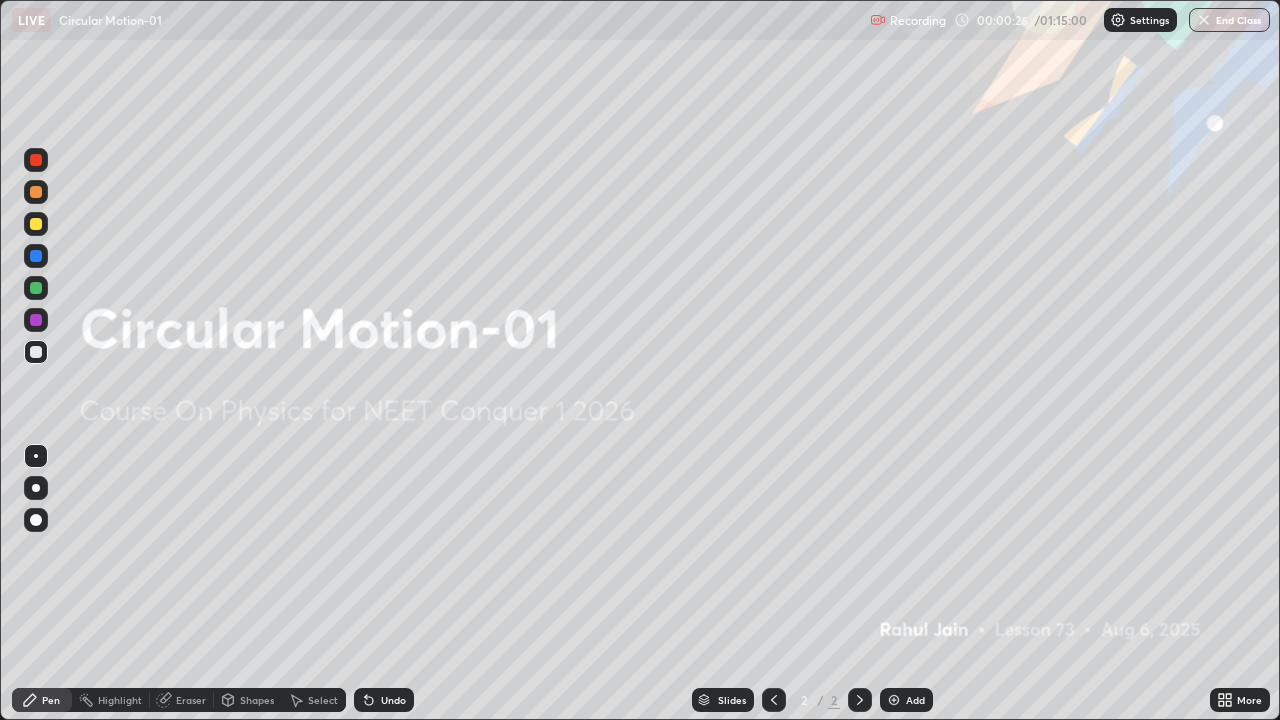 click on "Add" at bounding box center (915, 700) 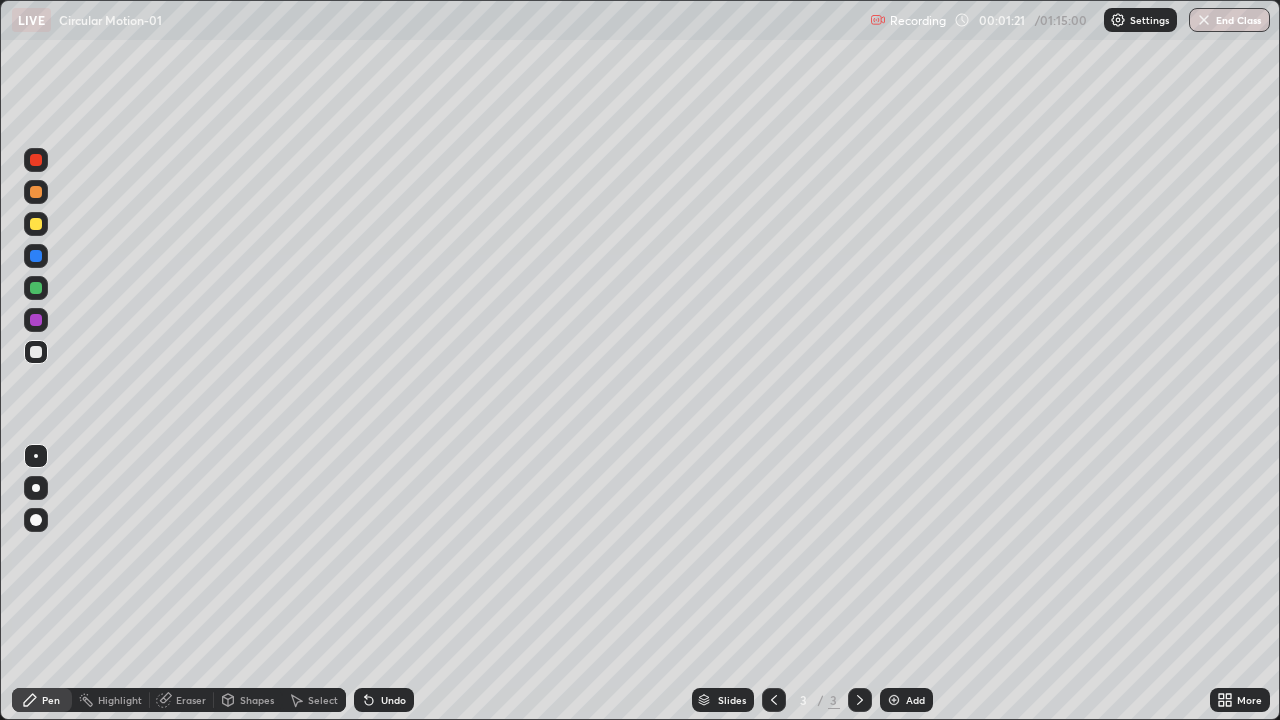 click at bounding box center [36, 320] 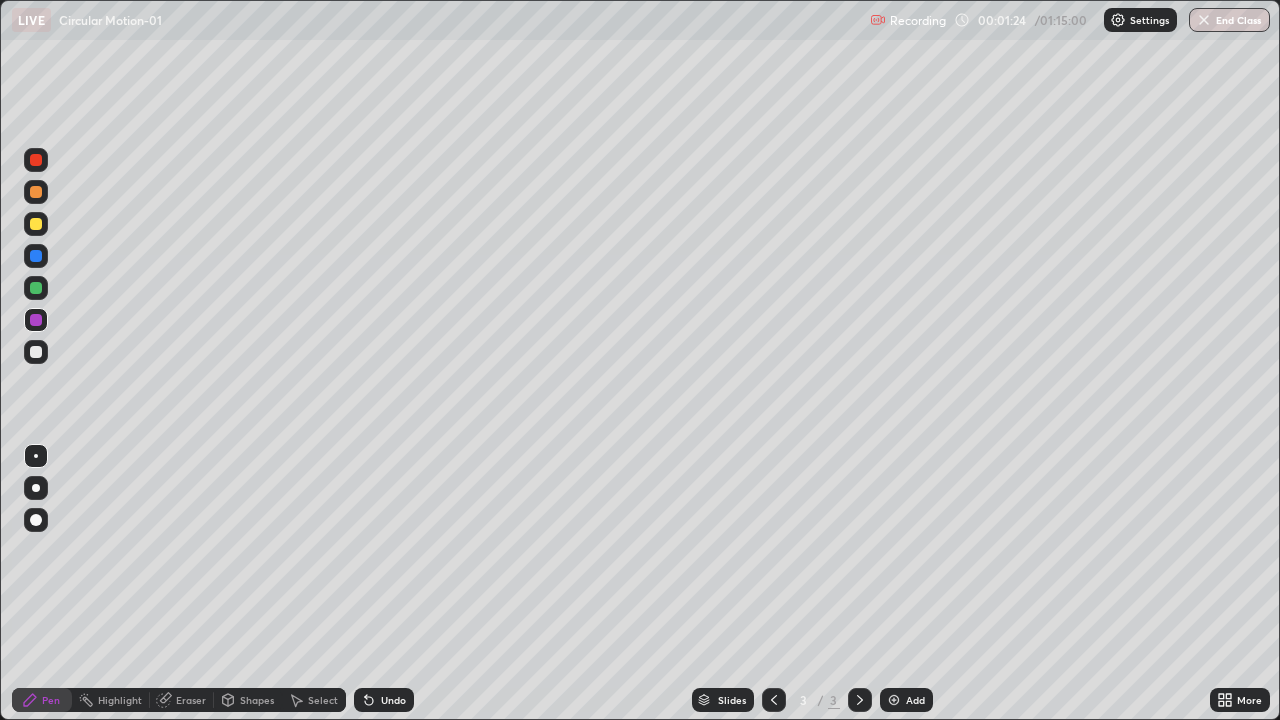 click at bounding box center (36, 488) 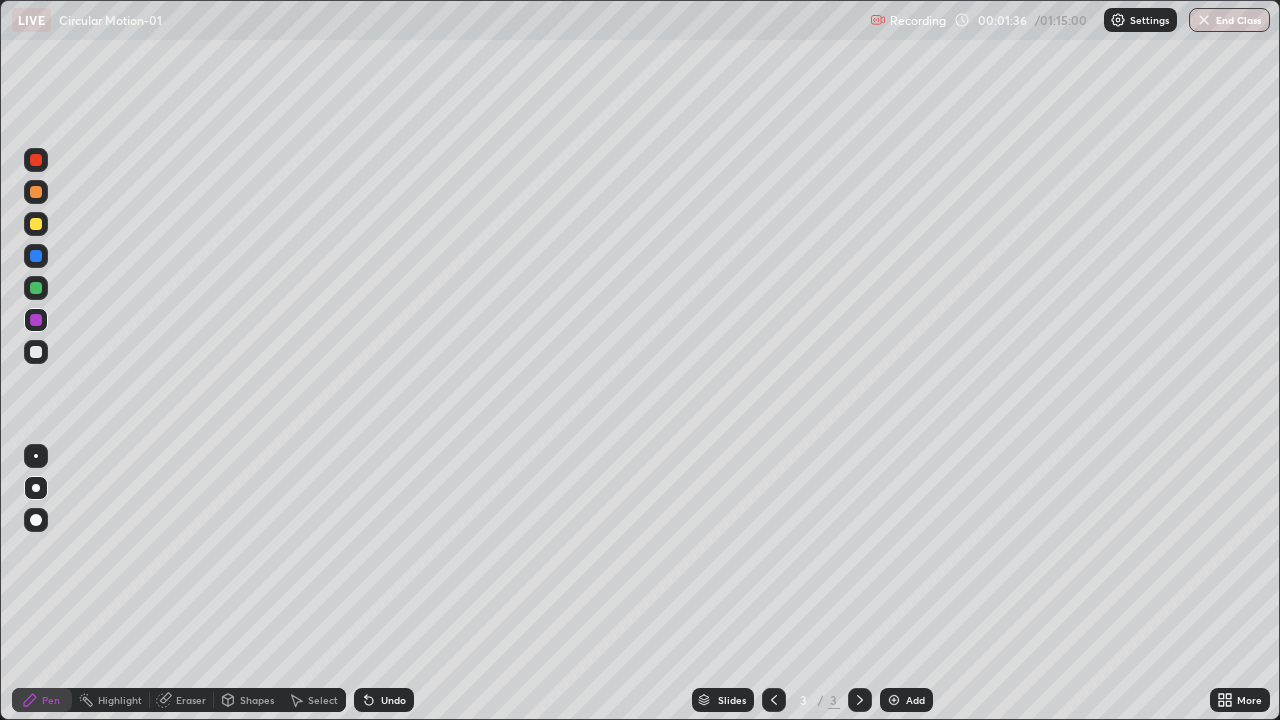 click at bounding box center [36, 352] 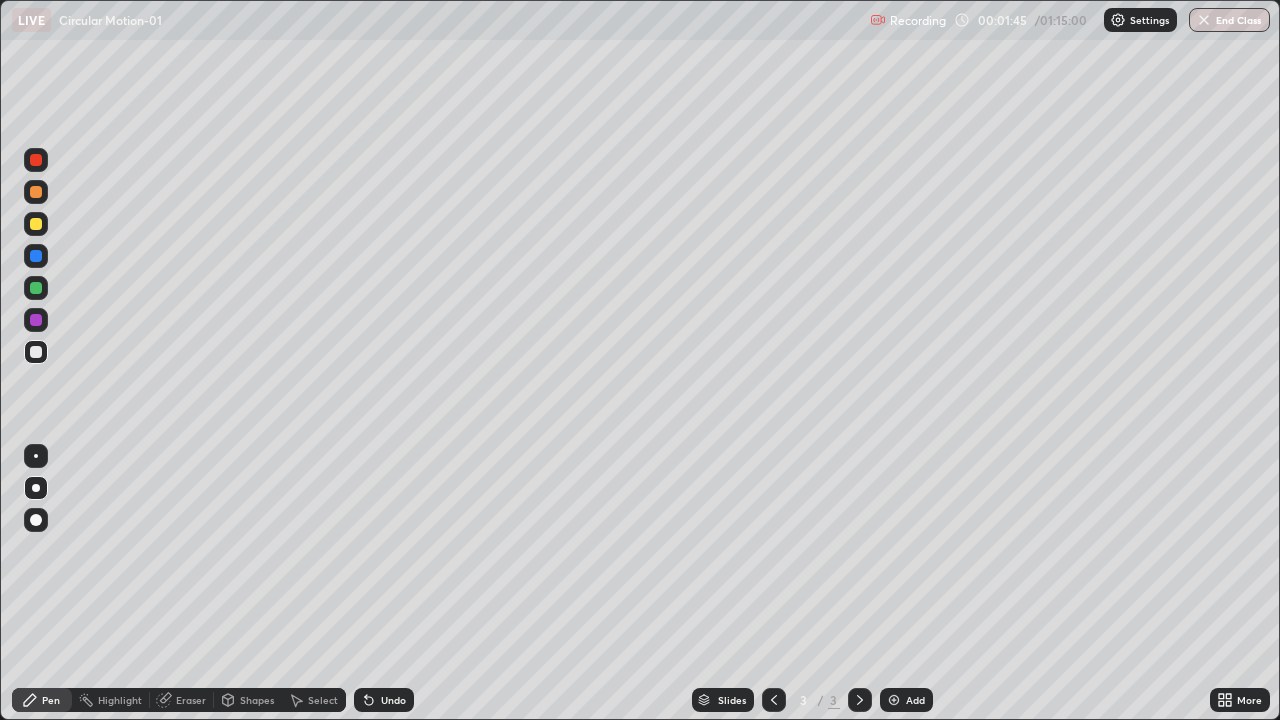 click at bounding box center [36, 320] 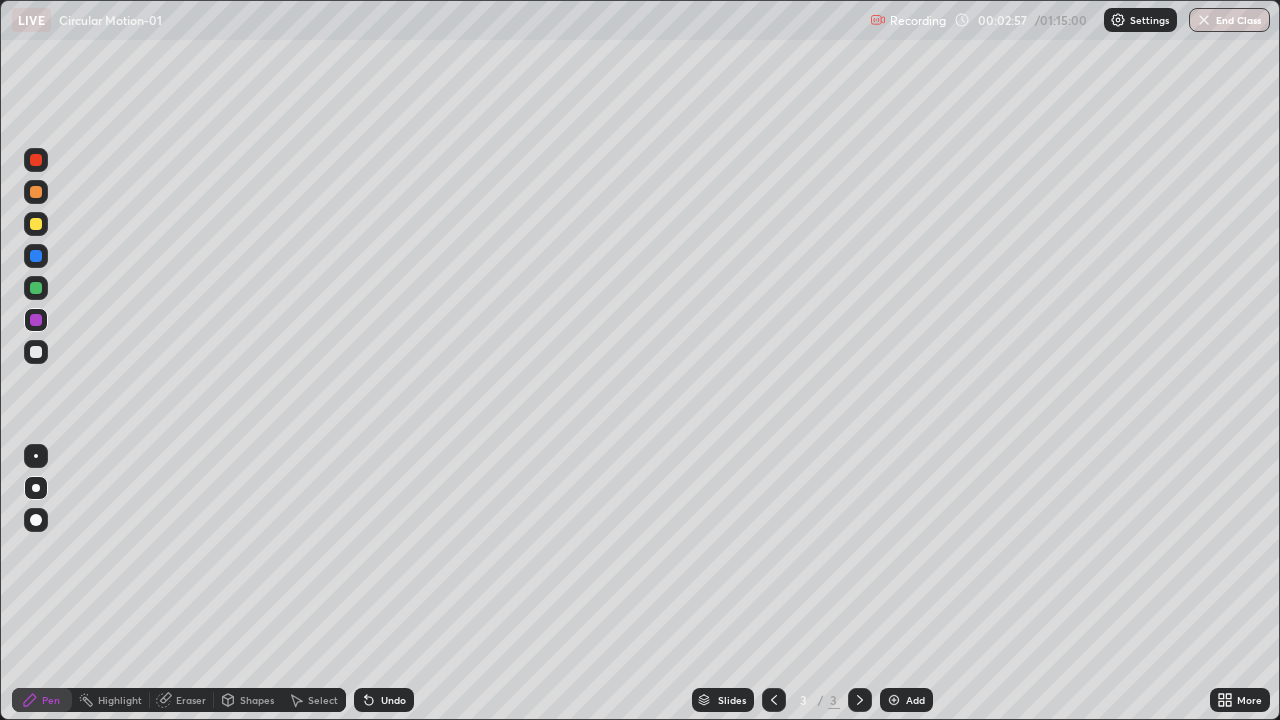 click at bounding box center [36, 352] 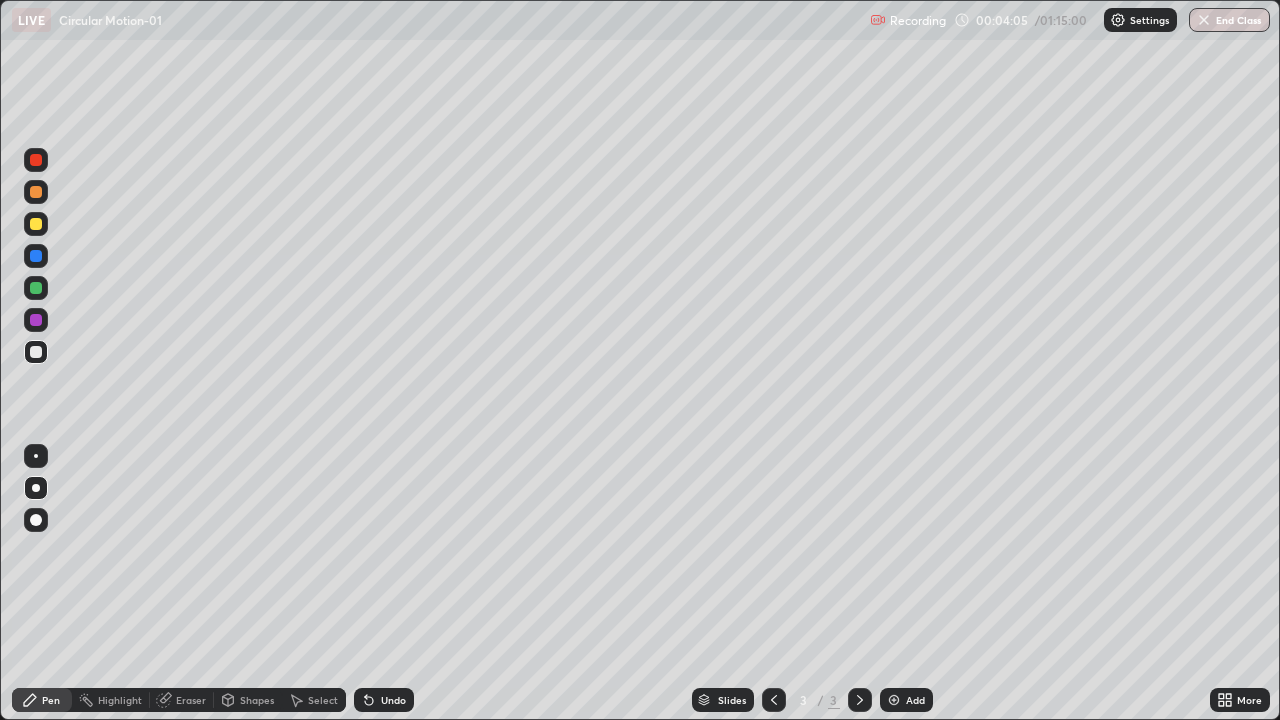 click at bounding box center [894, 700] 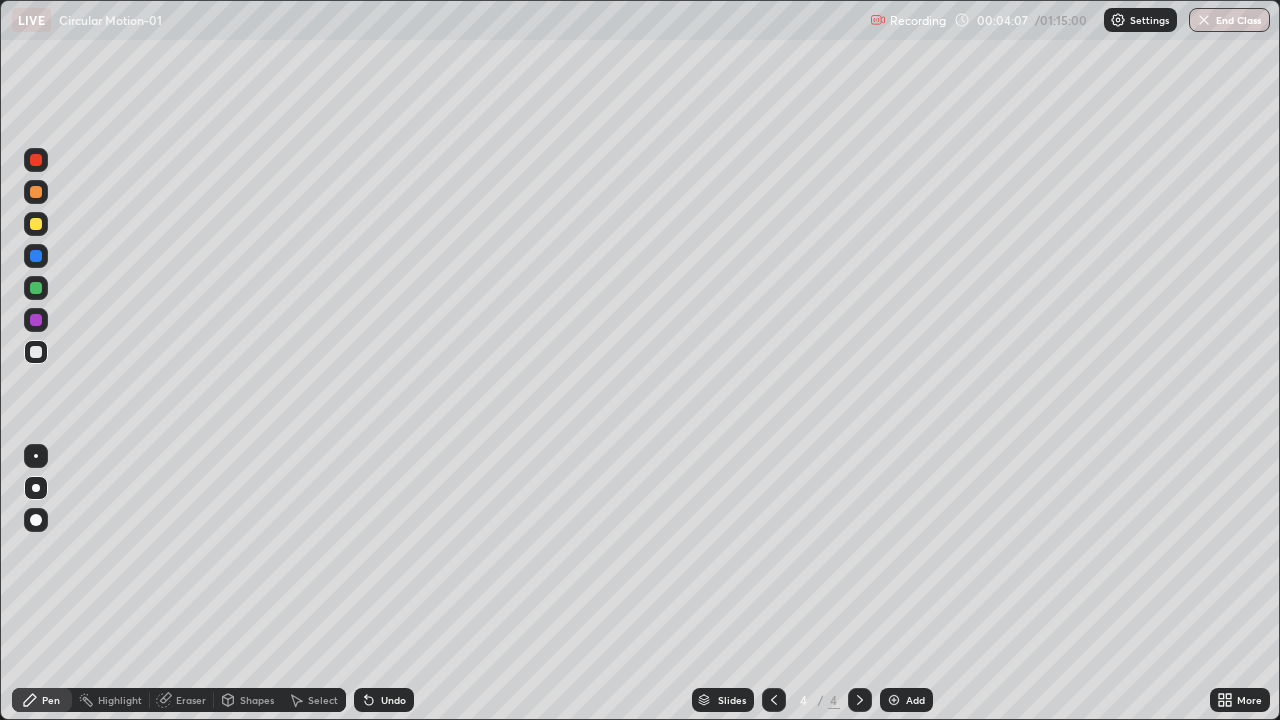 click at bounding box center [36, 288] 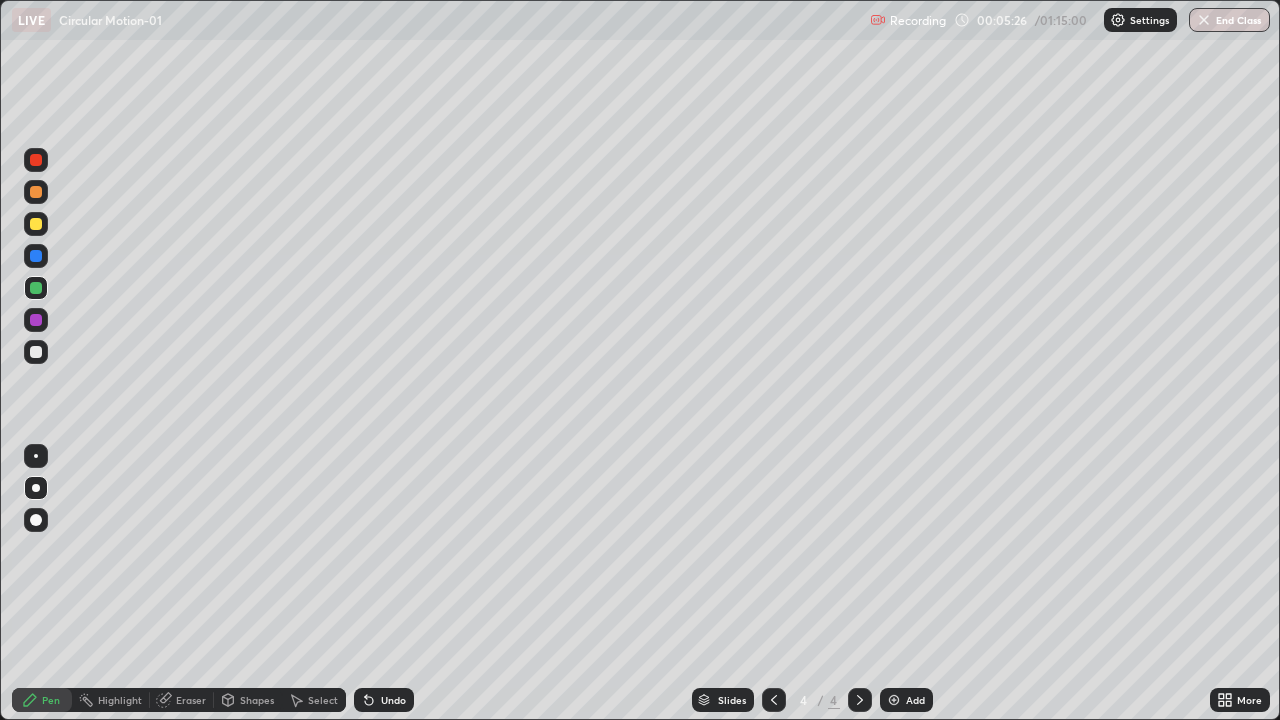 click on "Undo" at bounding box center (384, 700) 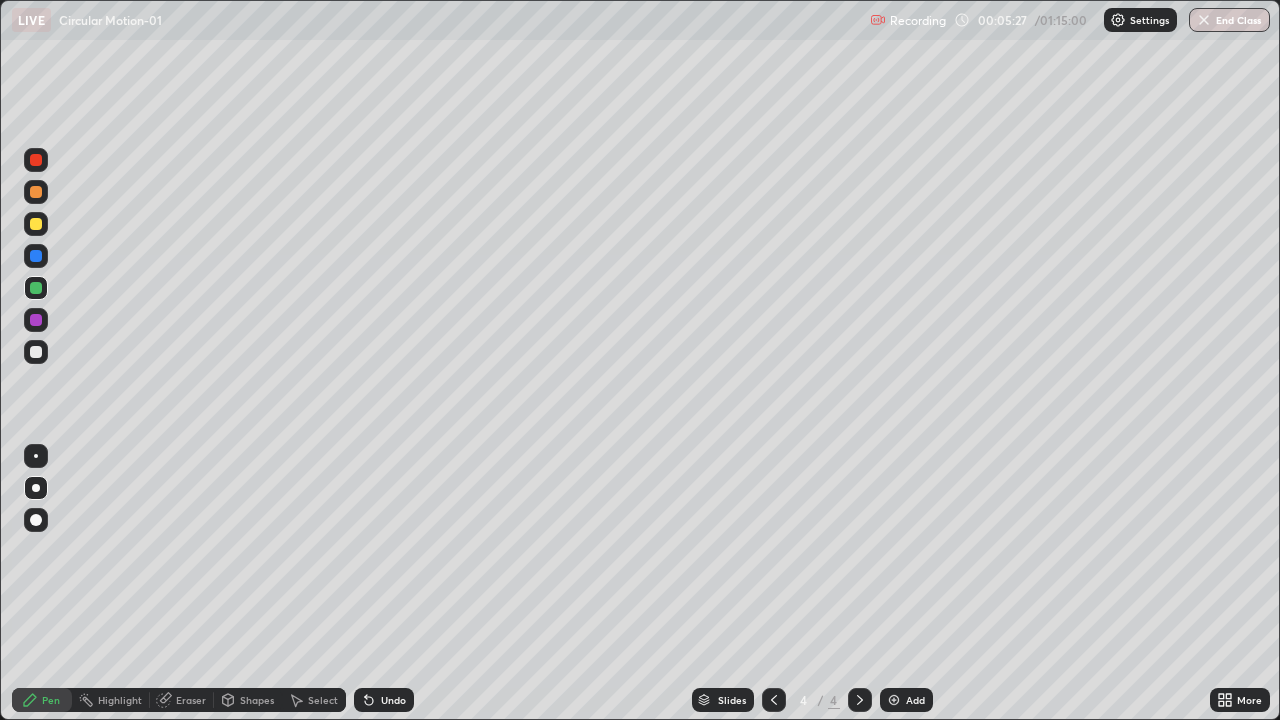 click on "Undo" at bounding box center [384, 700] 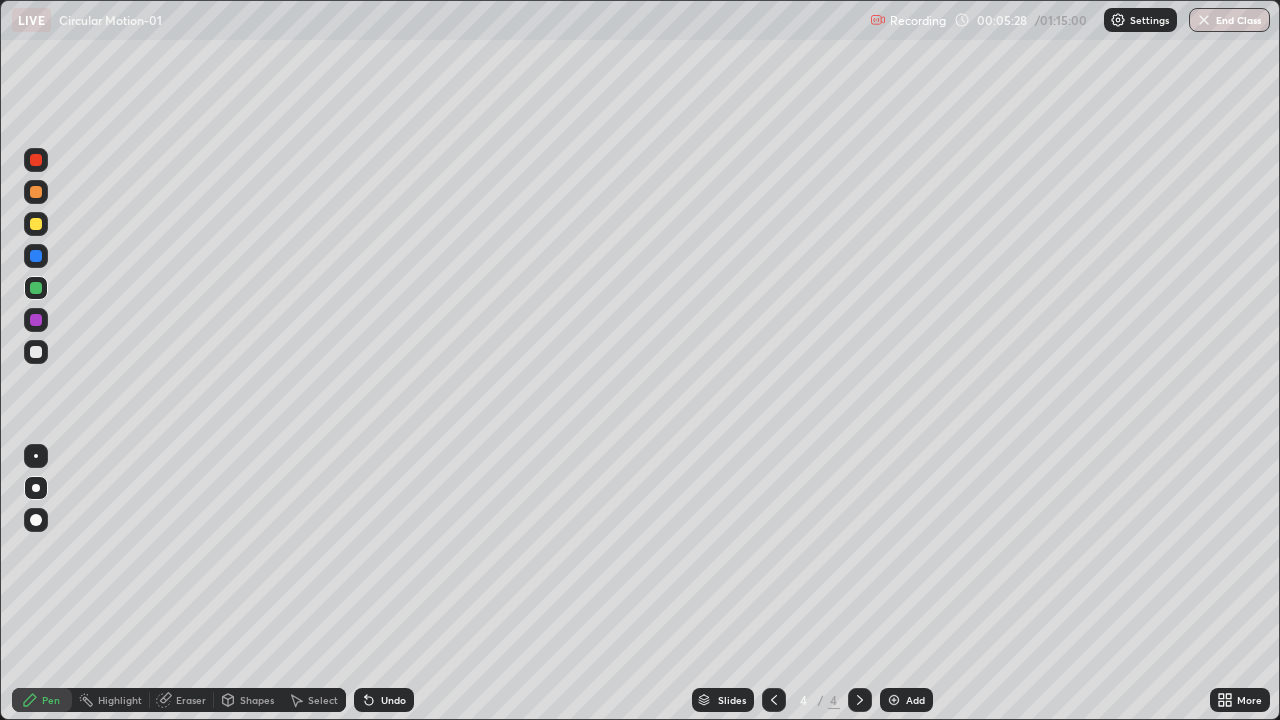 click on "Undo" at bounding box center [384, 700] 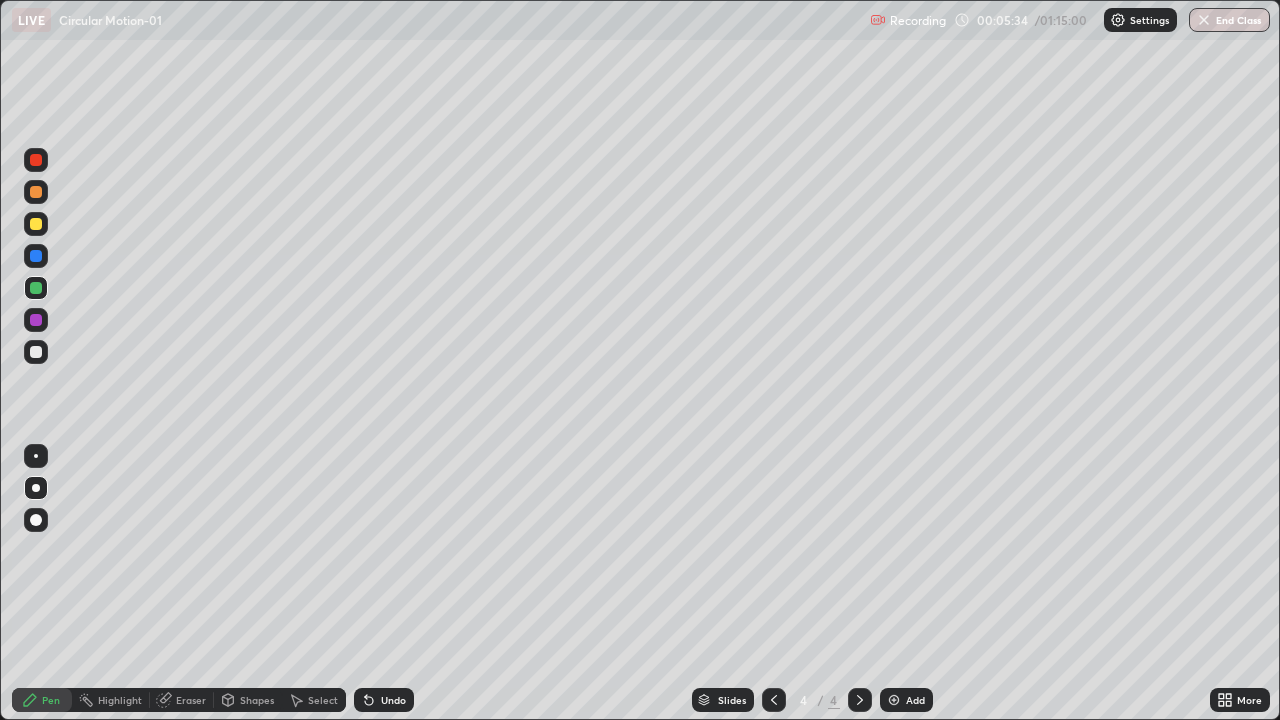 click at bounding box center [36, 352] 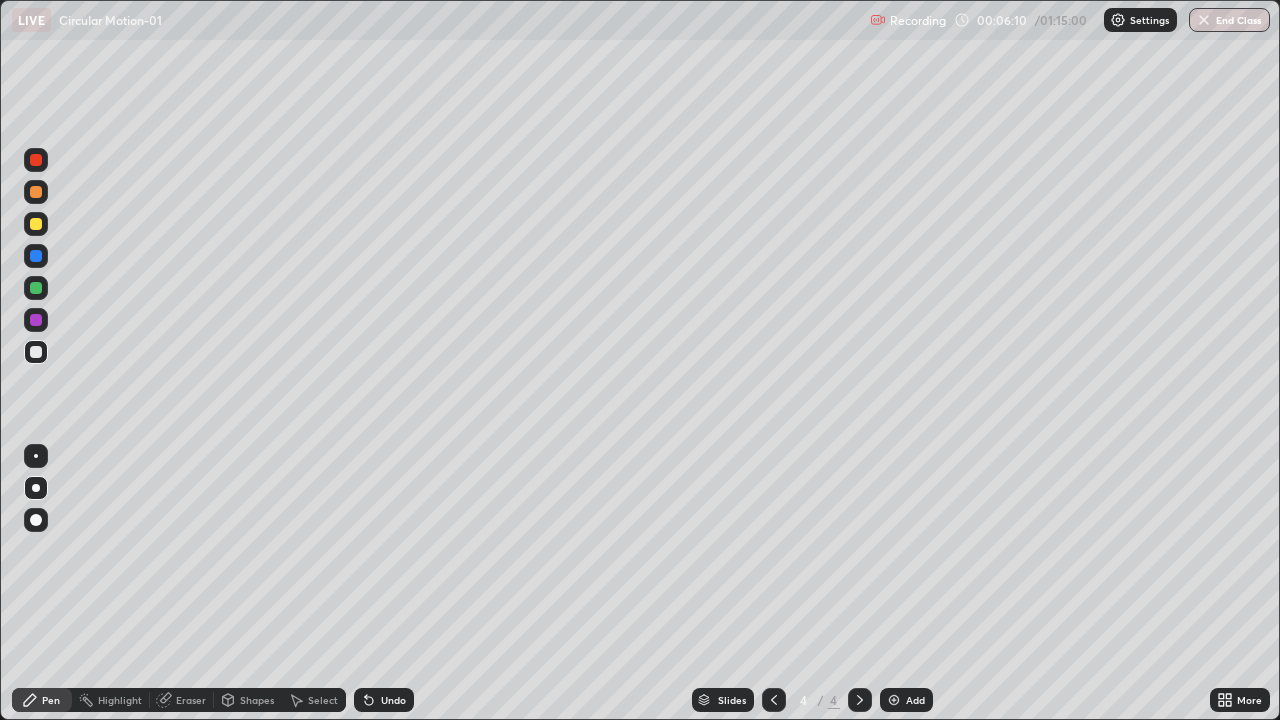 click at bounding box center (36, 320) 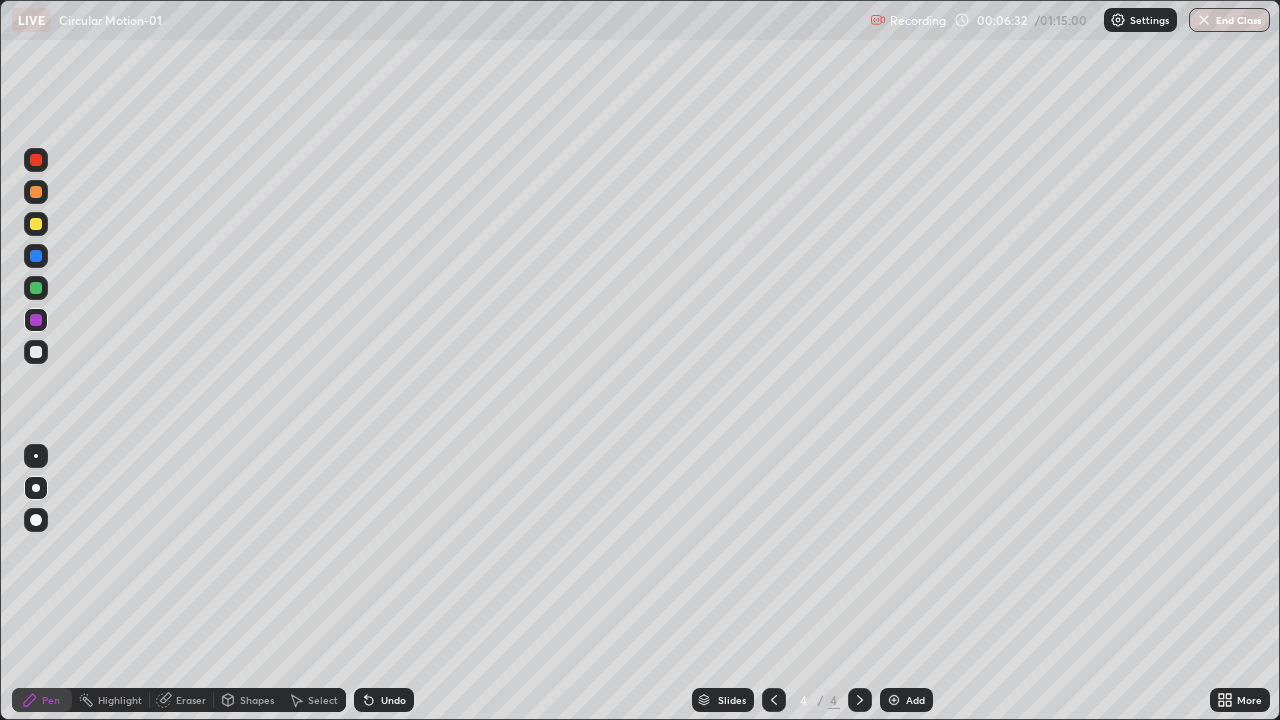 click on "Undo" at bounding box center (384, 700) 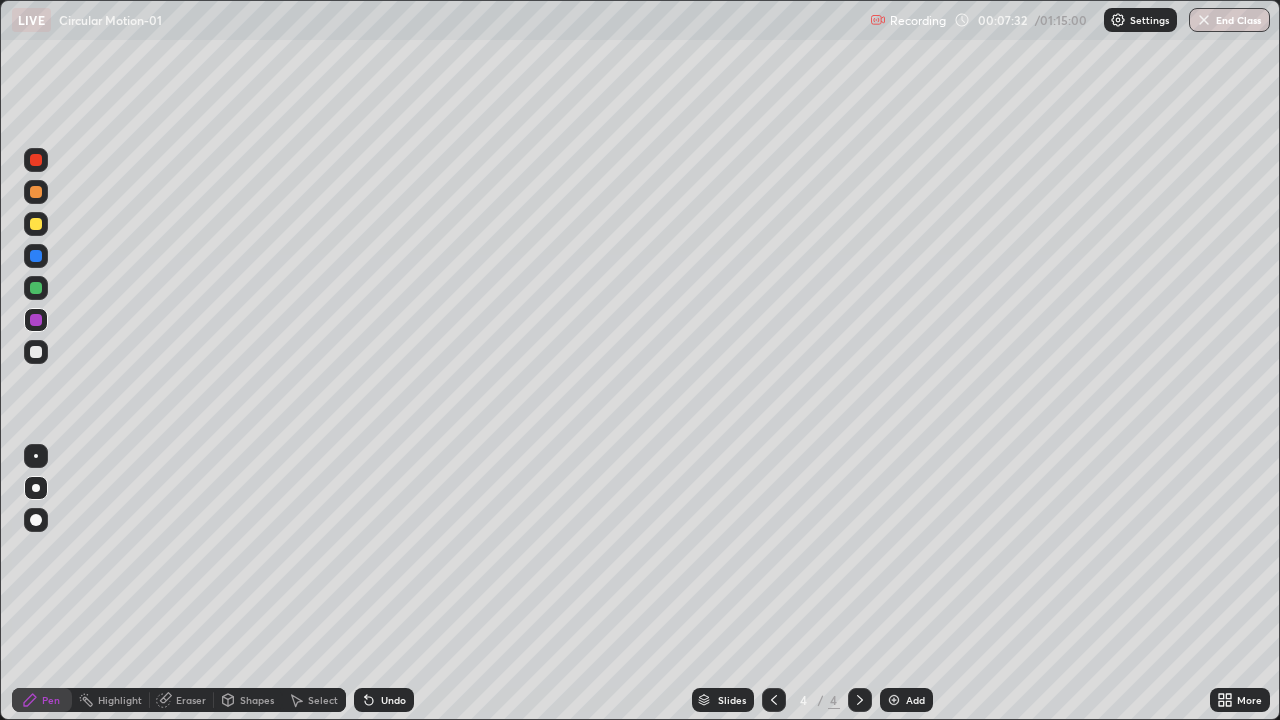 click 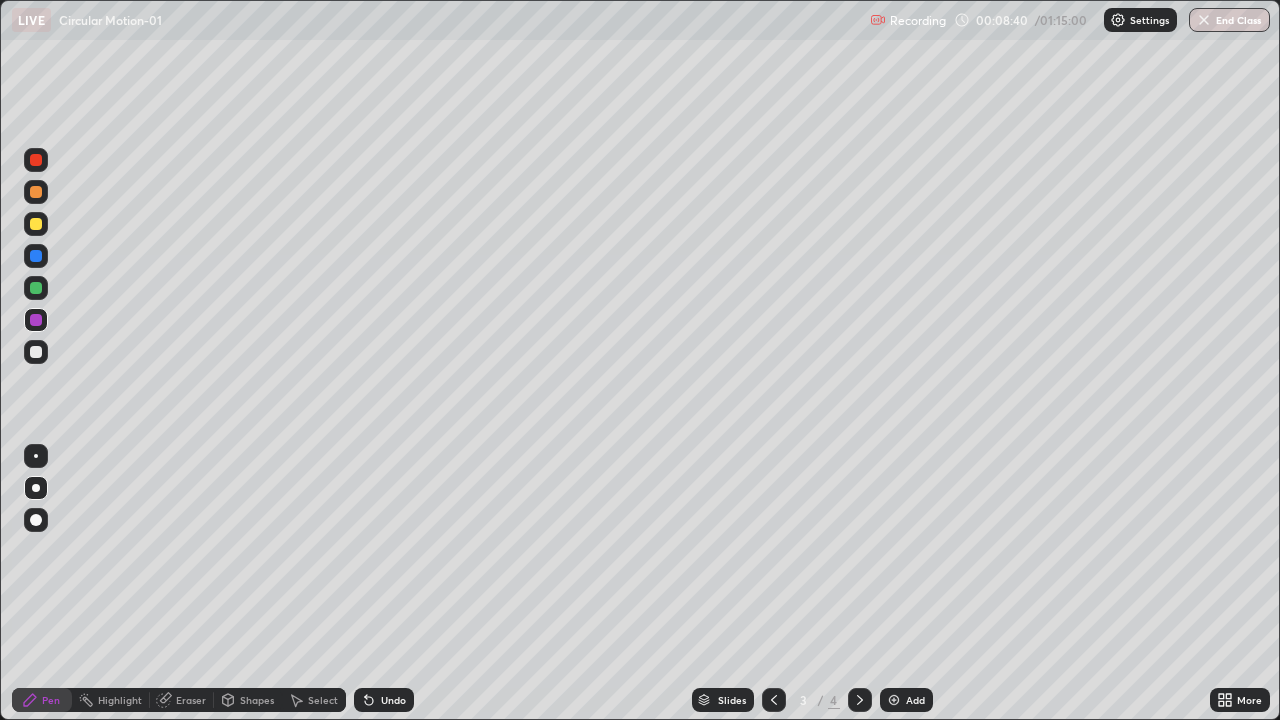 click 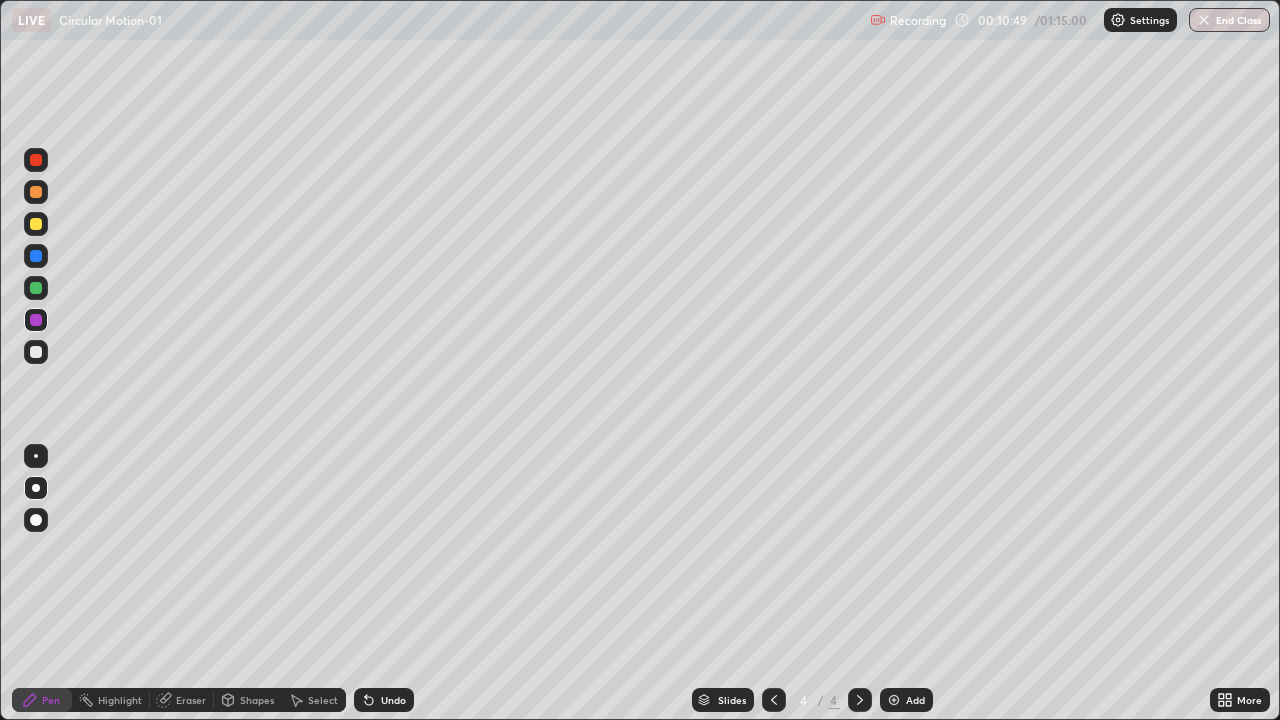 click at bounding box center (894, 700) 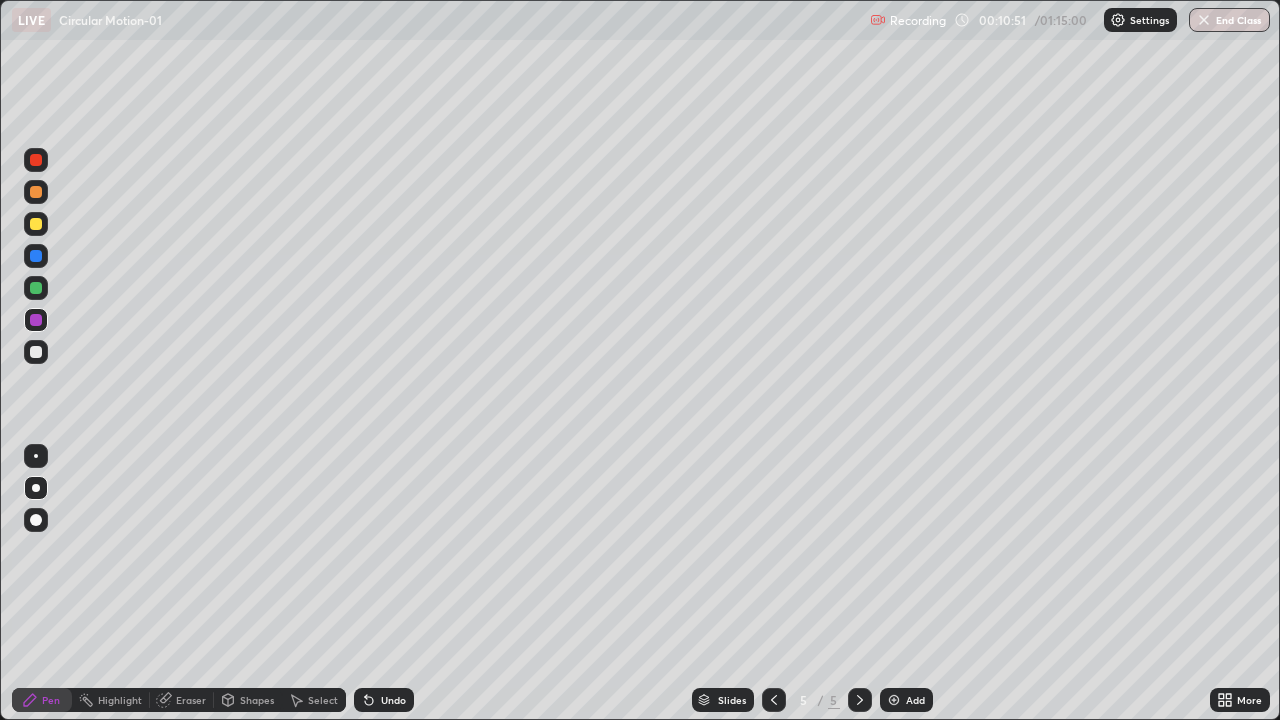 click at bounding box center (36, 352) 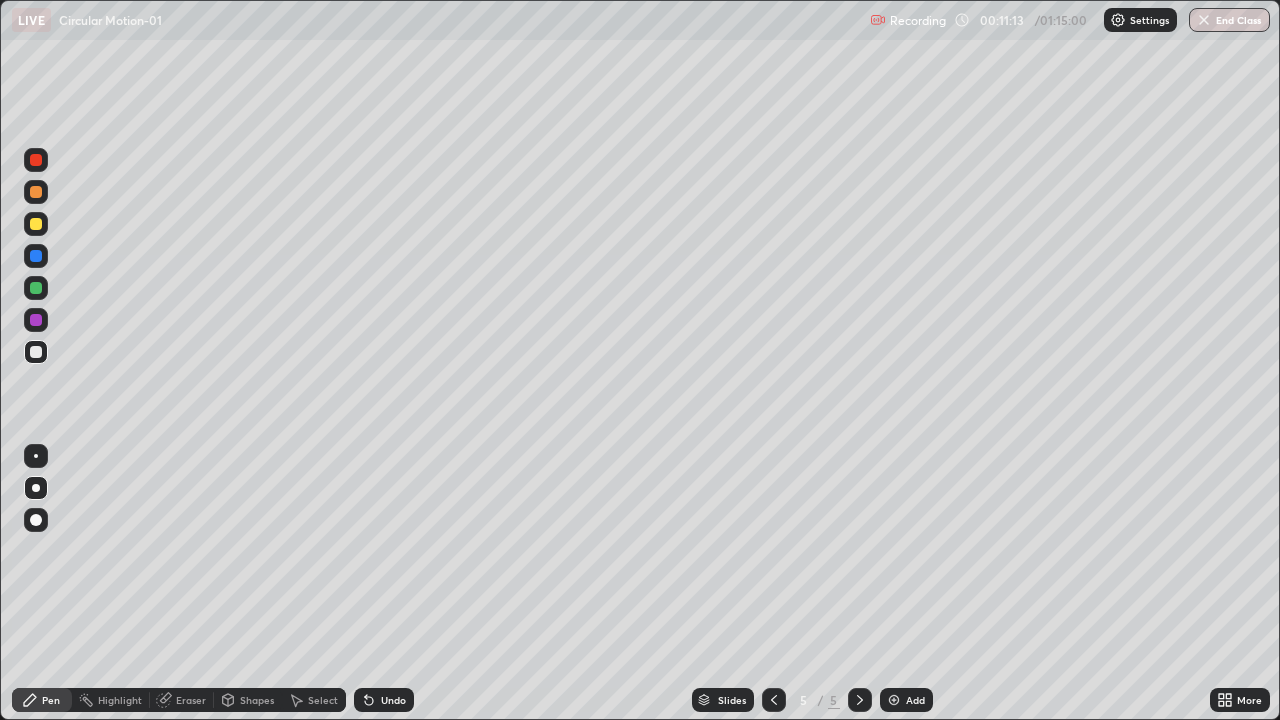 click at bounding box center [36, 320] 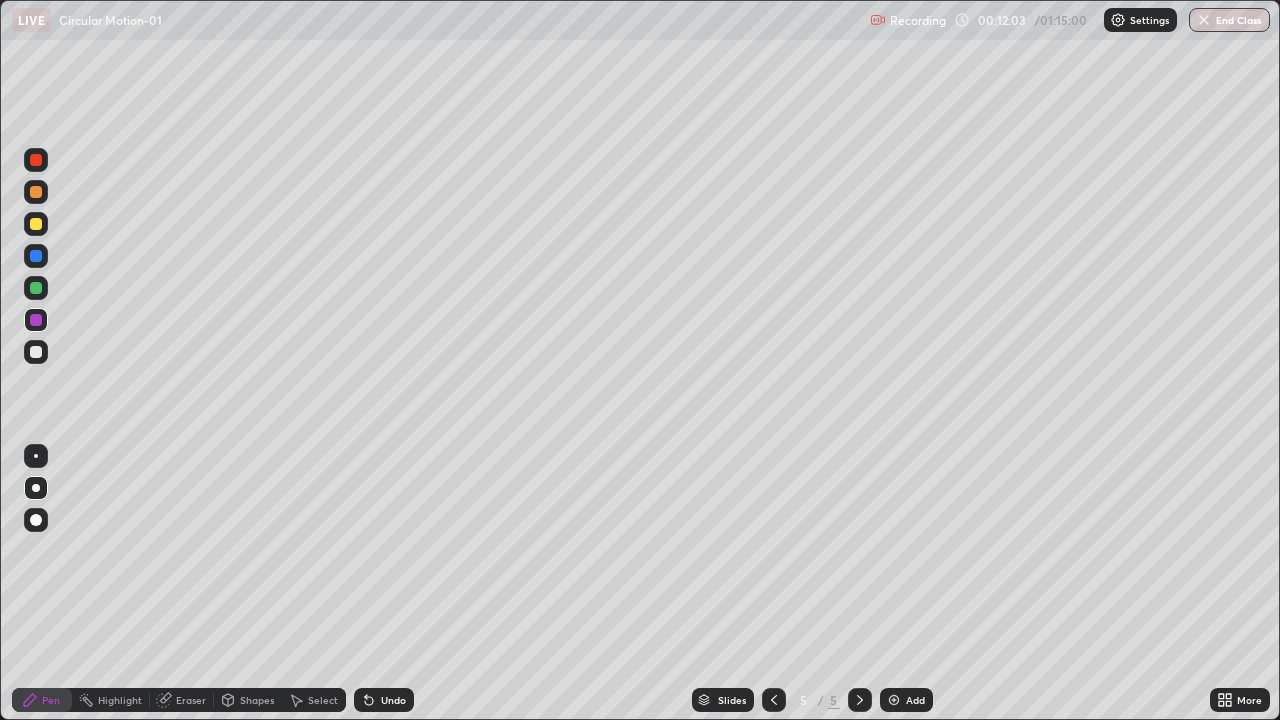 click on "Highlight" at bounding box center (120, 700) 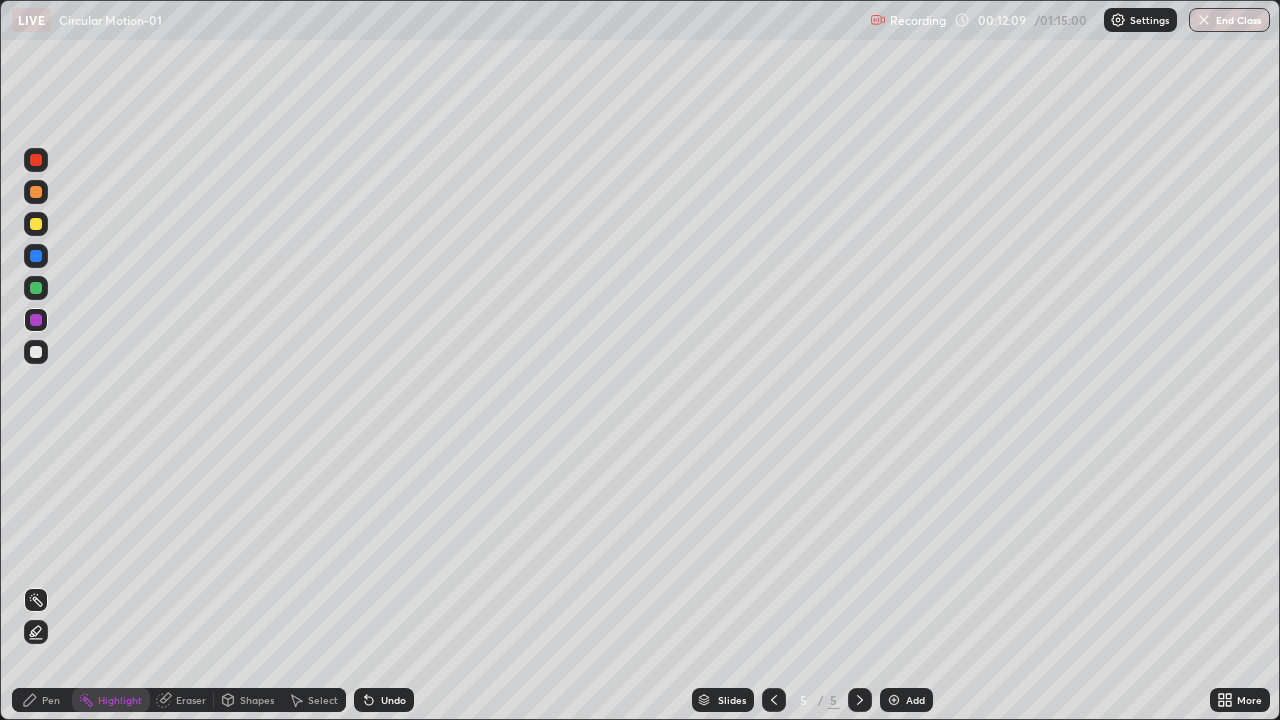 click on "Pen" at bounding box center (51, 700) 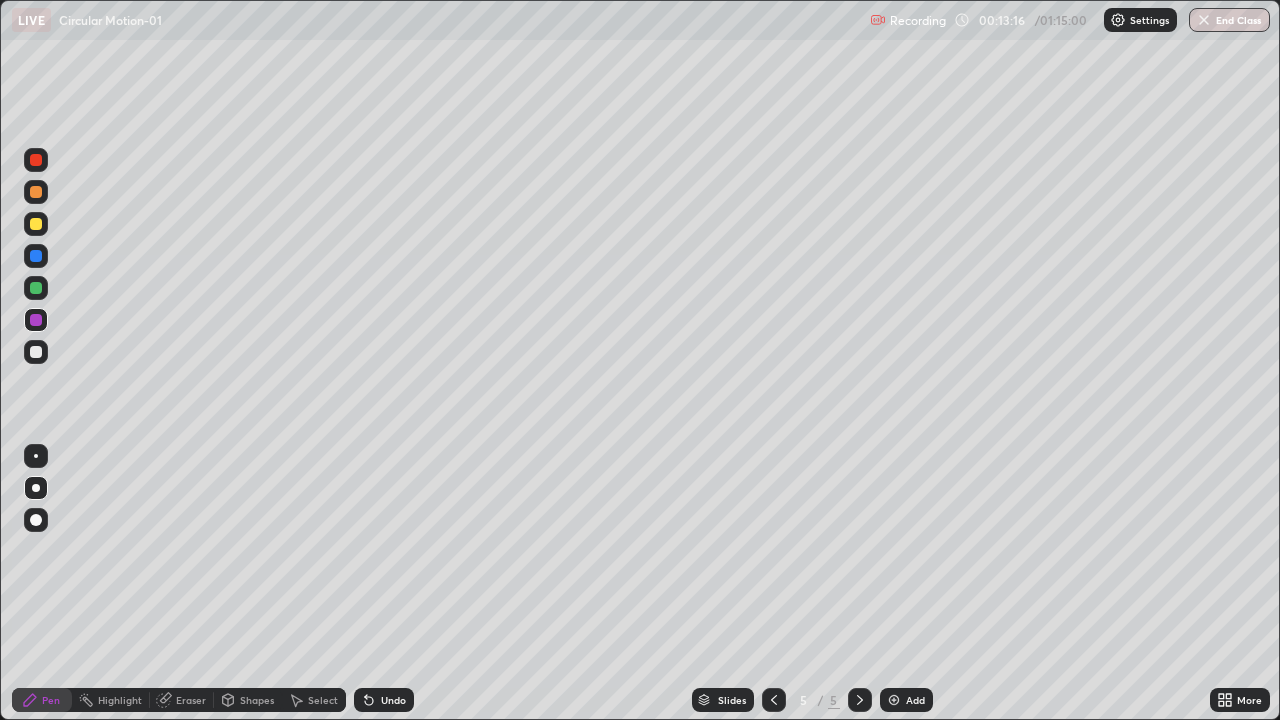 click at bounding box center (36, 352) 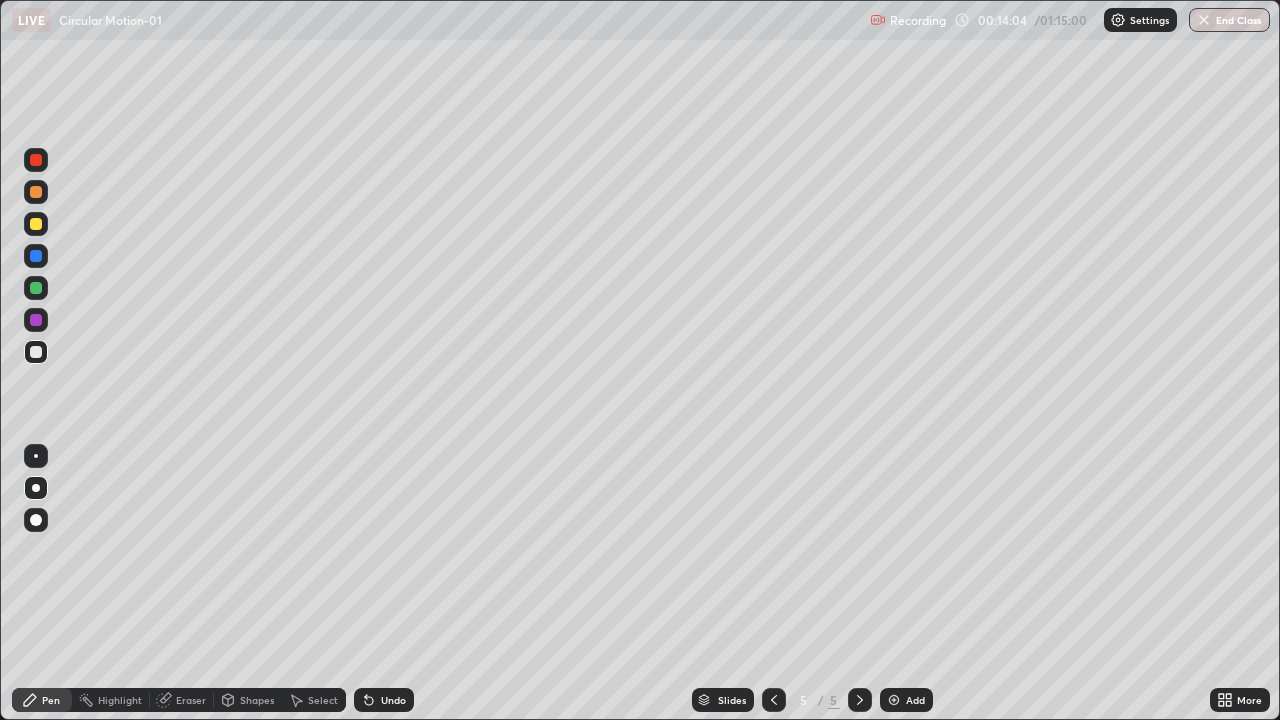 click on "Highlight" at bounding box center (120, 700) 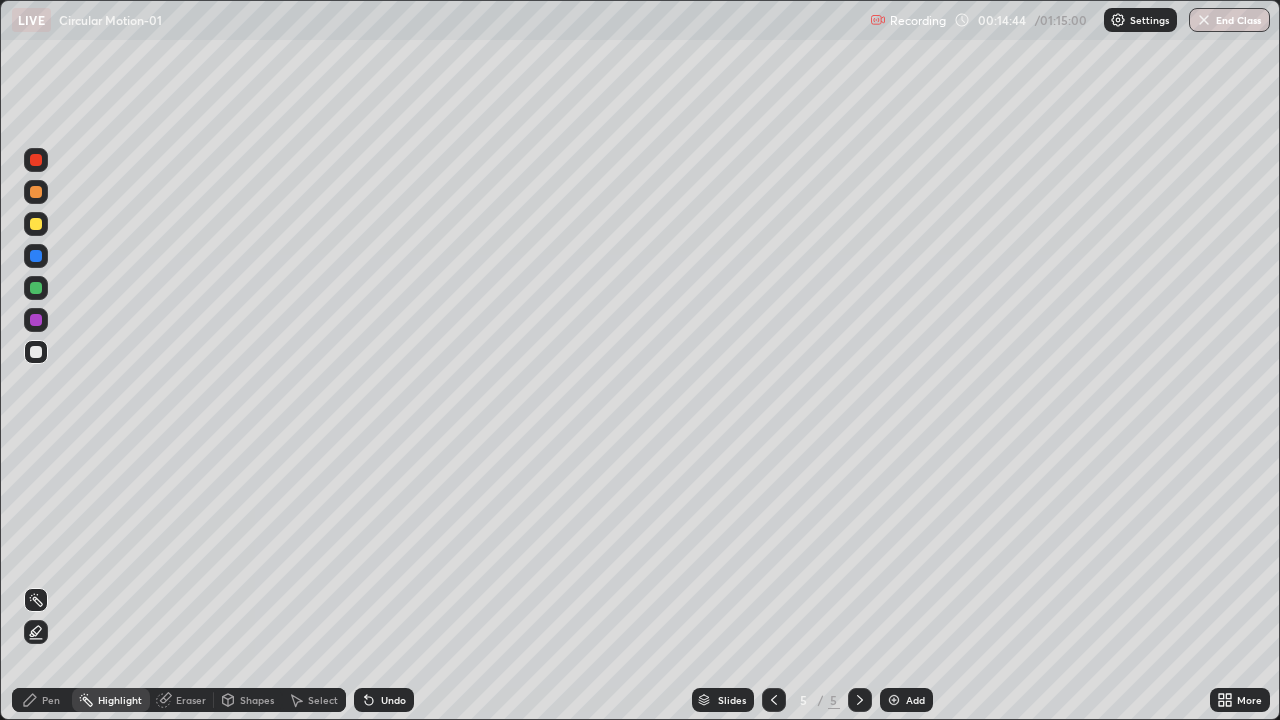 click on "Pen" at bounding box center [42, 700] 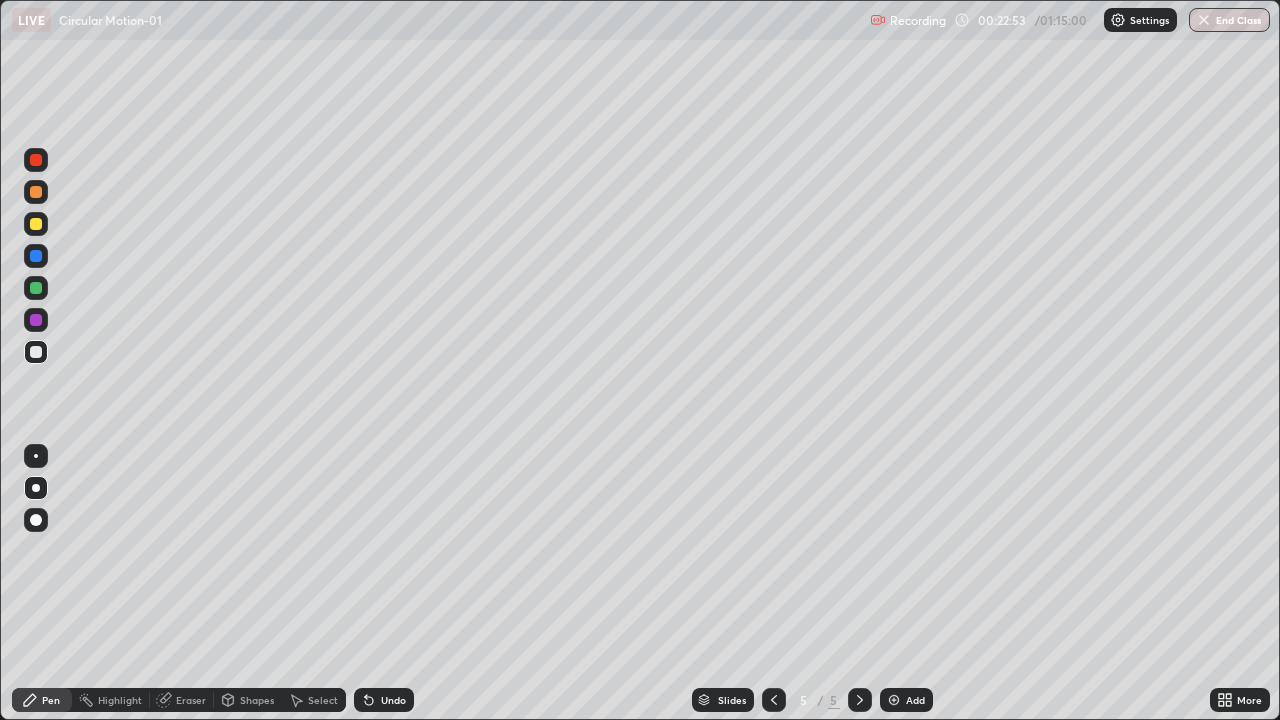 click on "Add" at bounding box center [906, 700] 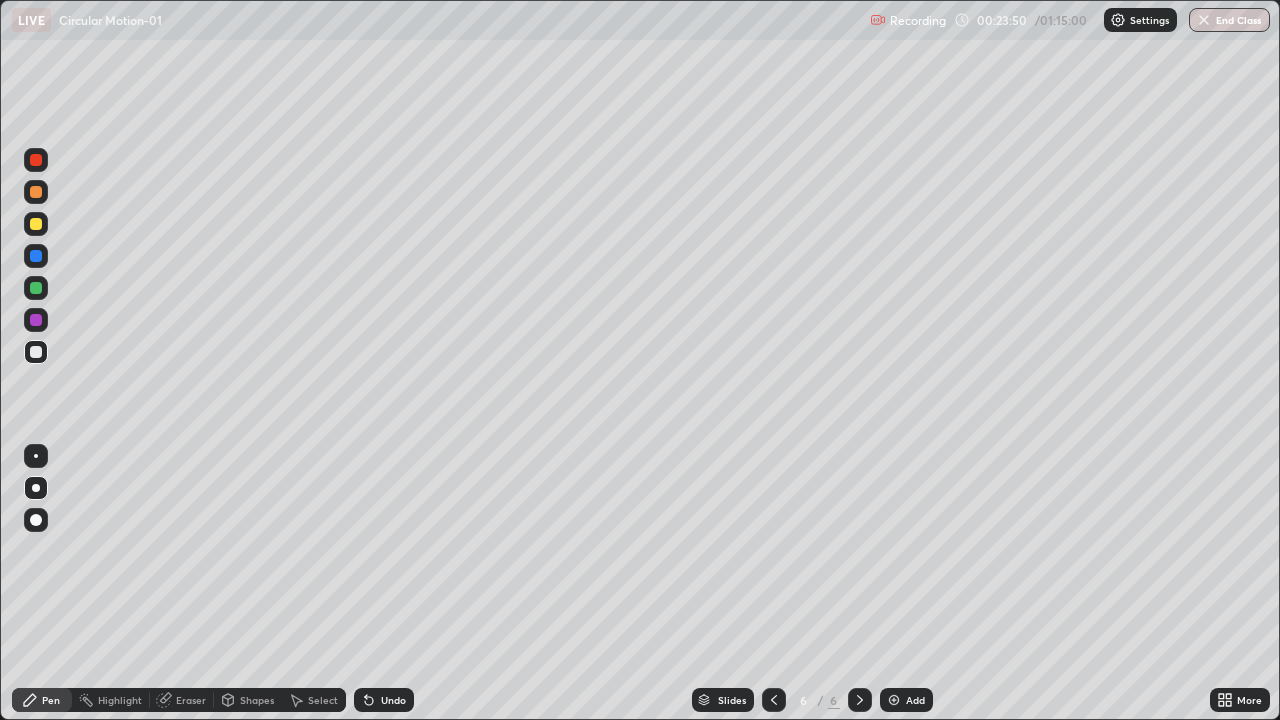 click on "Undo" at bounding box center (393, 700) 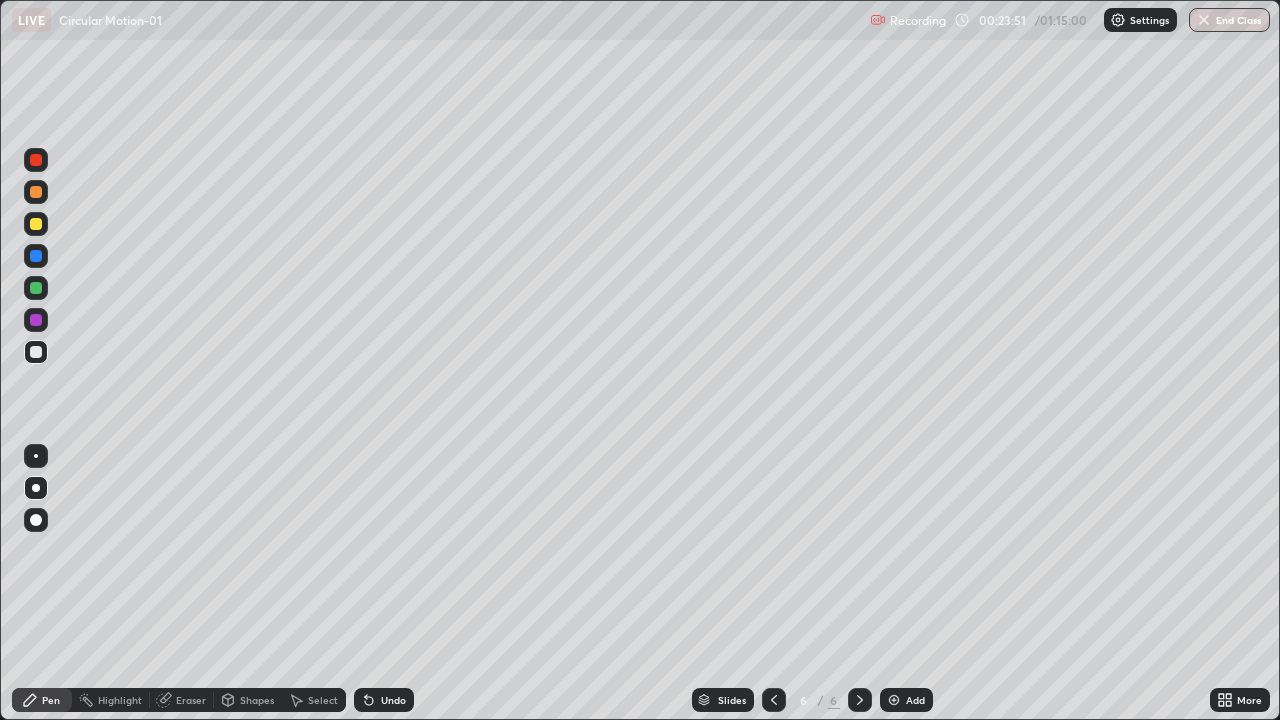 click on "Undo" at bounding box center [393, 700] 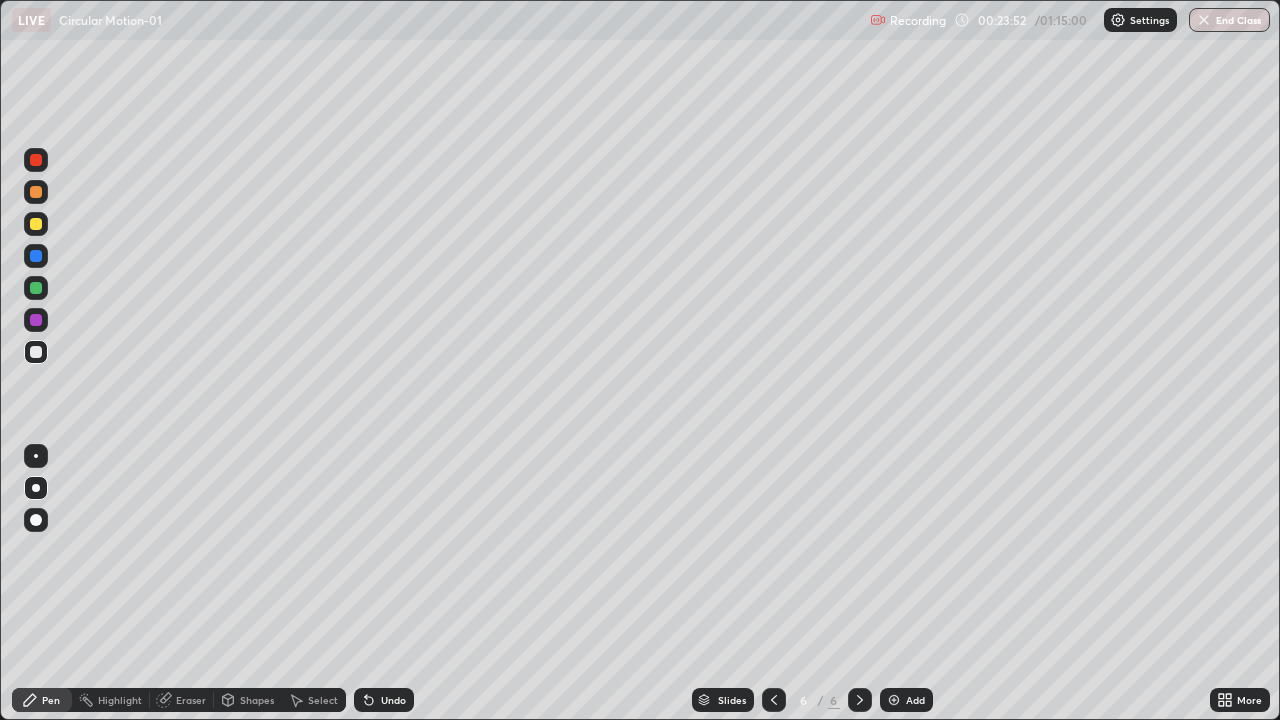 click on "Undo" at bounding box center [393, 700] 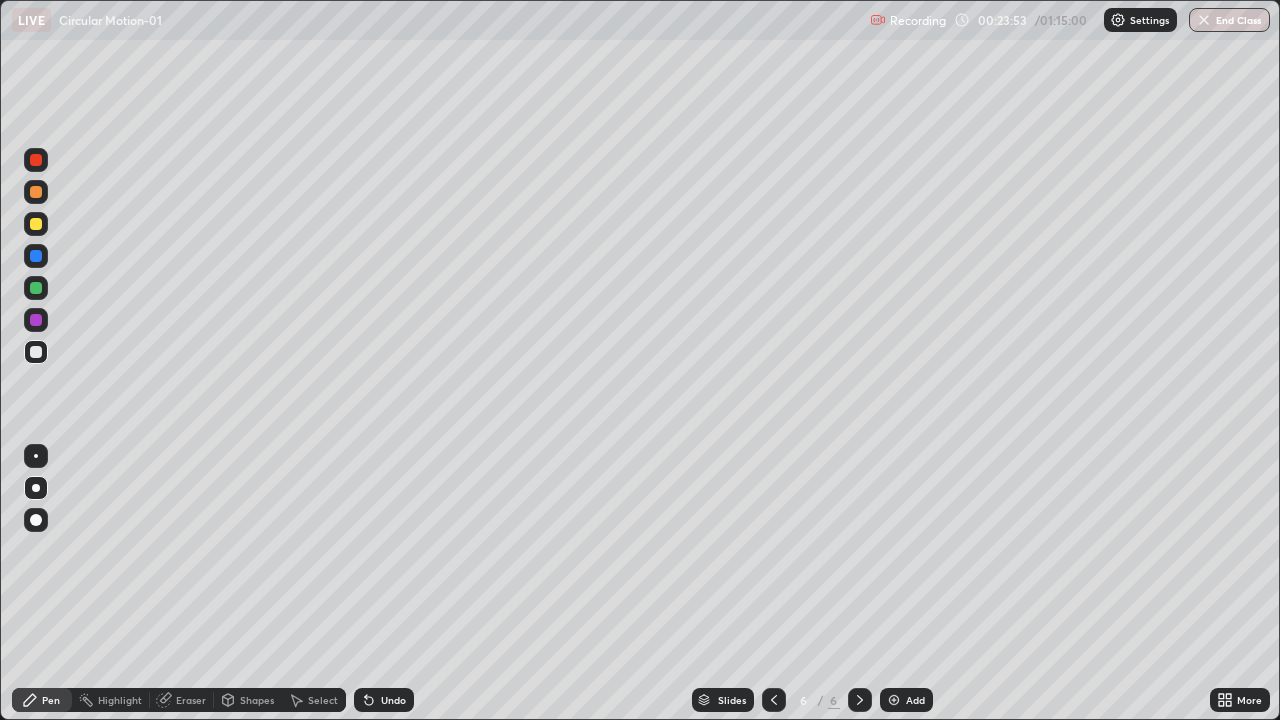 click on "Undo" at bounding box center (384, 700) 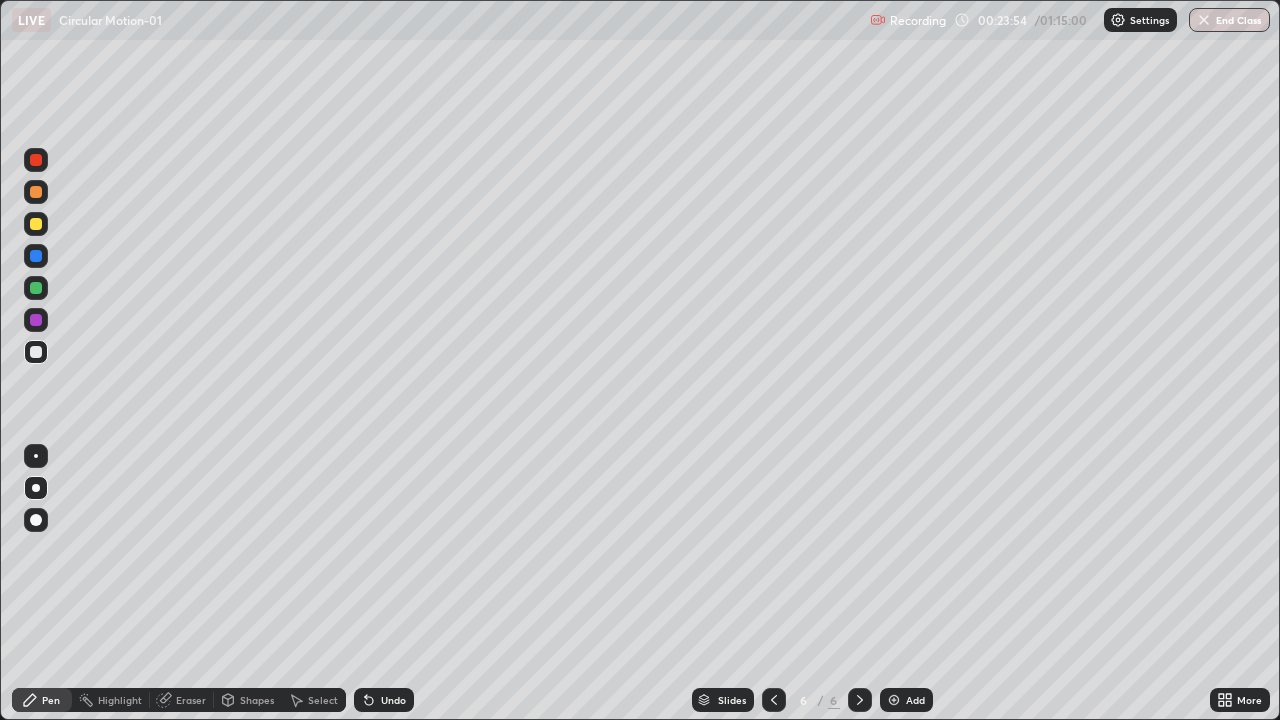 click on "Undo" at bounding box center [393, 700] 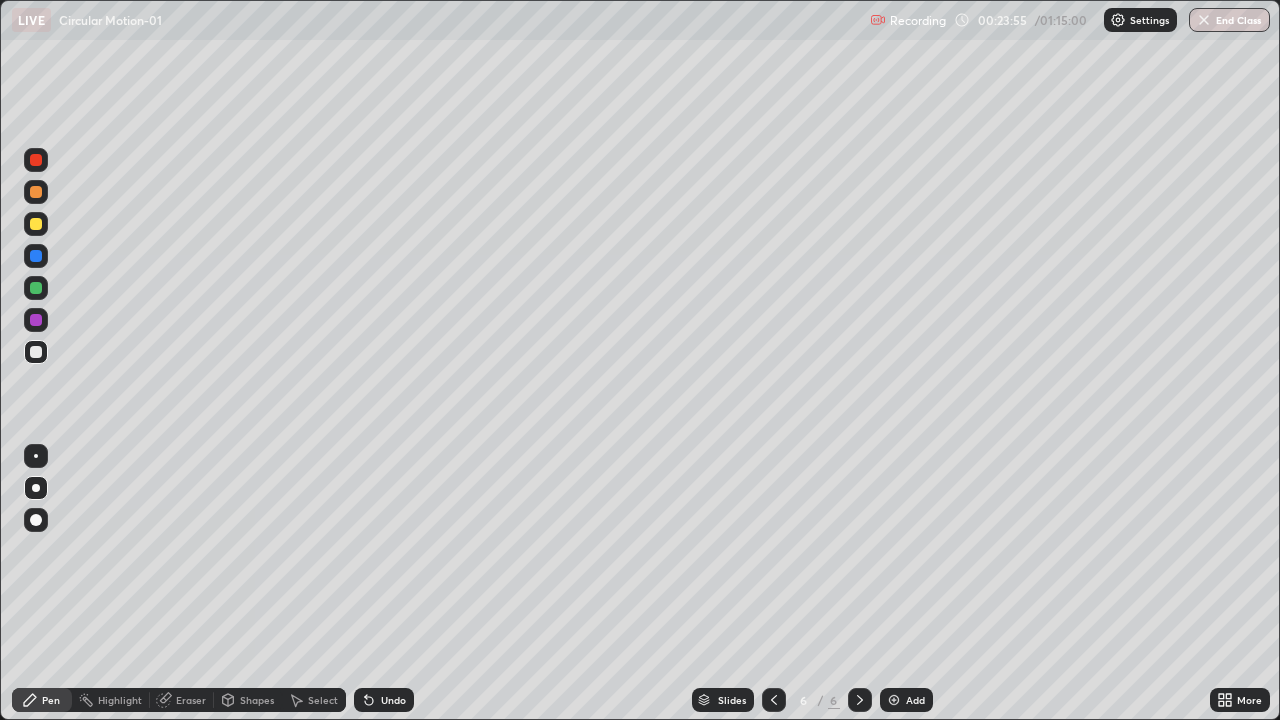 click on "Undo" at bounding box center (384, 700) 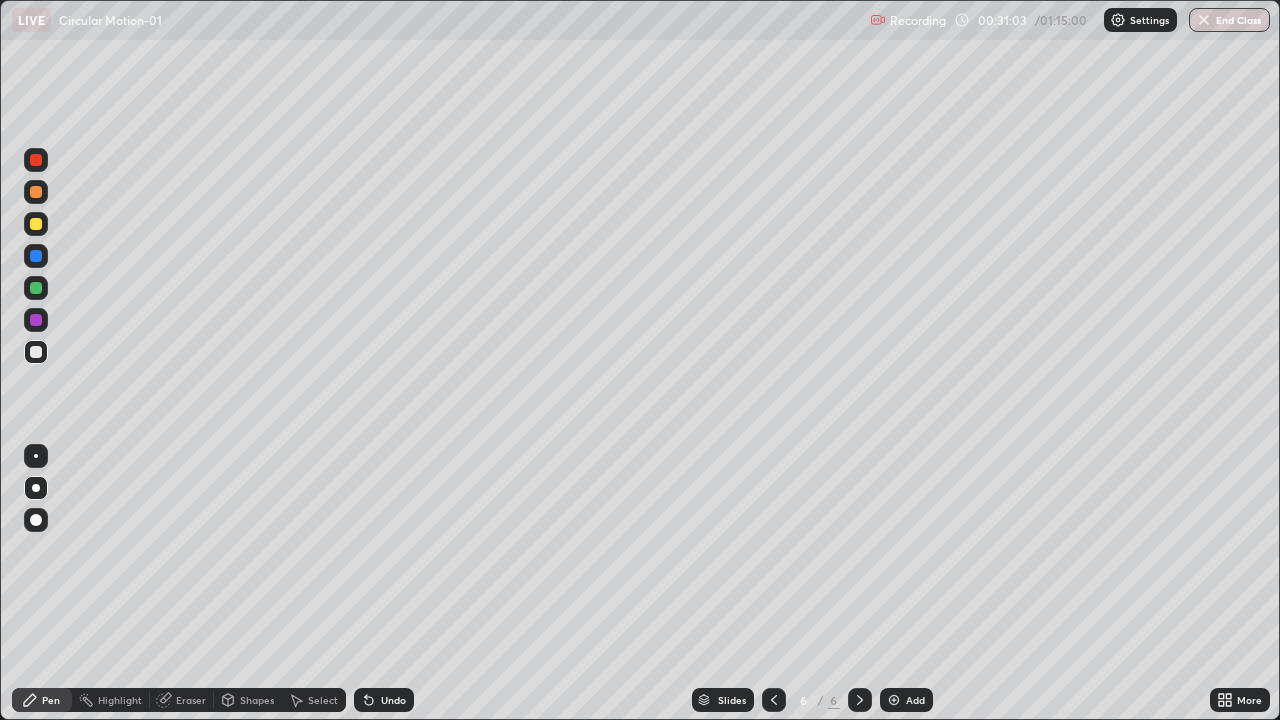 click 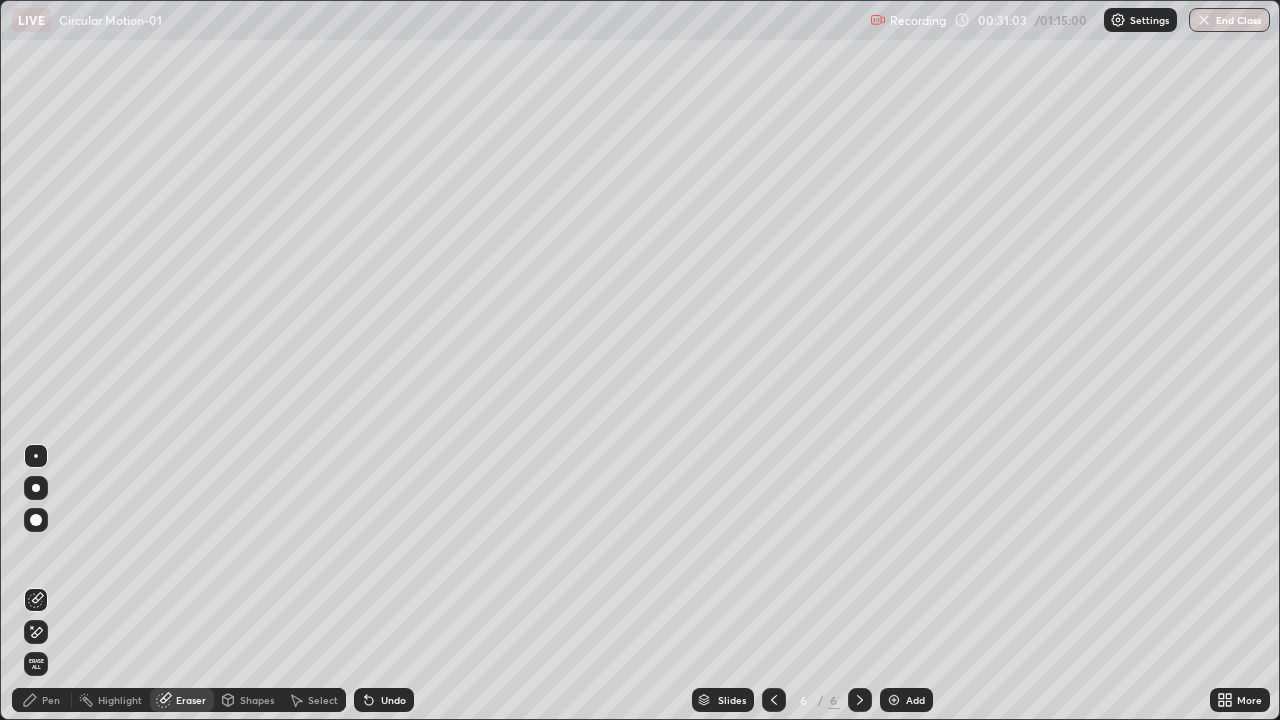 click 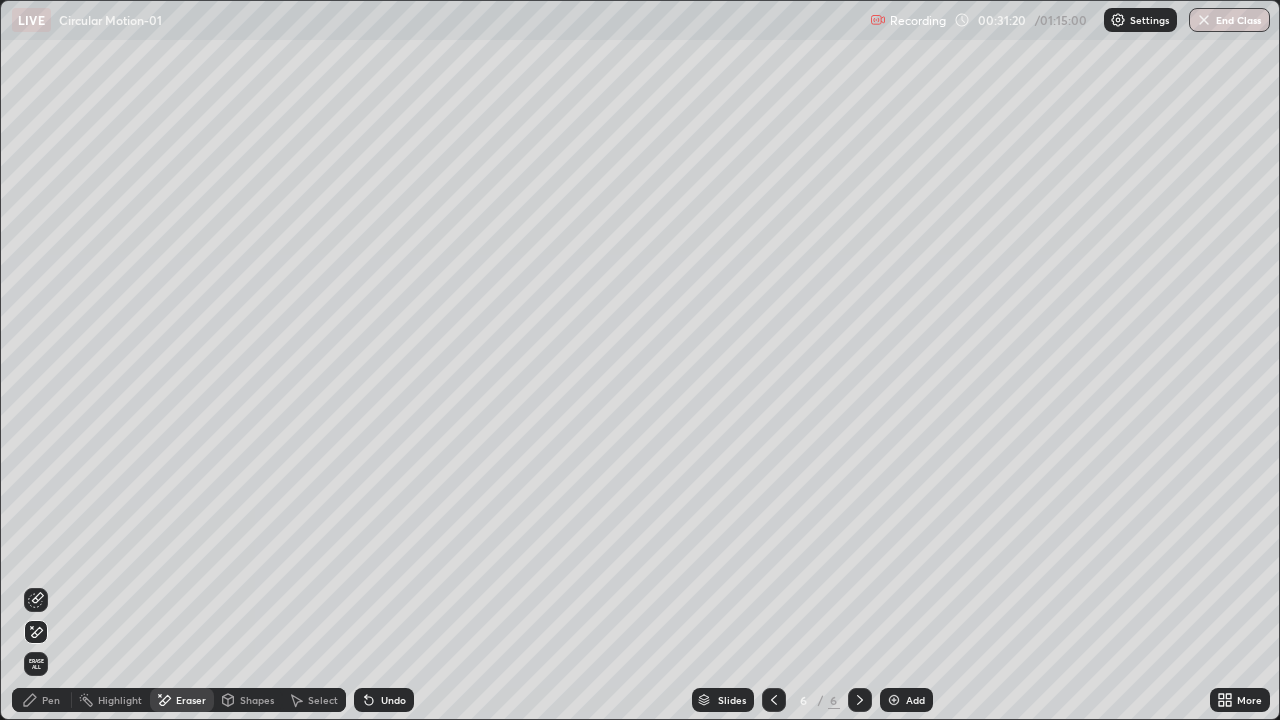 click on "Pen" at bounding box center (42, 700) 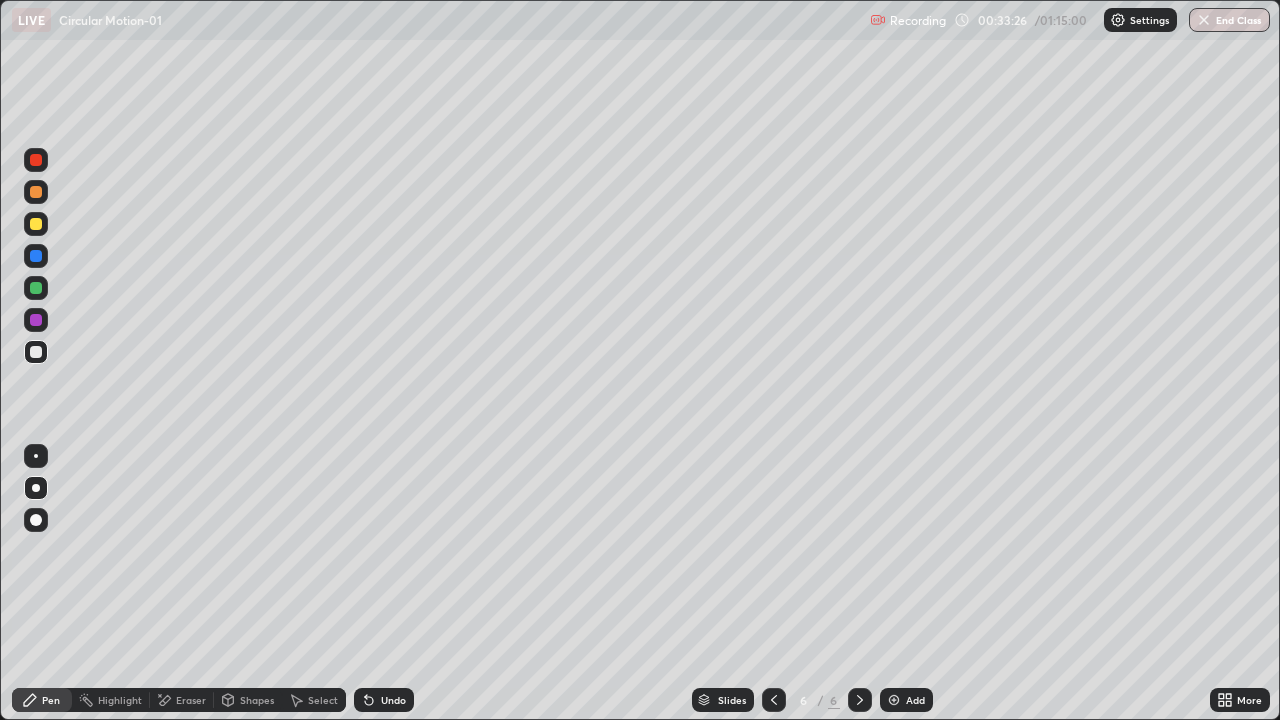 click at bounding box center (36, 320) 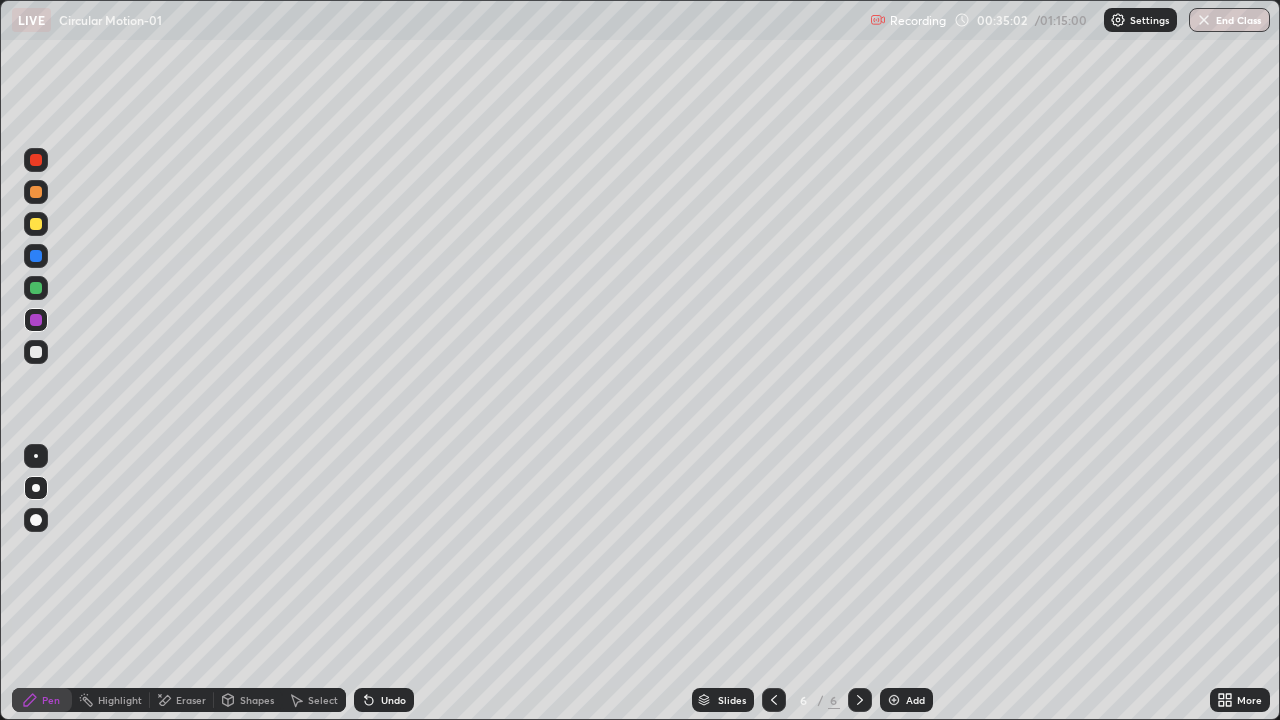 click at bounding box center (36, 160) 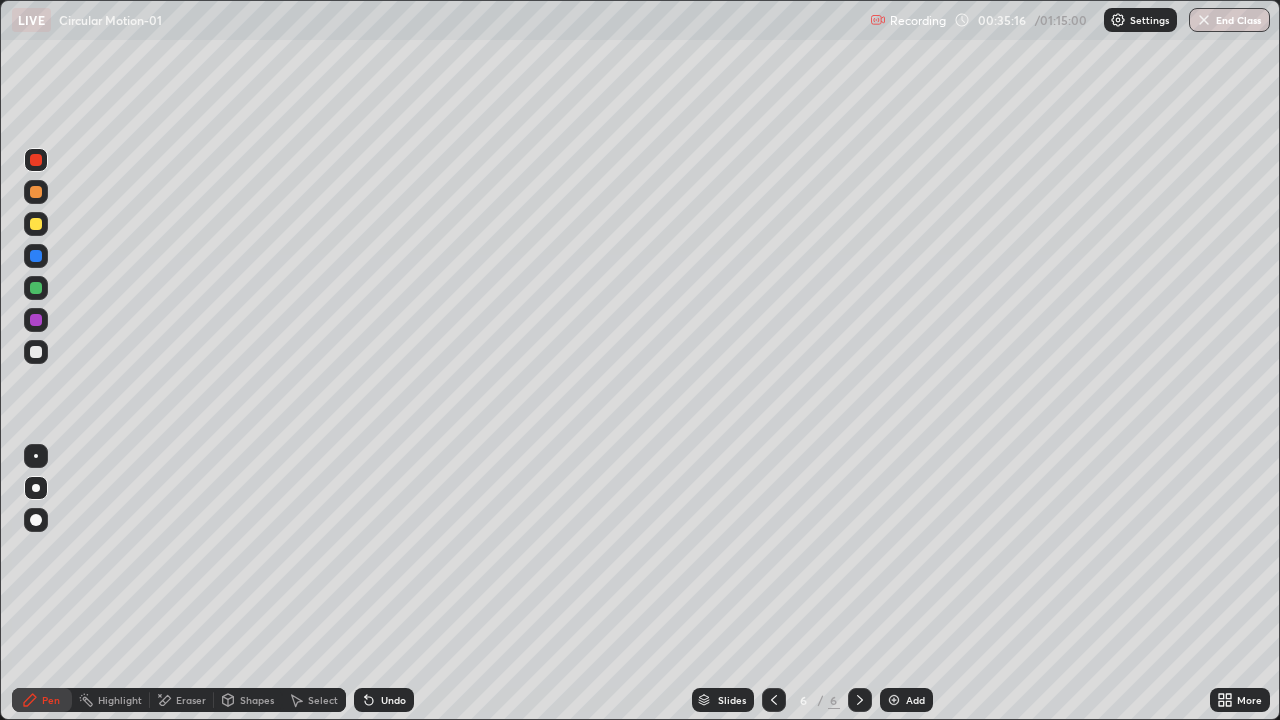 click at bounding box center [894, 700] 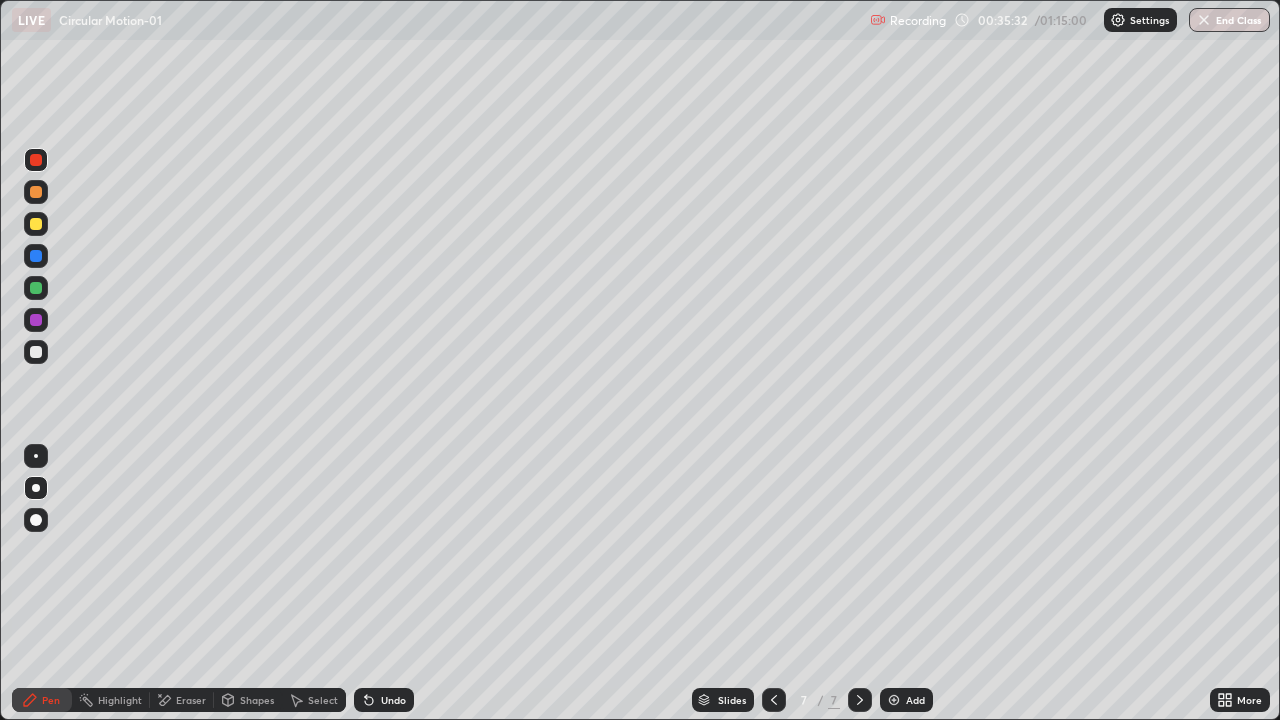click on "Undo" at bounding box center [393, 700] 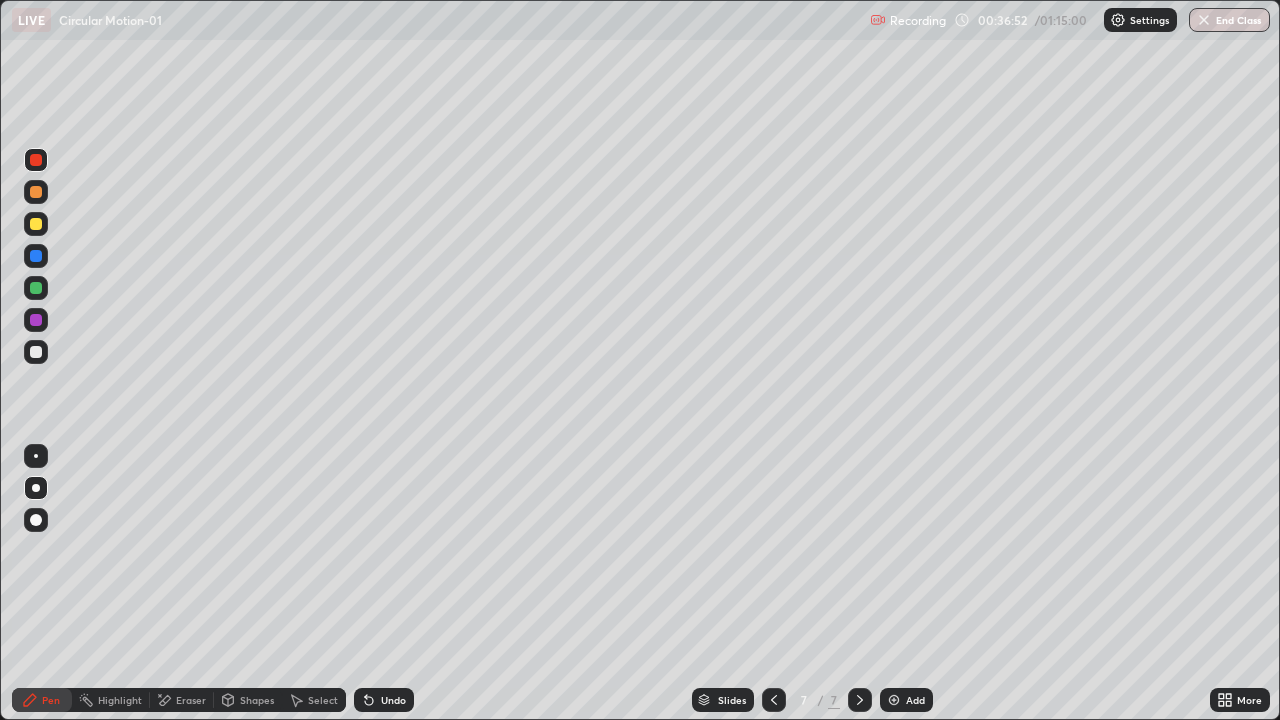 click 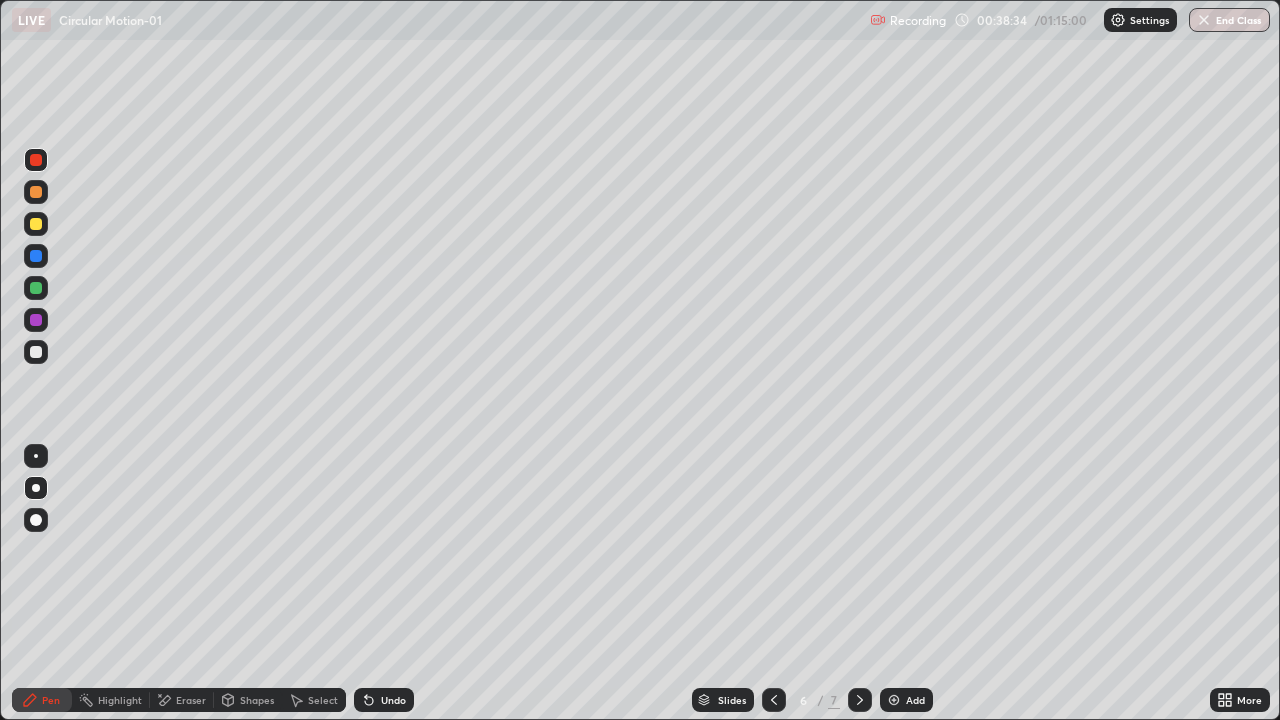 click 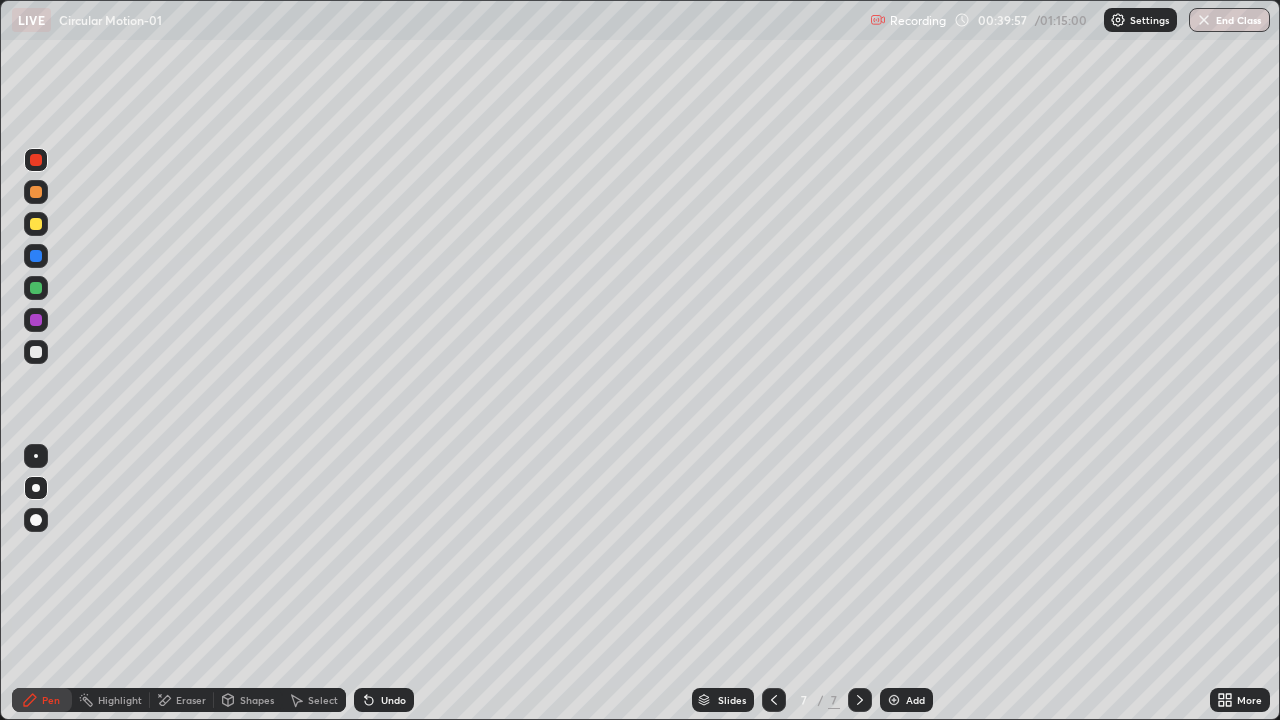 click on "Add" at bounding box center (915, 700) 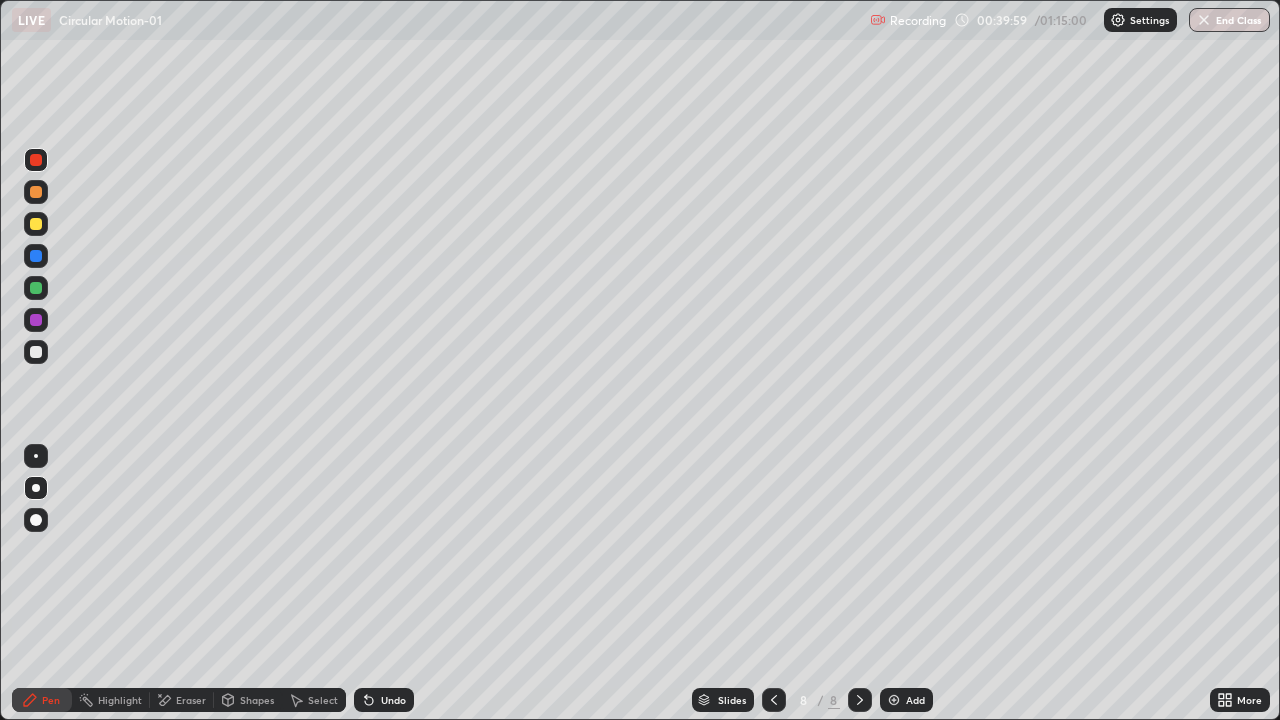 click at bounding box center [36, 352] 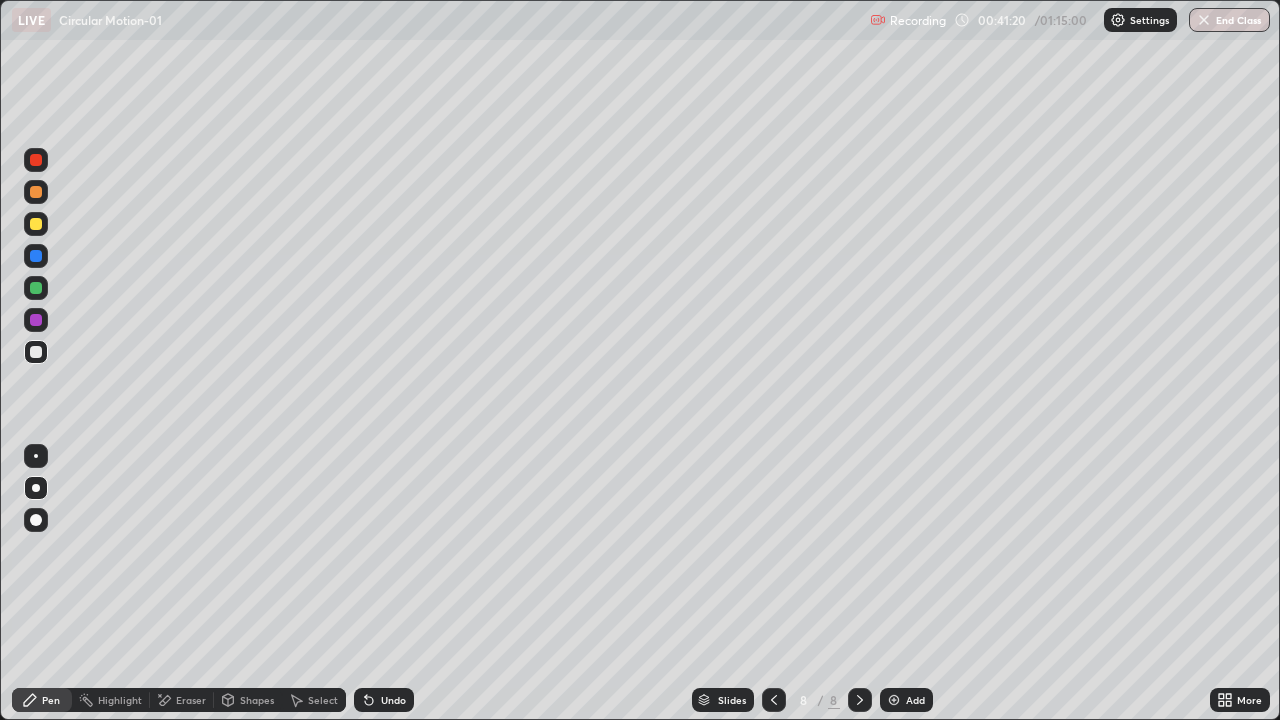 click on "Undo" at bounding box center [393, 700] 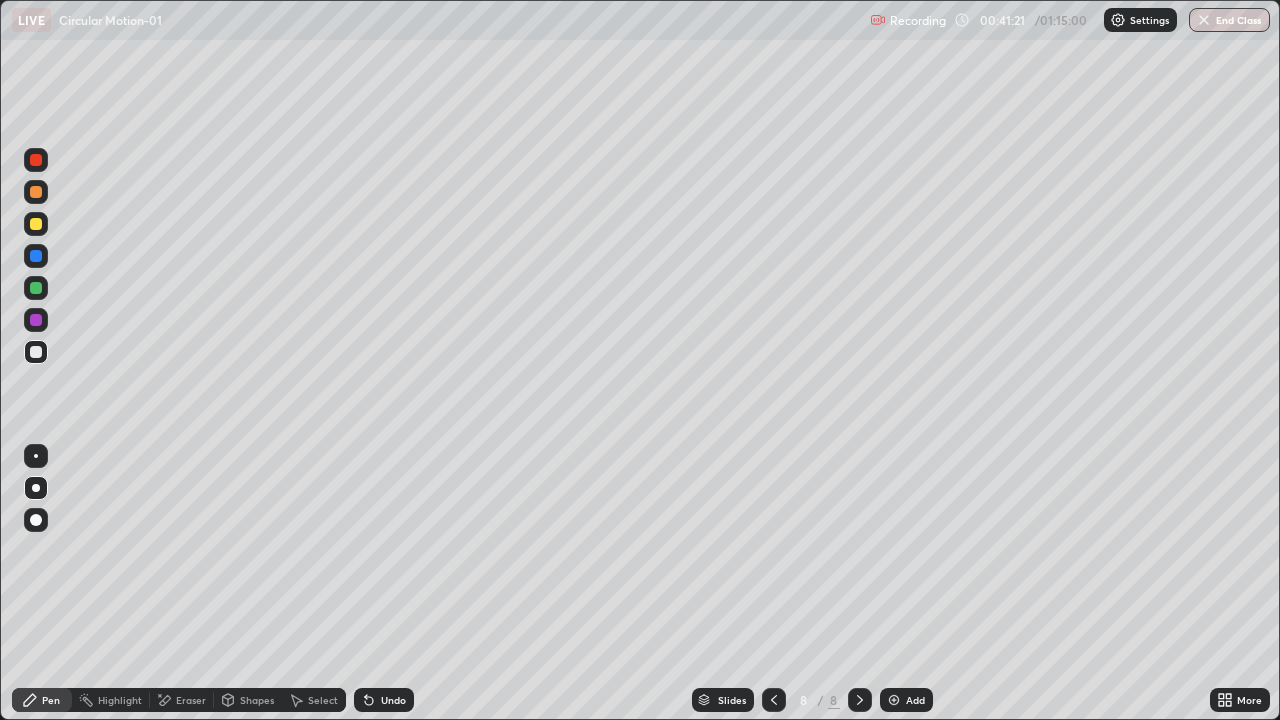 click on "Undo" at bounding box center [384, 700] 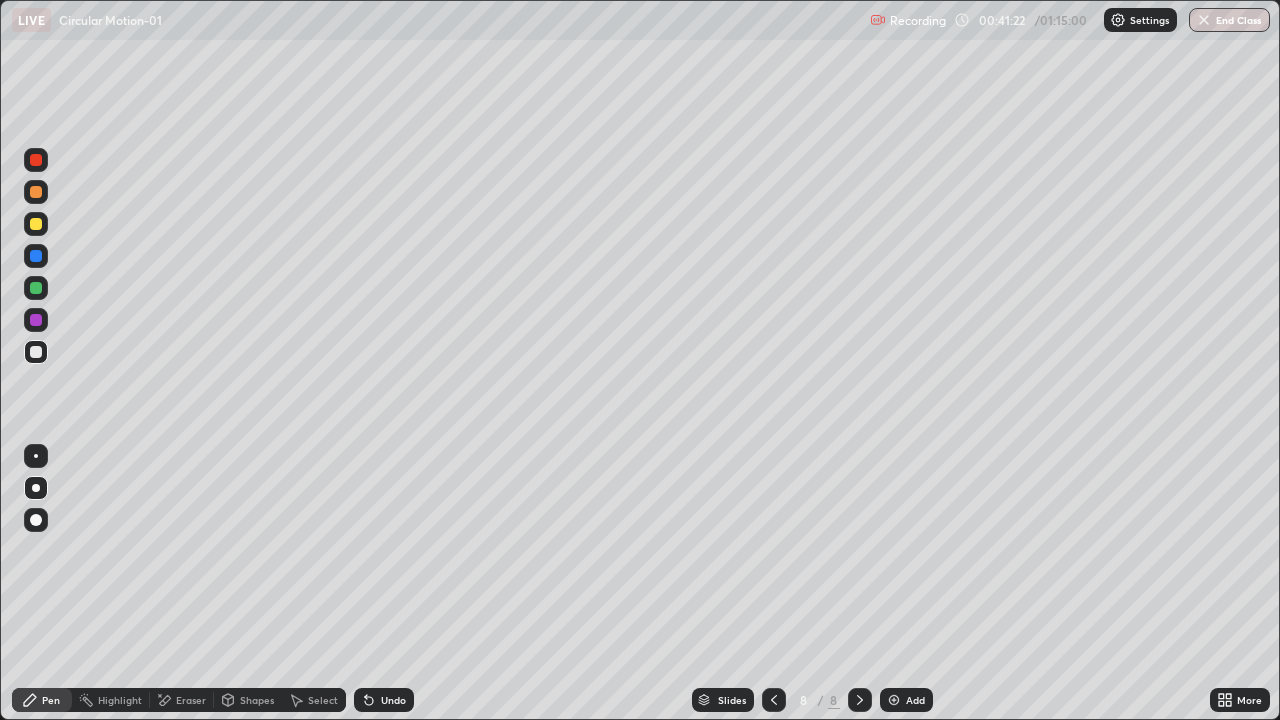 click on "Undo" at bounding box center (384, 700) 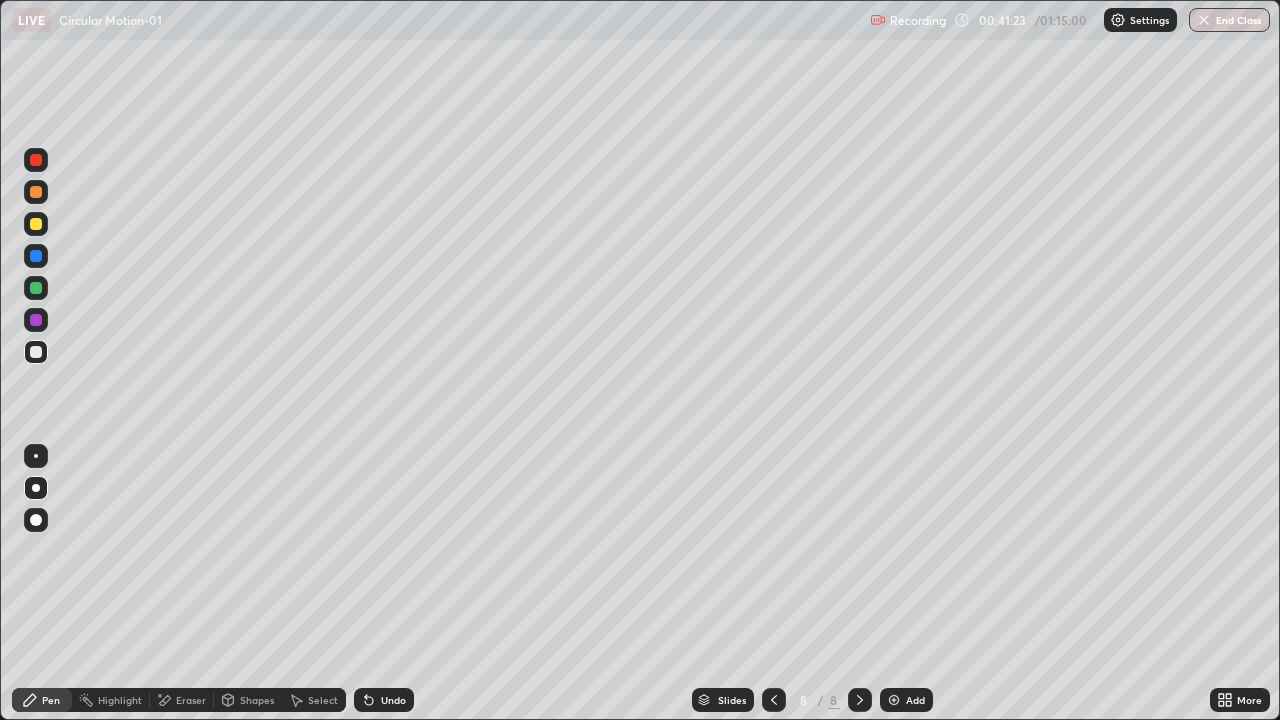 click 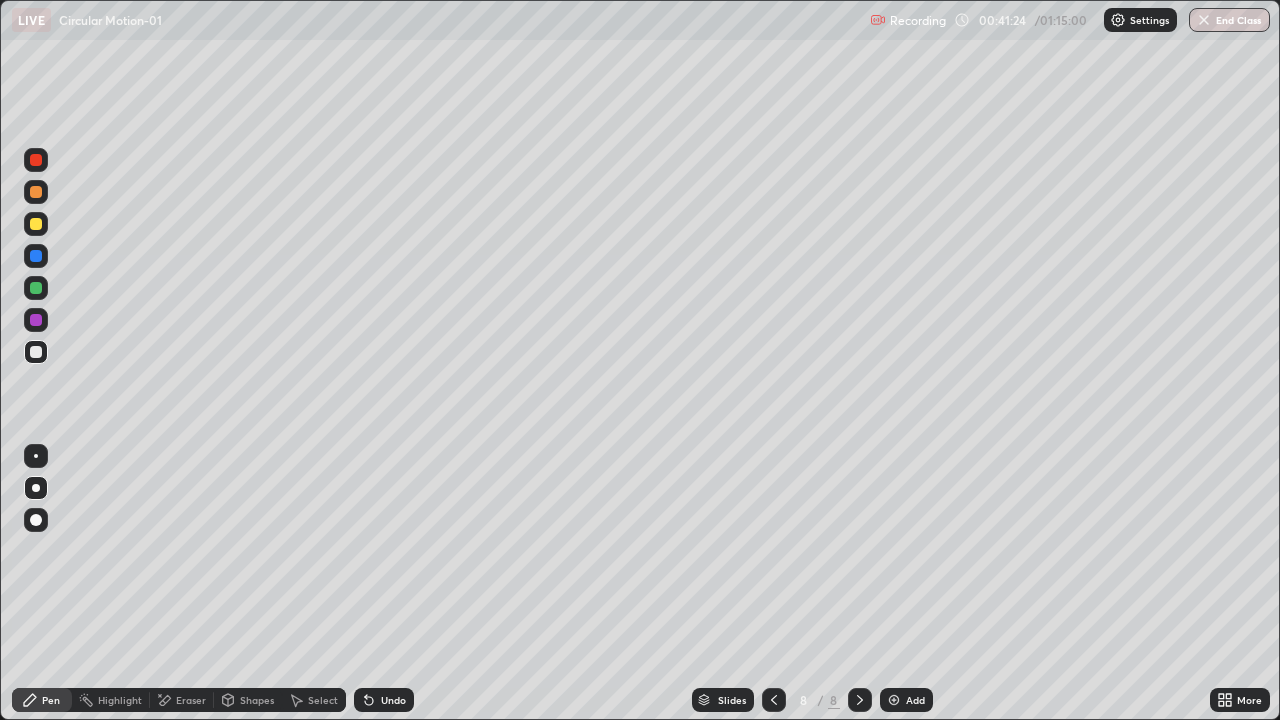 click 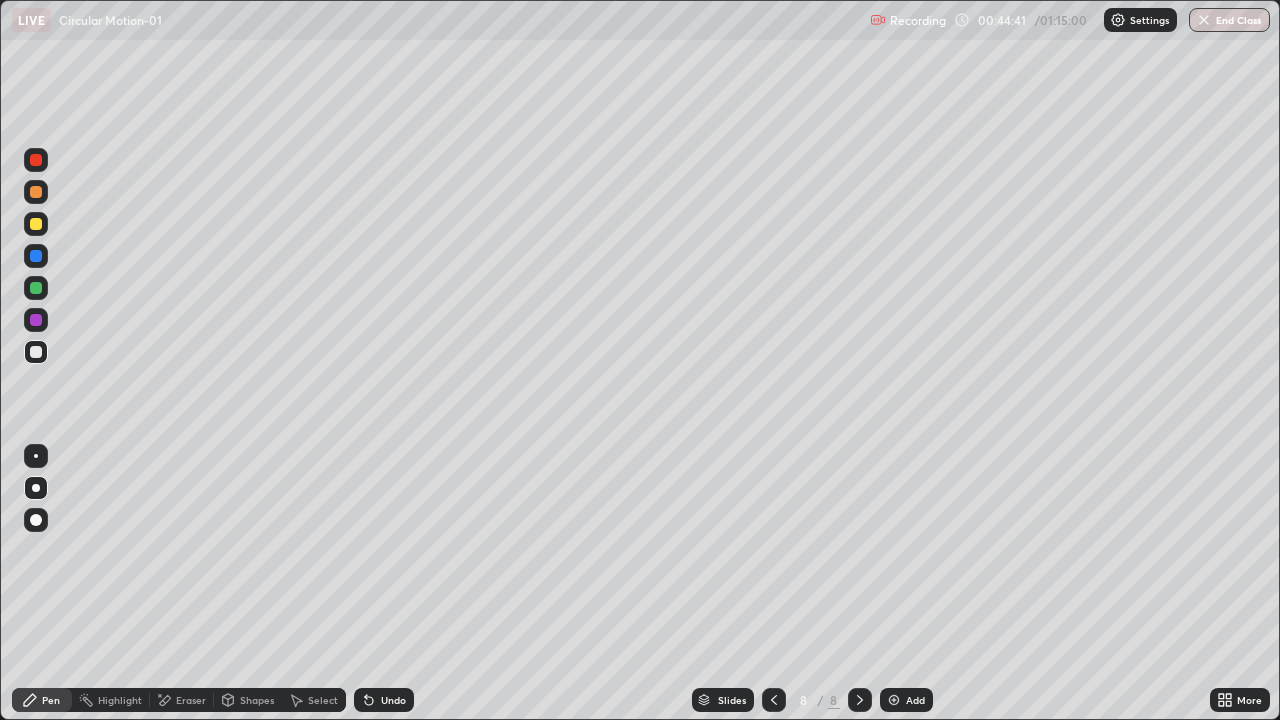 click at bounding box center (894, 700) 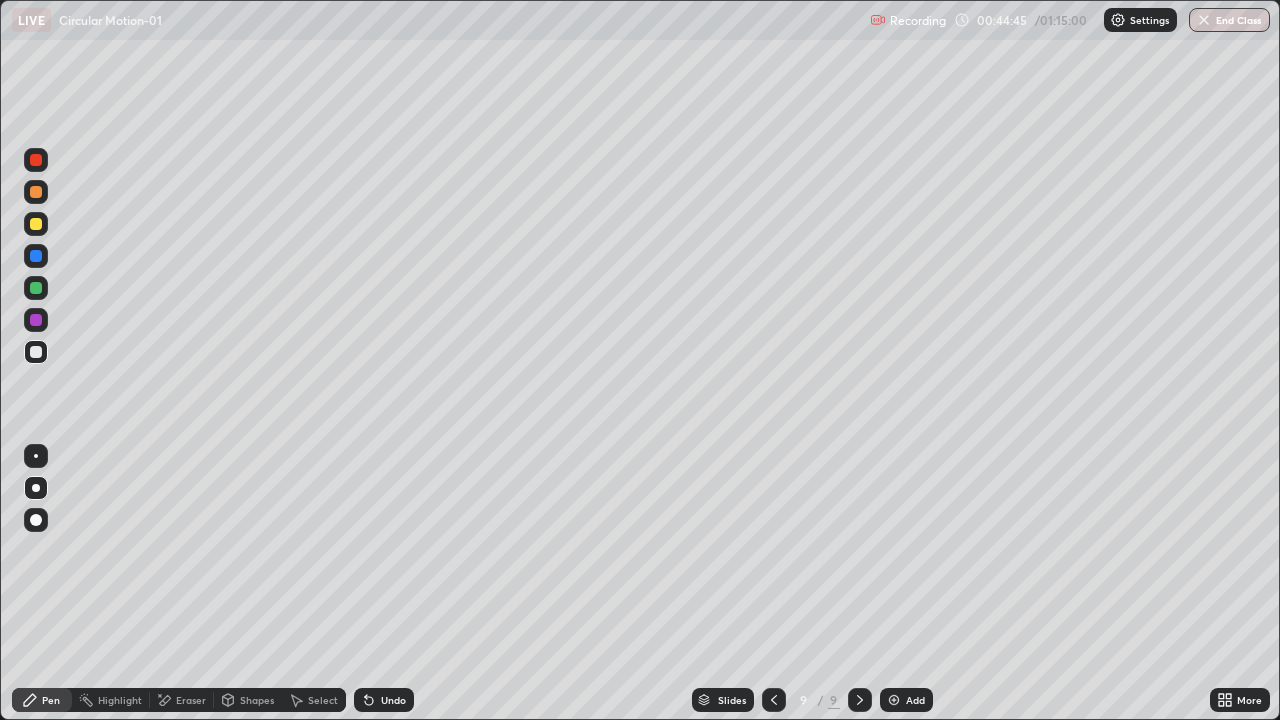 click at bounding box center (36, 320) 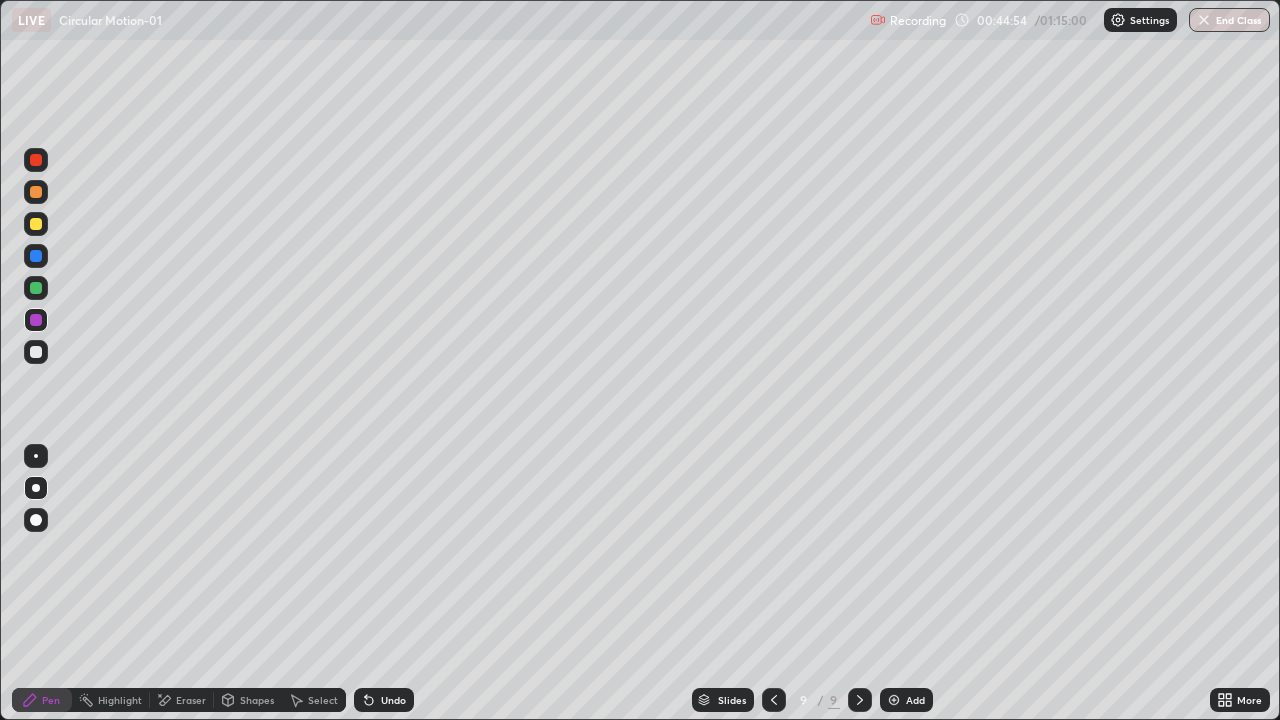 click at bounding box center (36, 288) 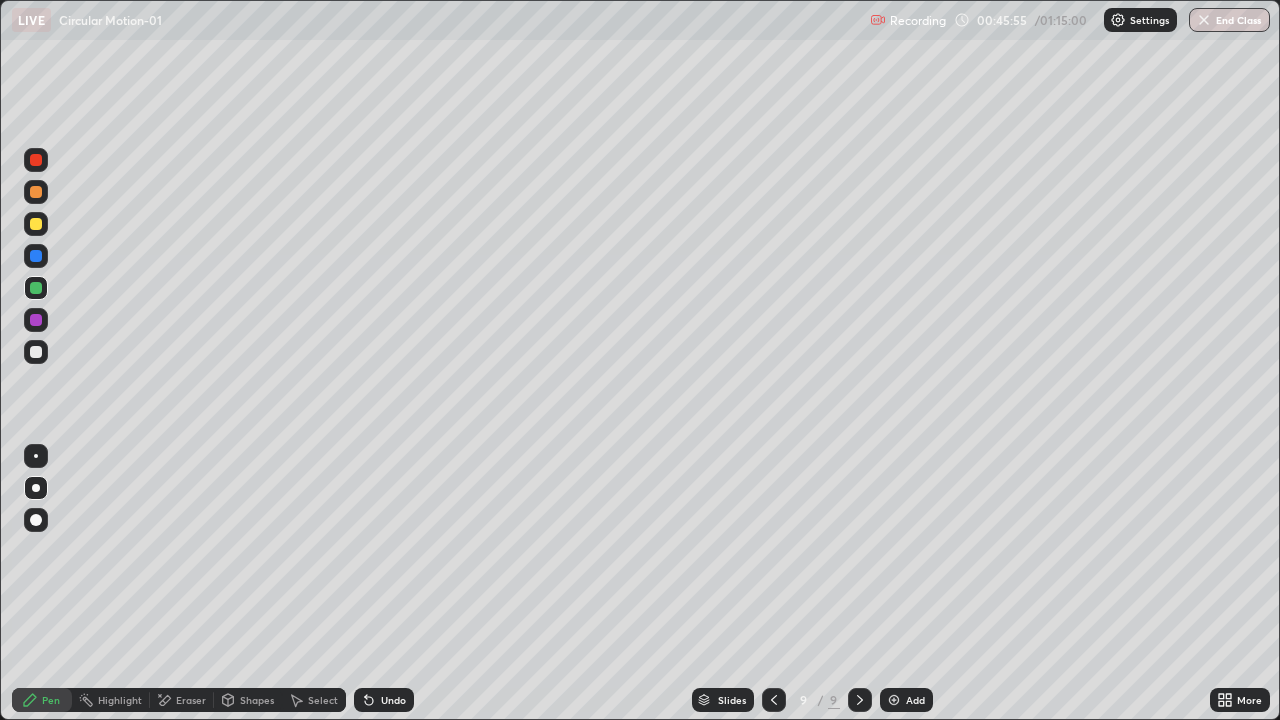 click at bounding box center (36, 352) 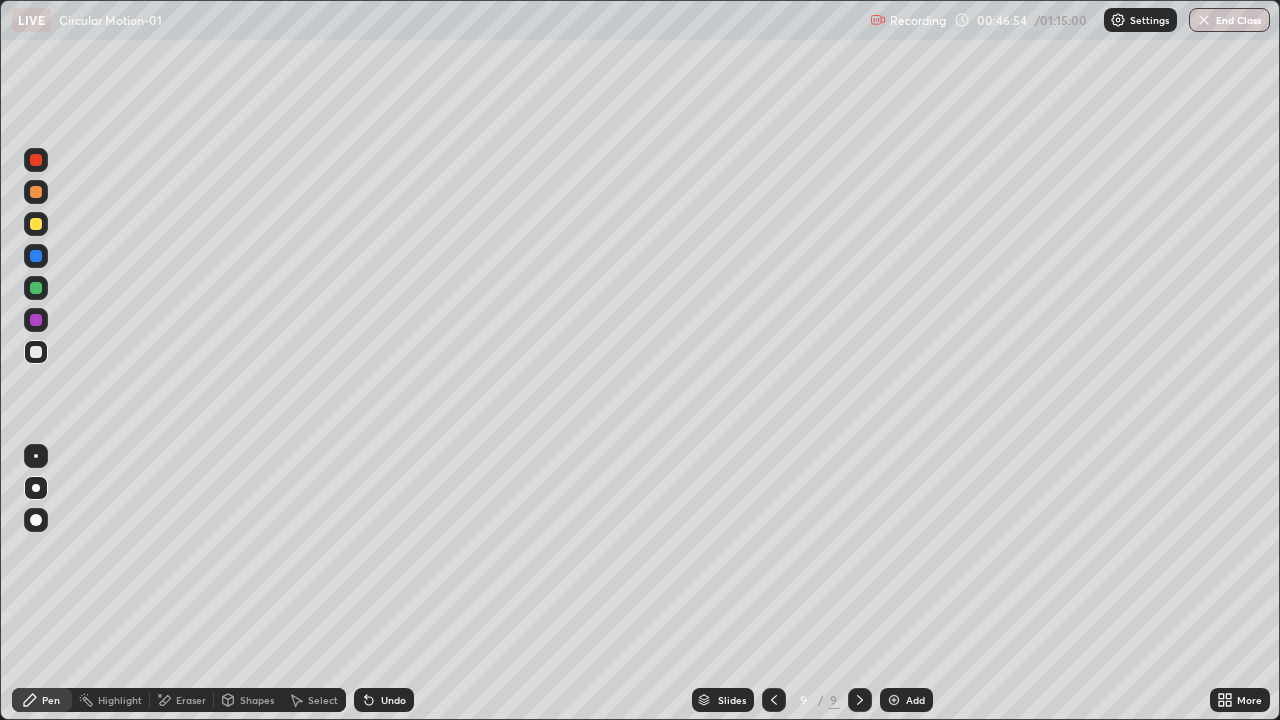 click on "Undo" at bounding box center [393, 700] 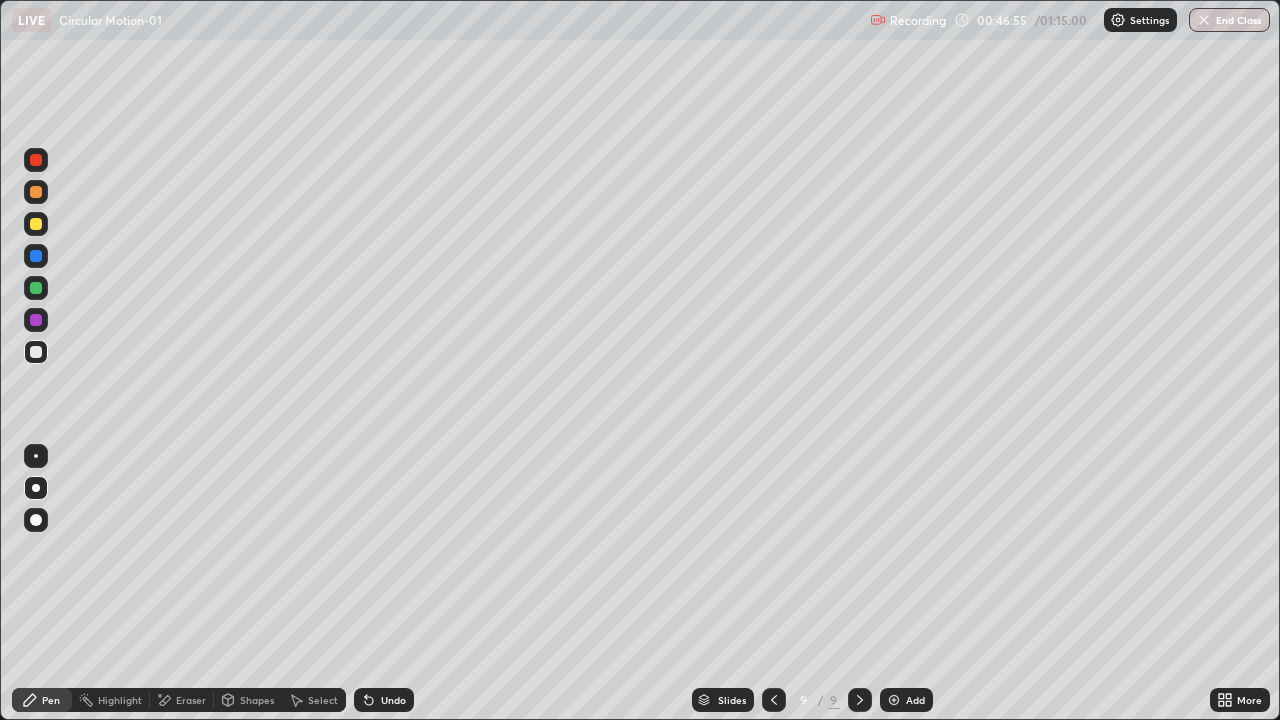 click on "Undo" at bounding box center [393, 700] 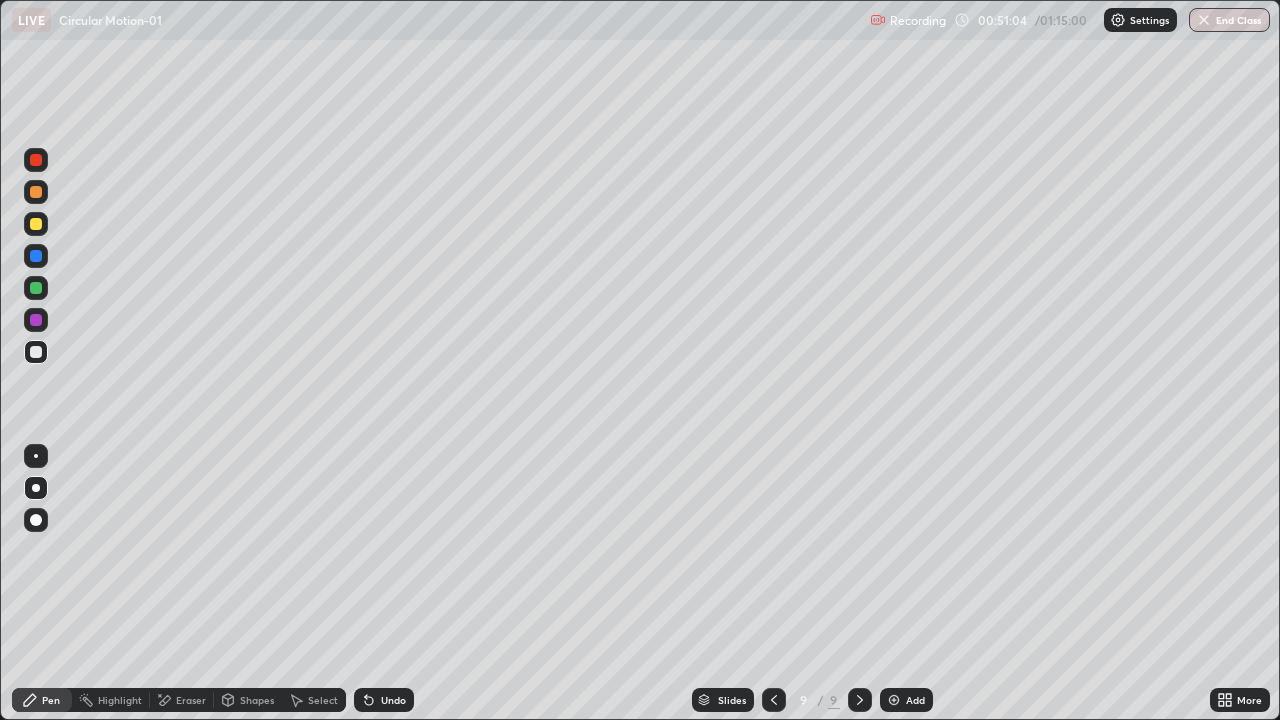 click on "Add" at bounding box center (915, 700) 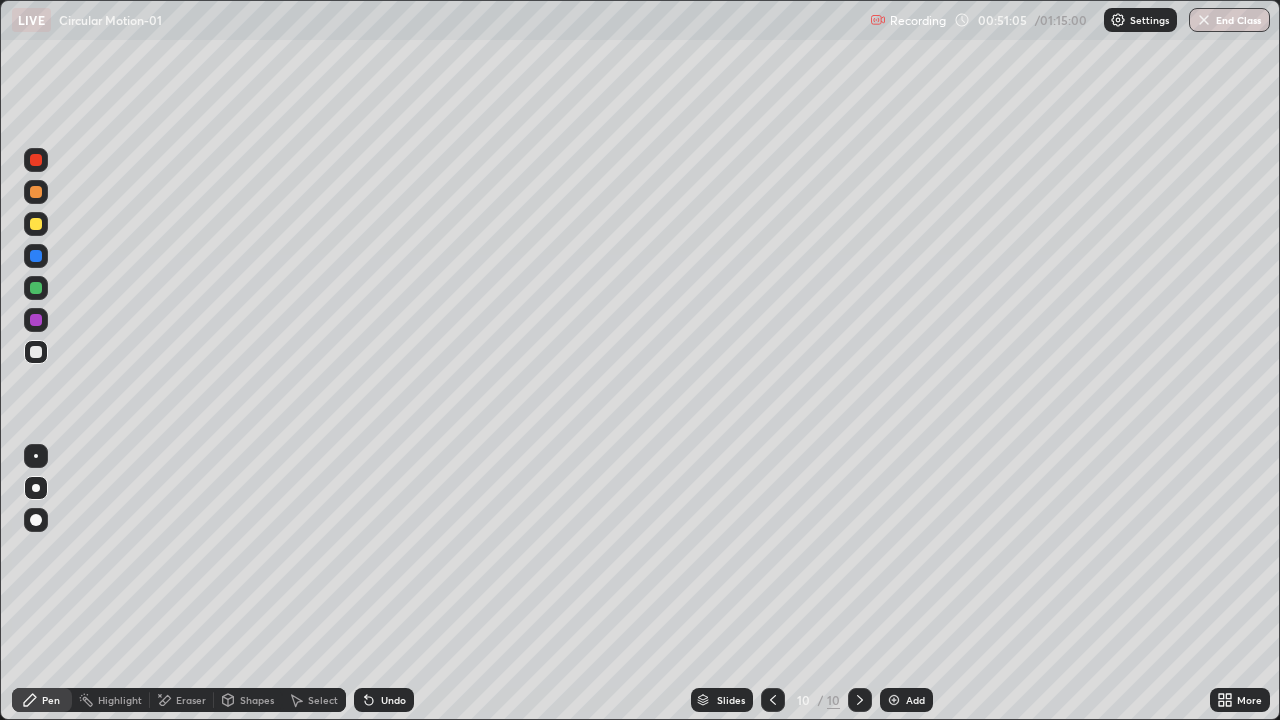 click on "Shapes" at bounding box center [257, 700] 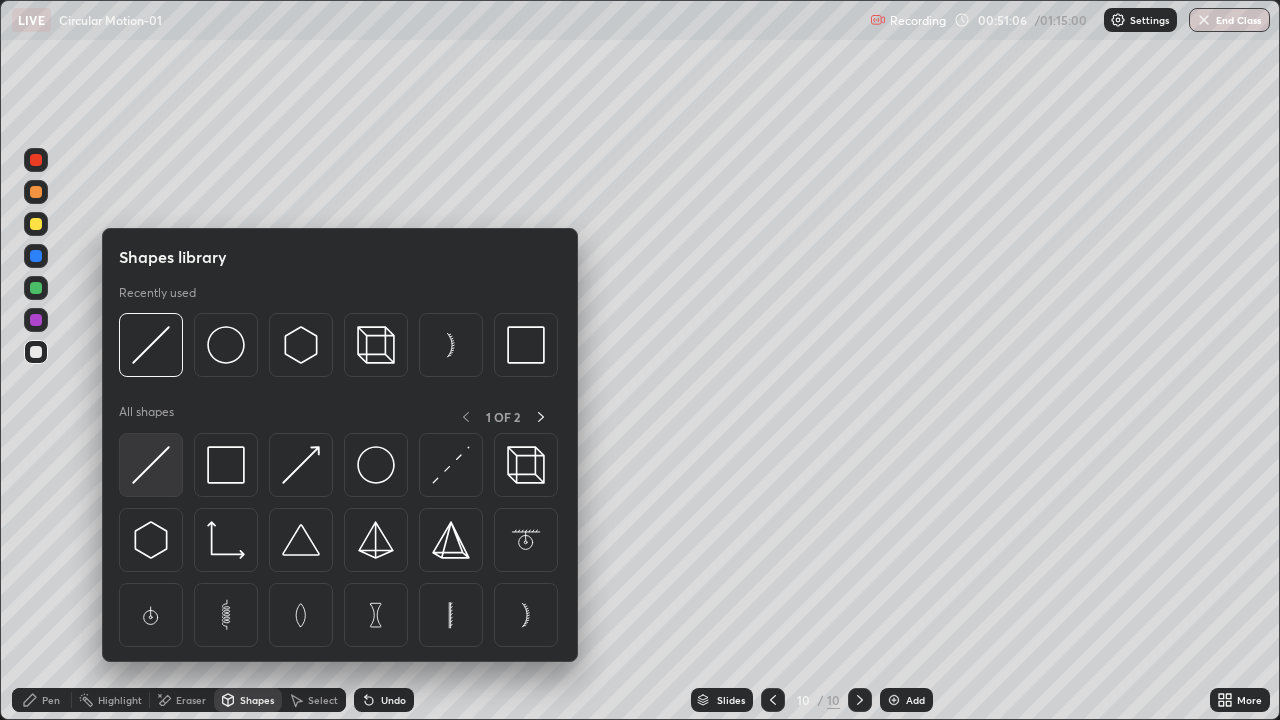 click at bounding box center [151, 465] 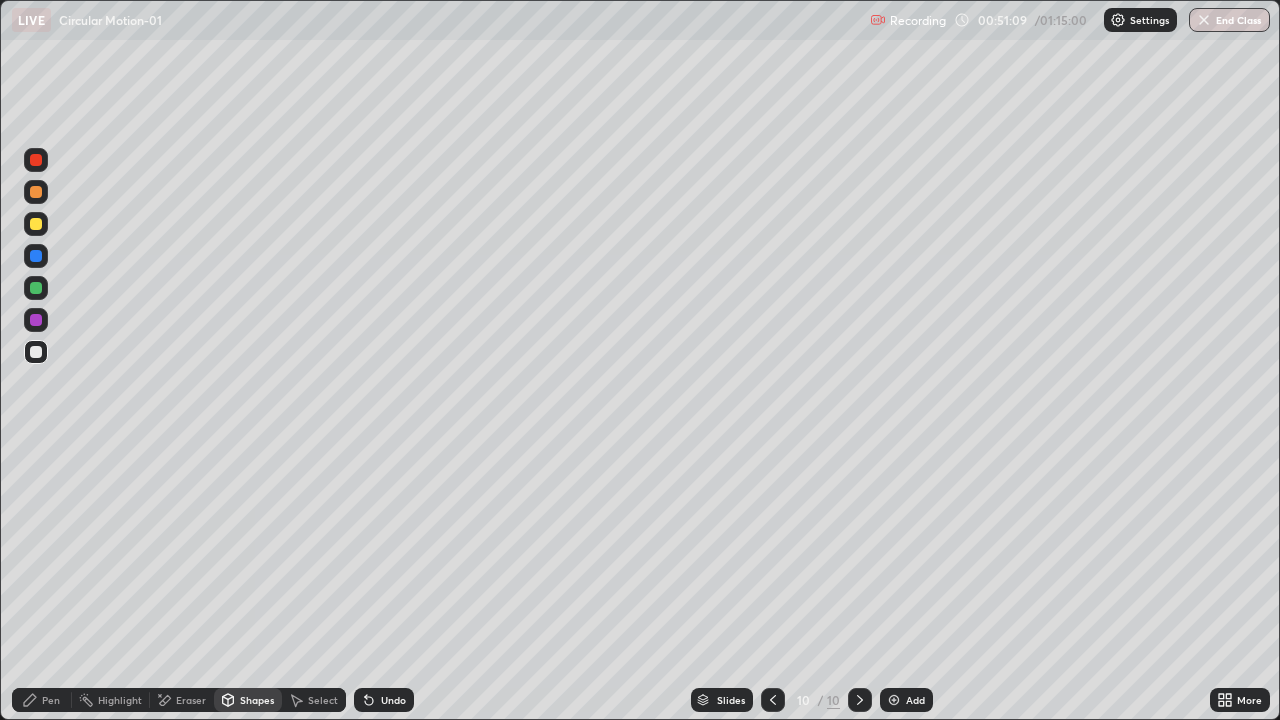 click at bounding box center [36, 320] 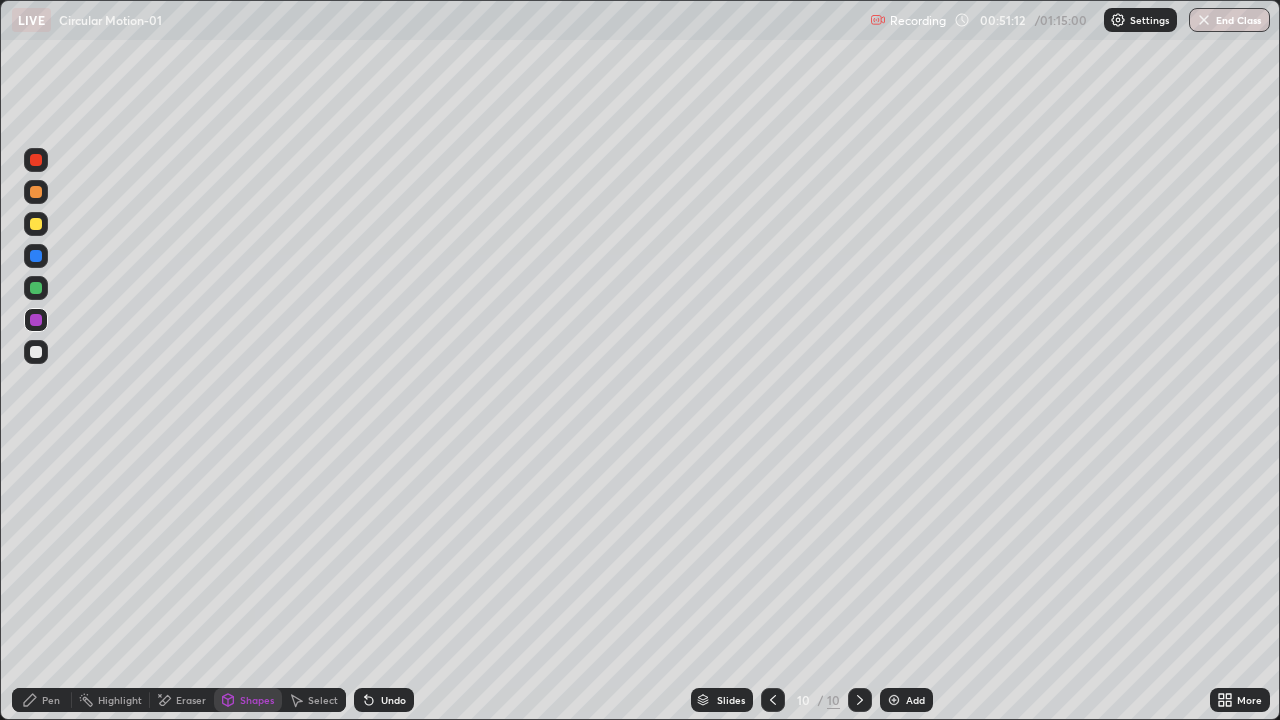 click 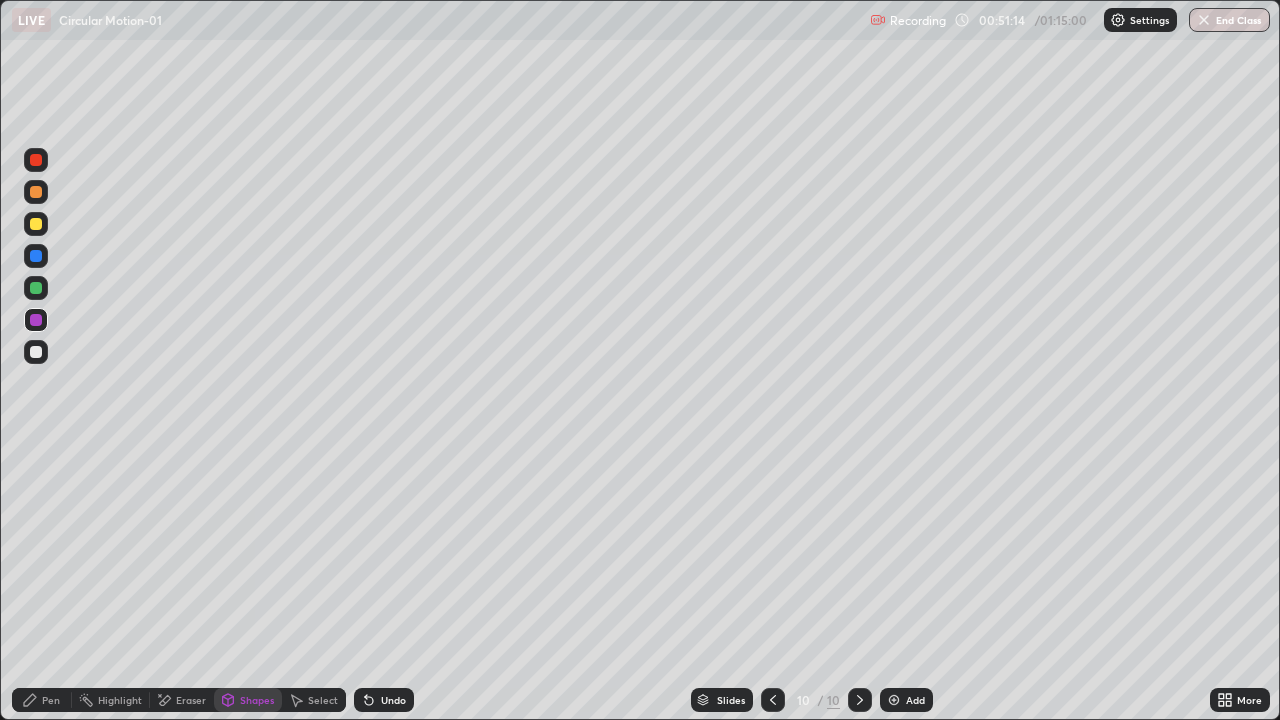 click on "Undo" at bounding box center (384, 700) 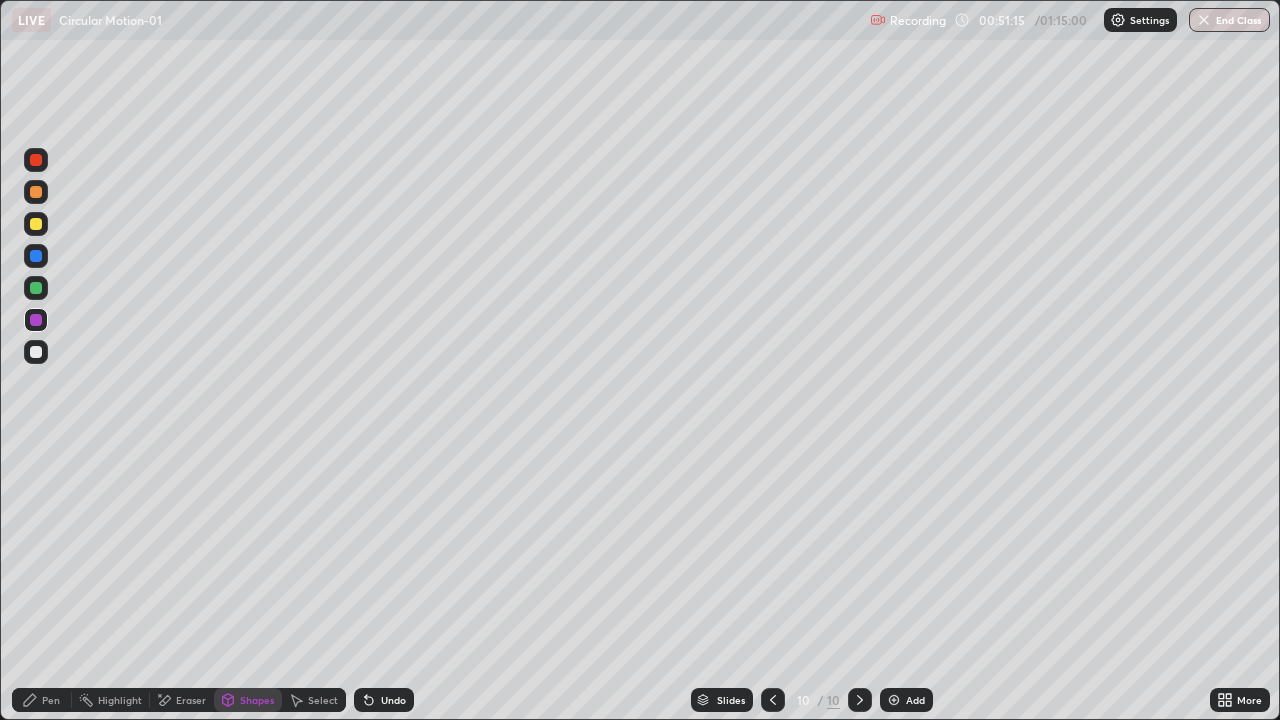 click on "Pen" at bounding box center (42, 700) 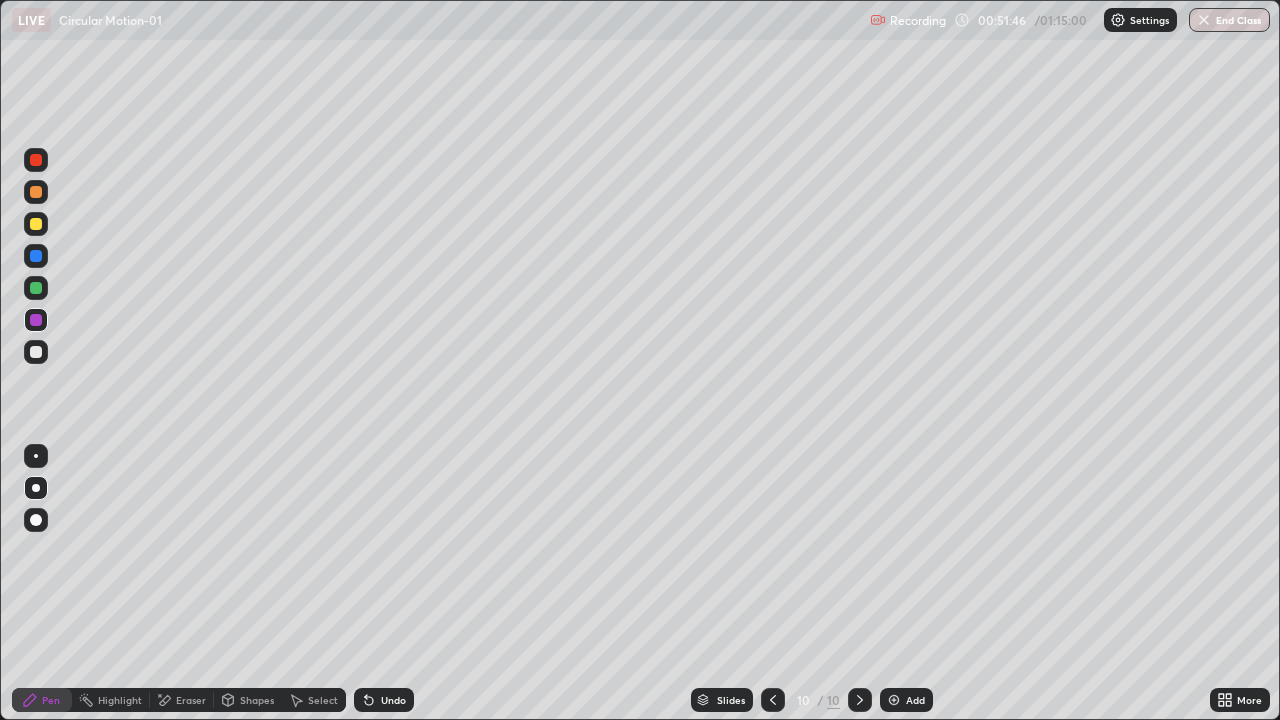 click at bounding box center (36, 288) 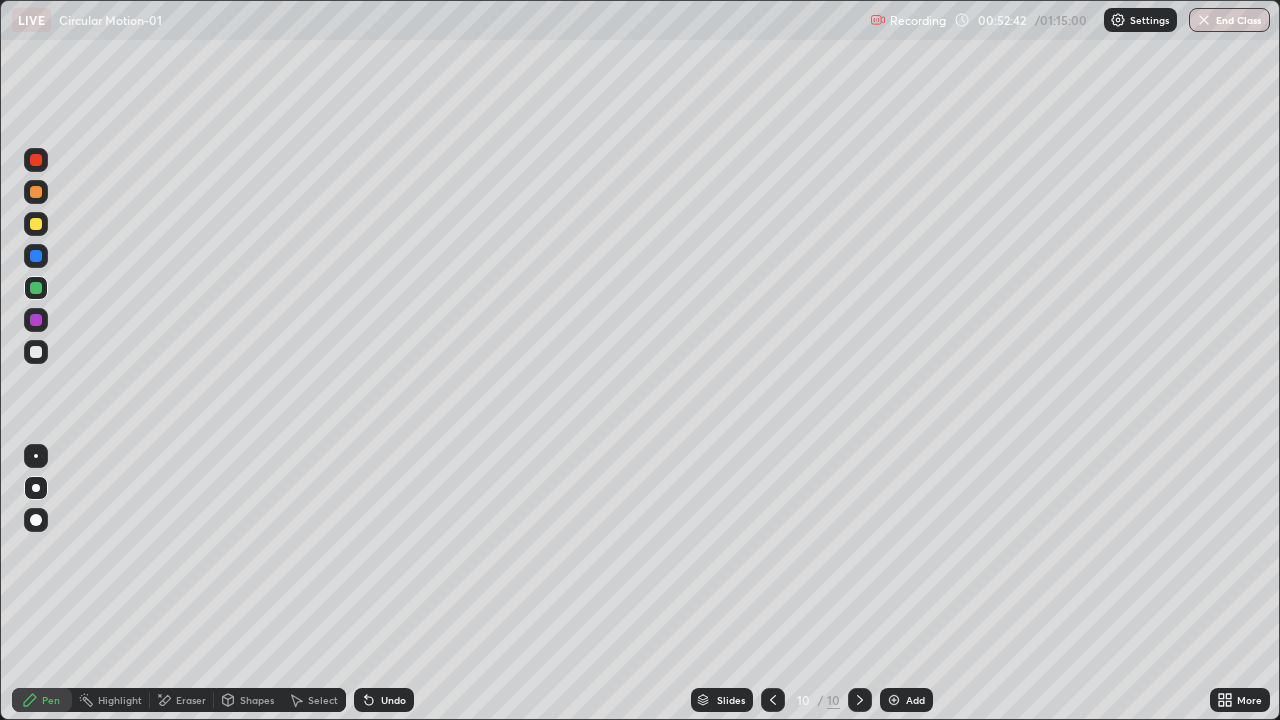 click at bounding box center [36, 352] 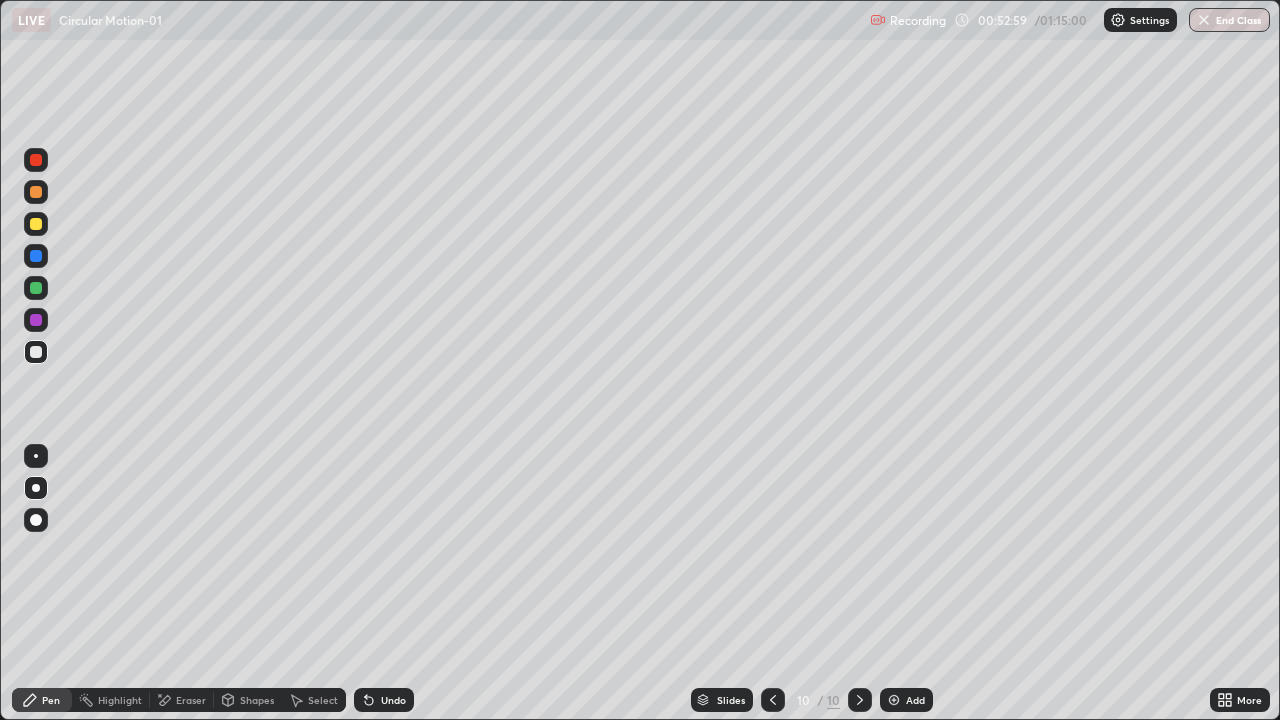 click 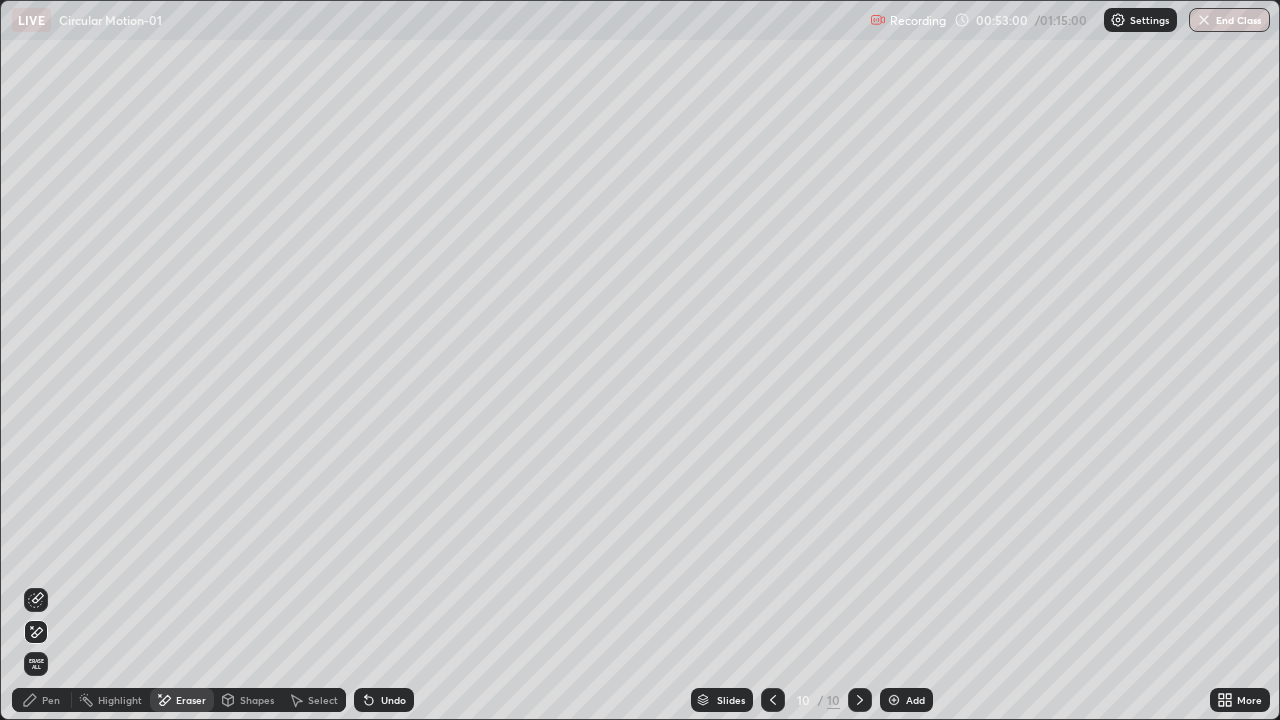 click 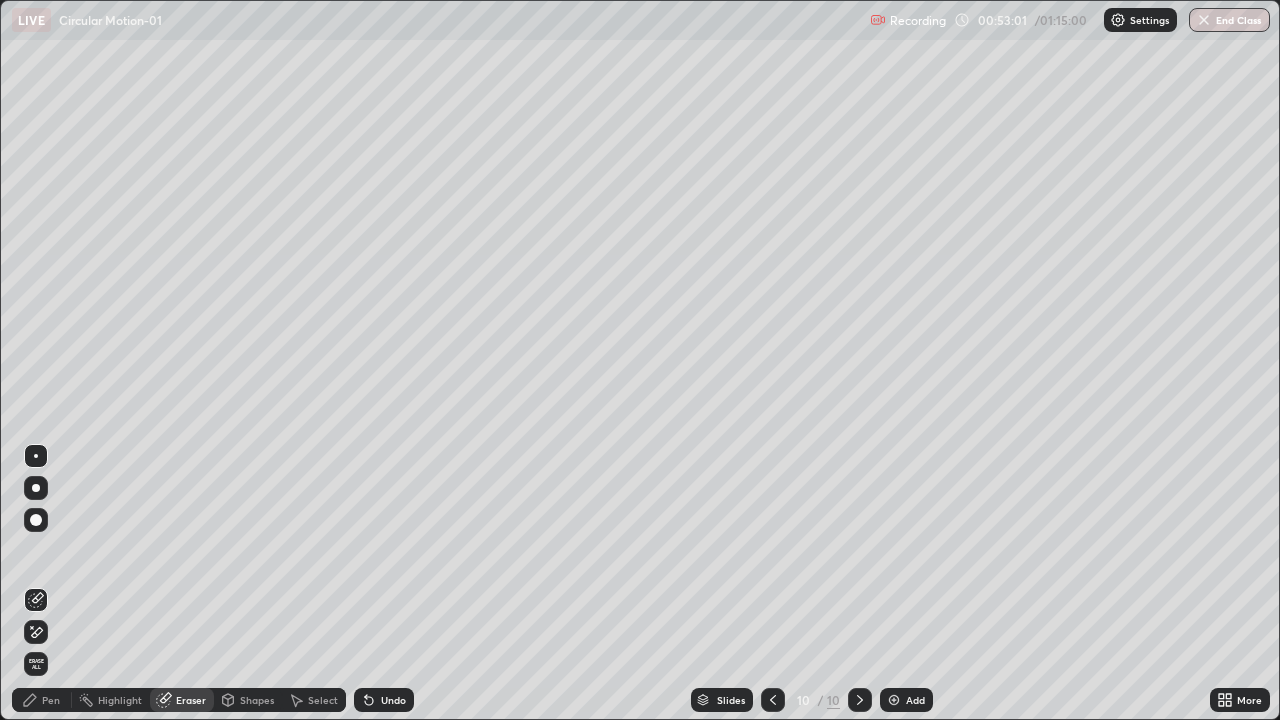 click on "Pen" at bounding box center [42, 700] 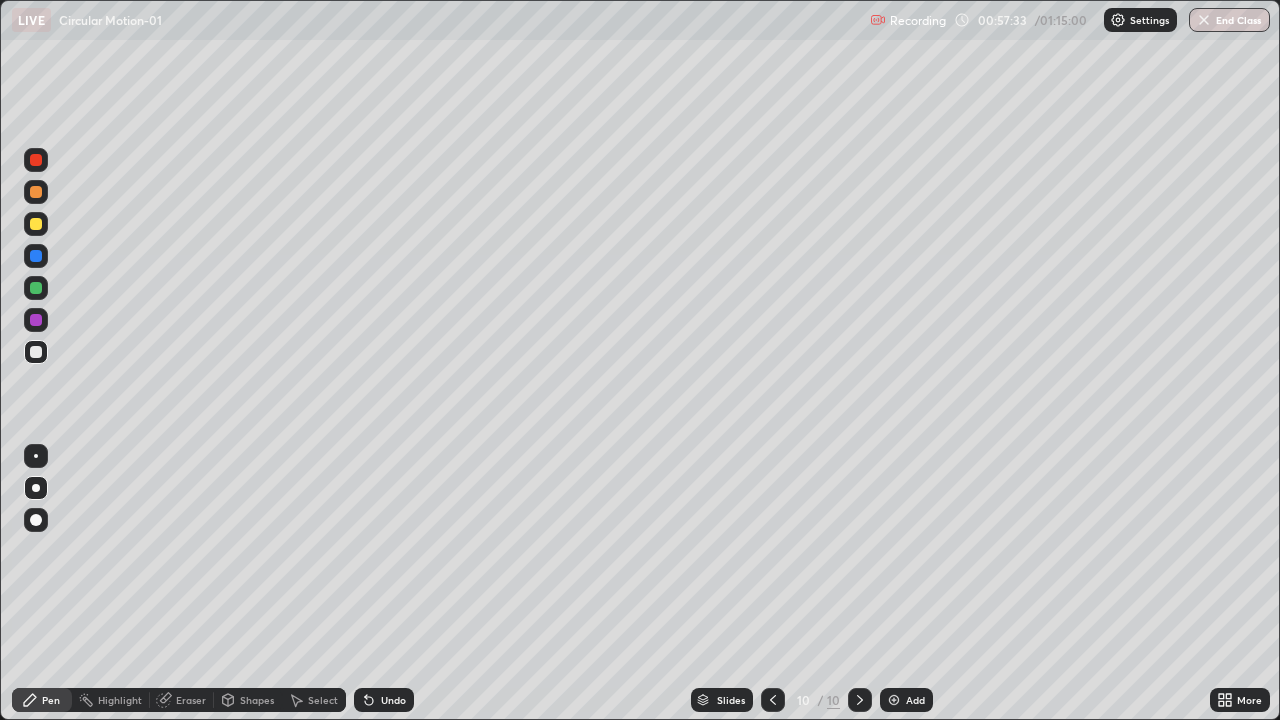 click on "Add" at bounding box center [915, 700] 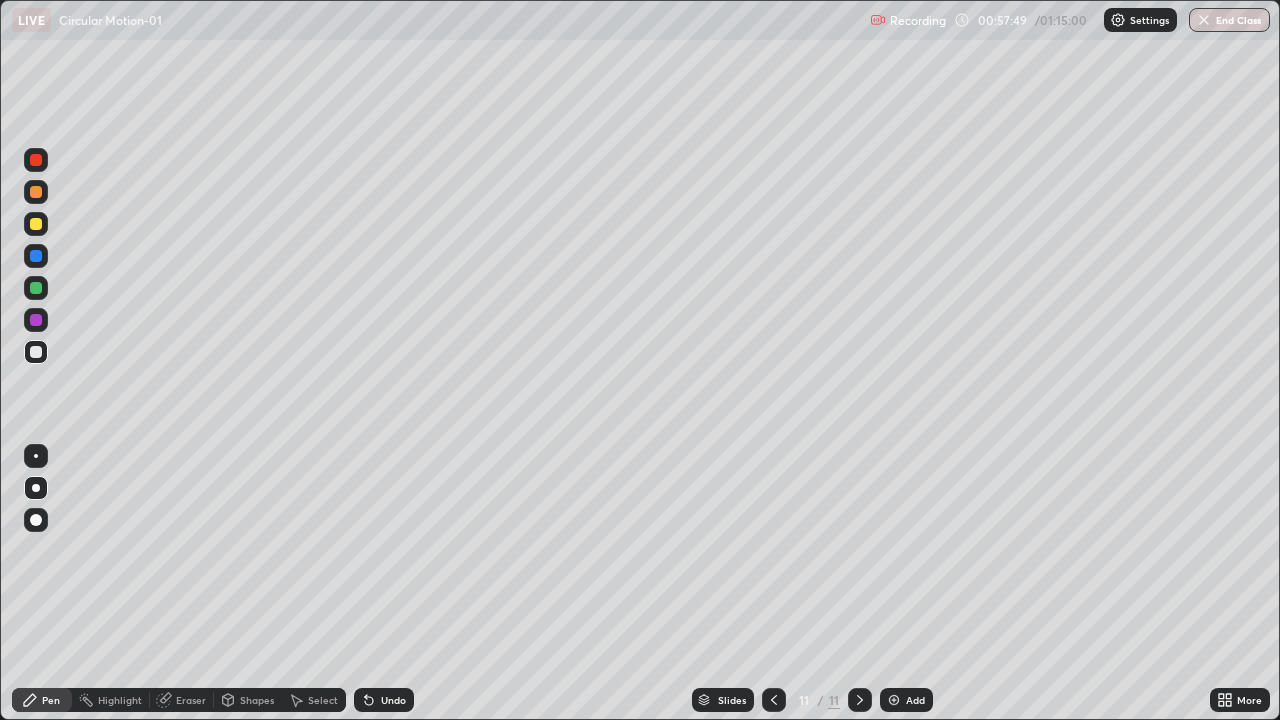 click on "Undo" at bounding box center [393, 700] 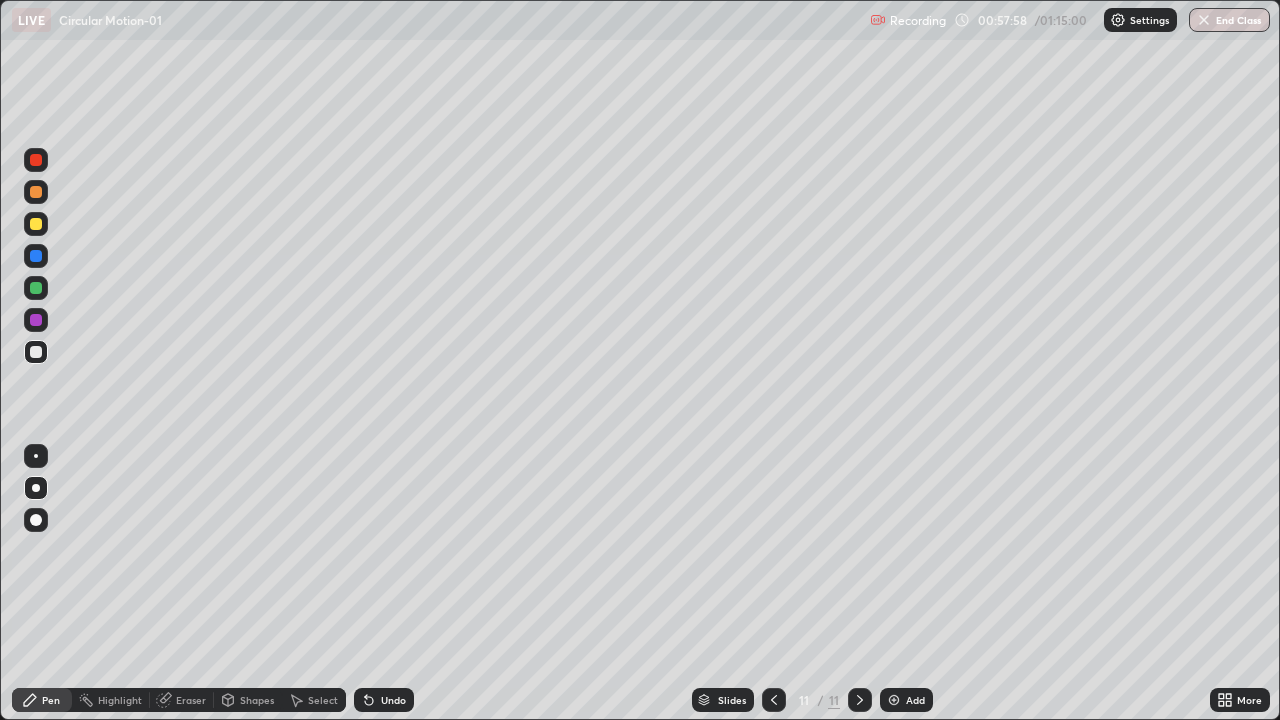 click at bounding box center [36, 320] 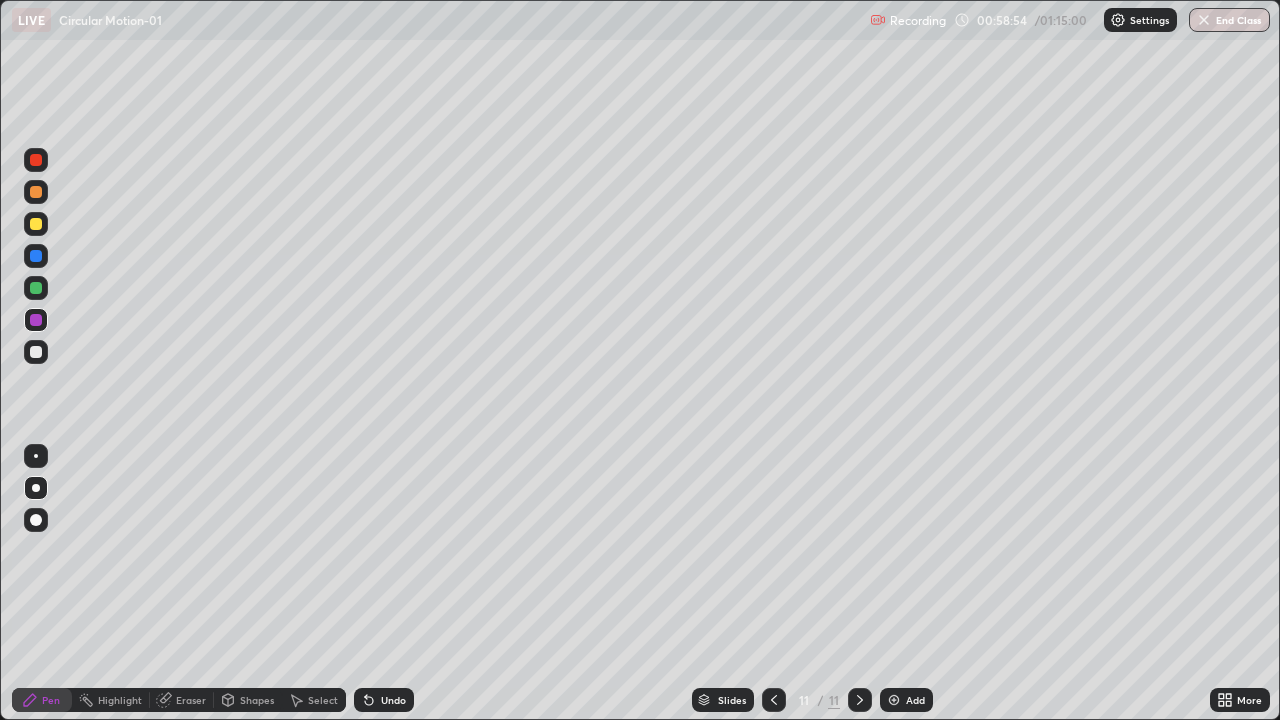 click on "Eraser" at bounding box center (182, 700) 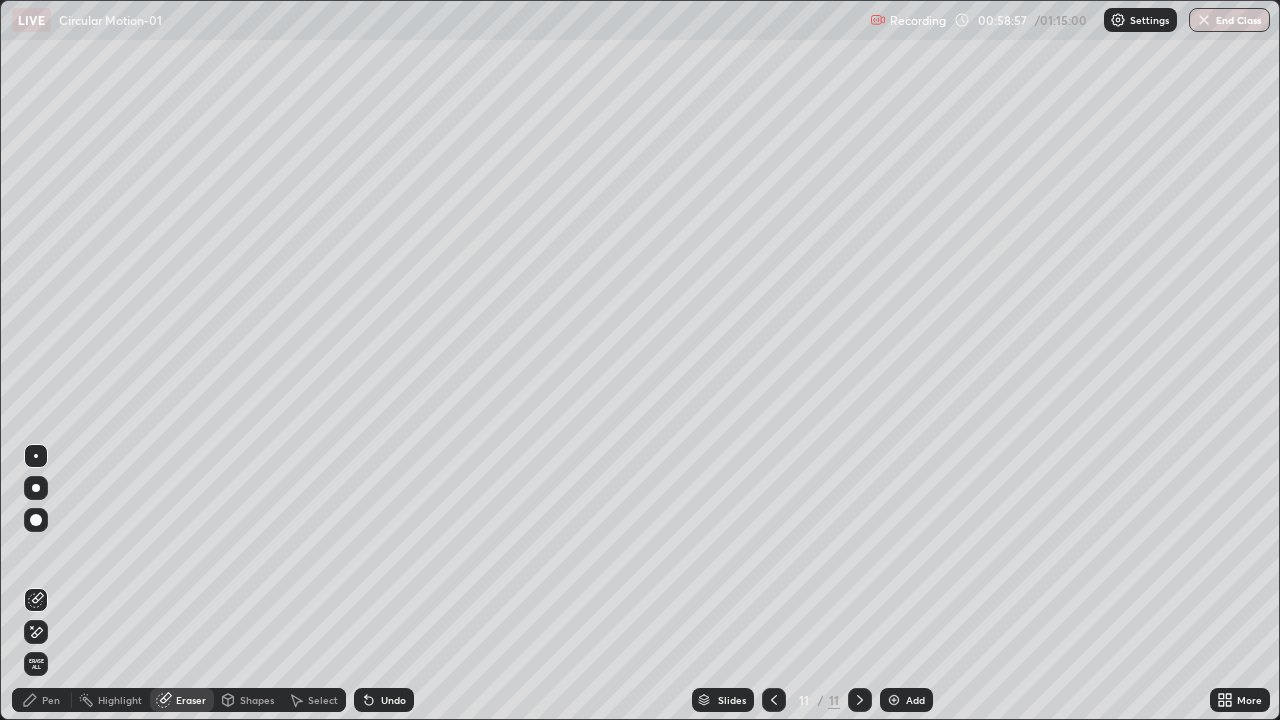 click 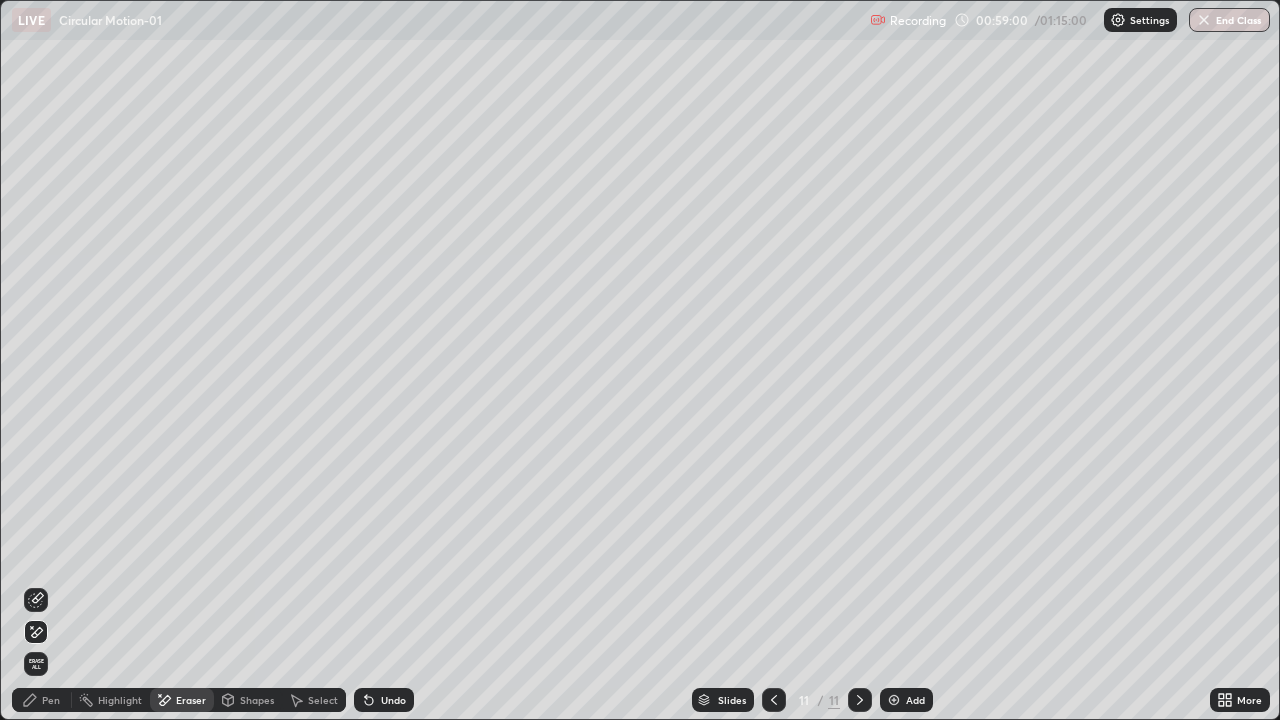 click on "Pen" at bounding box center [42, 700] 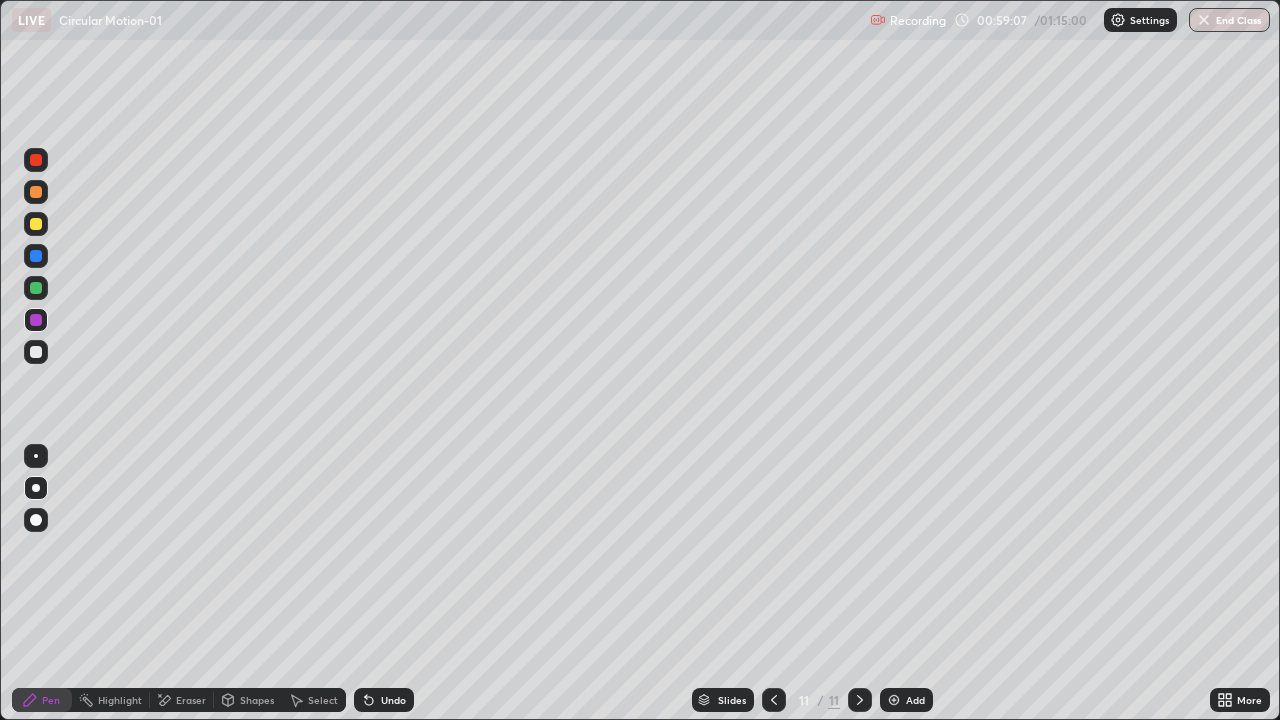 click on "Eraser" at bounding box center [191, 700] 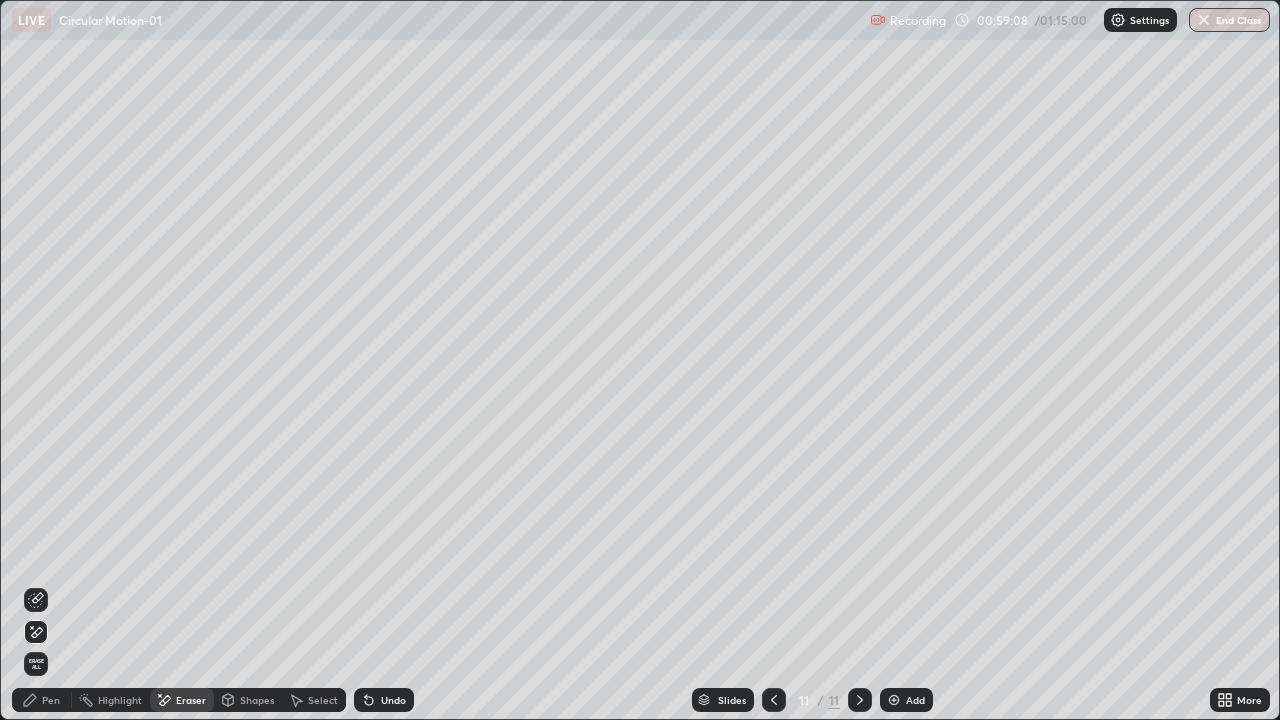 click 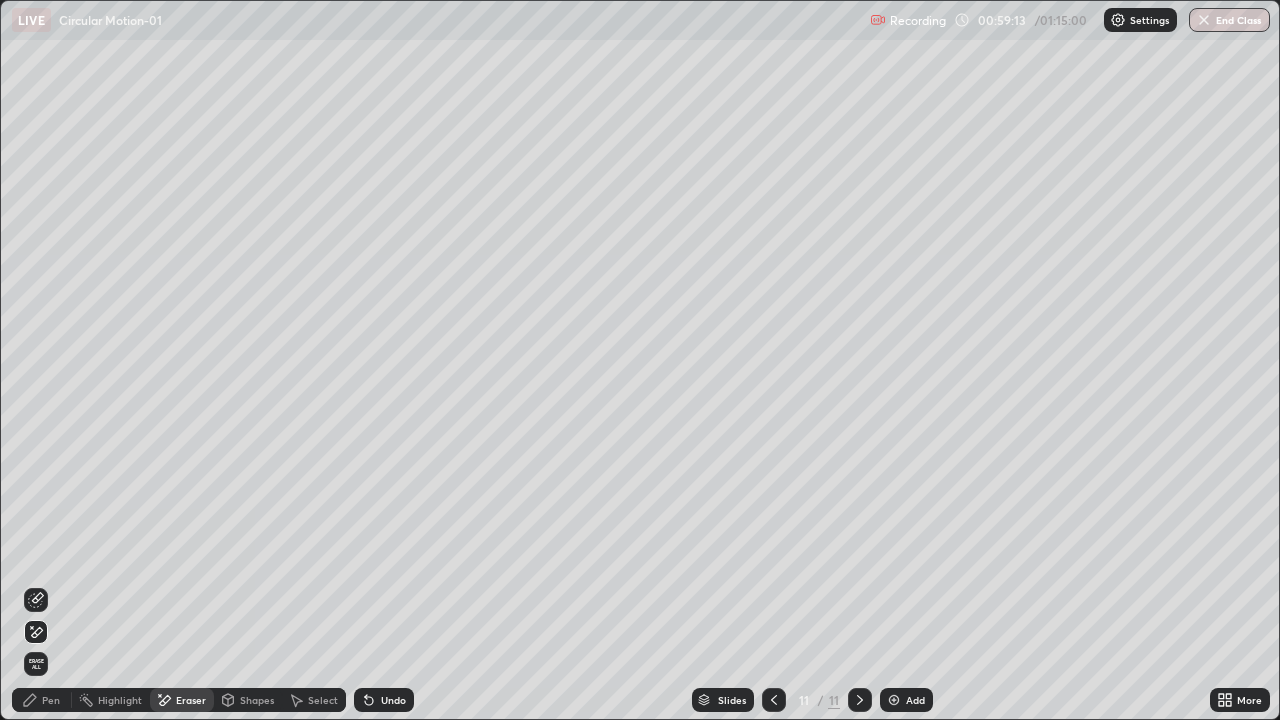 click on "Pen" at bounding box center (51, 700) 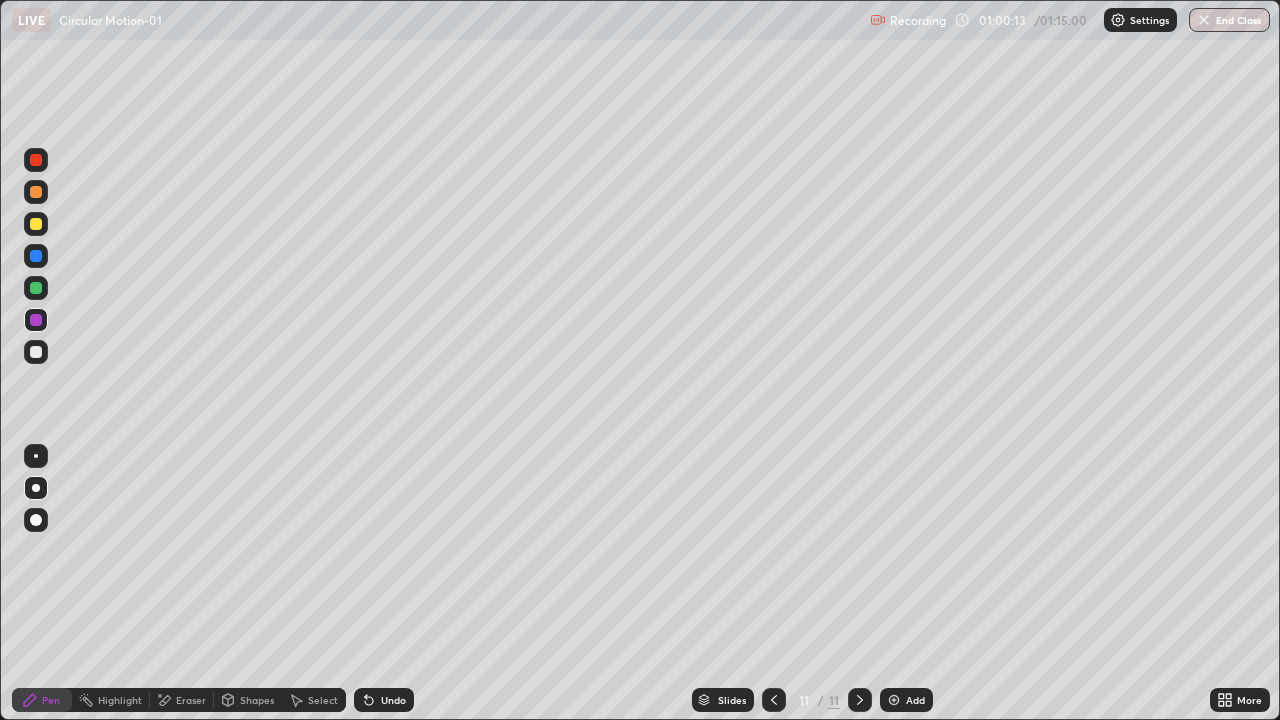 click at bounding box center (36, 288) 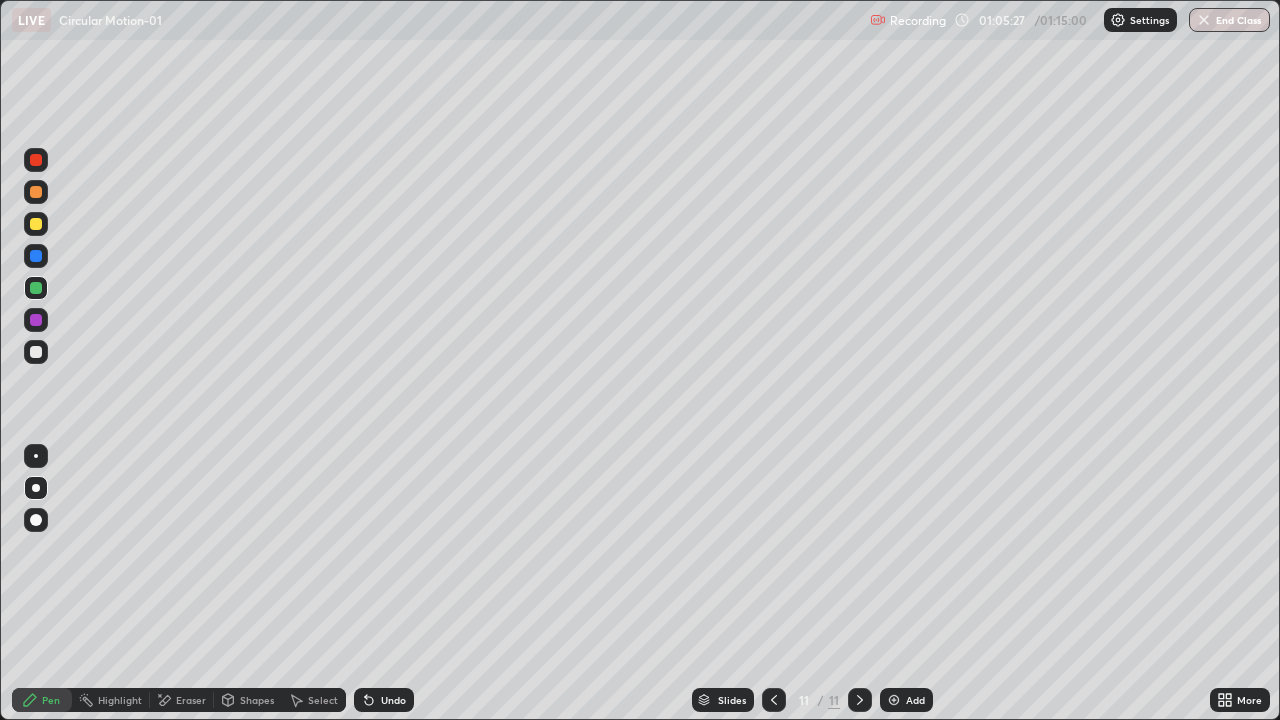 click 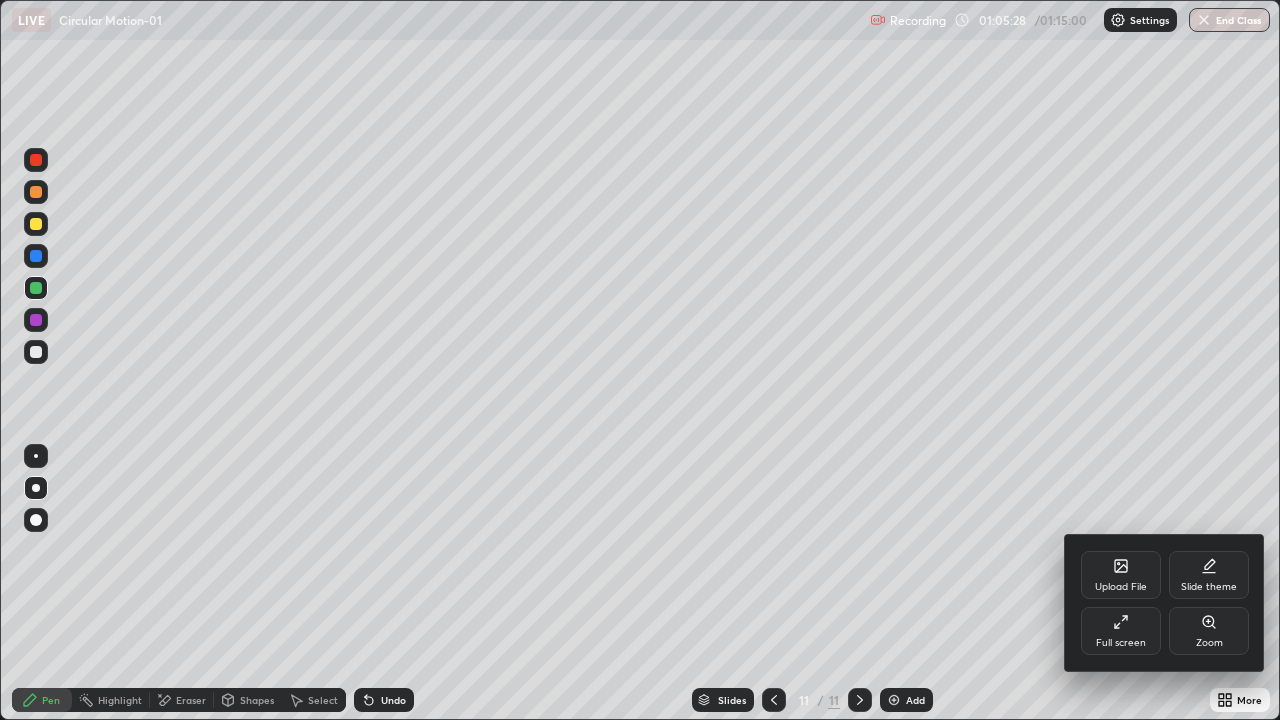 click on "Upload File" at bounding box center [1121, 587] 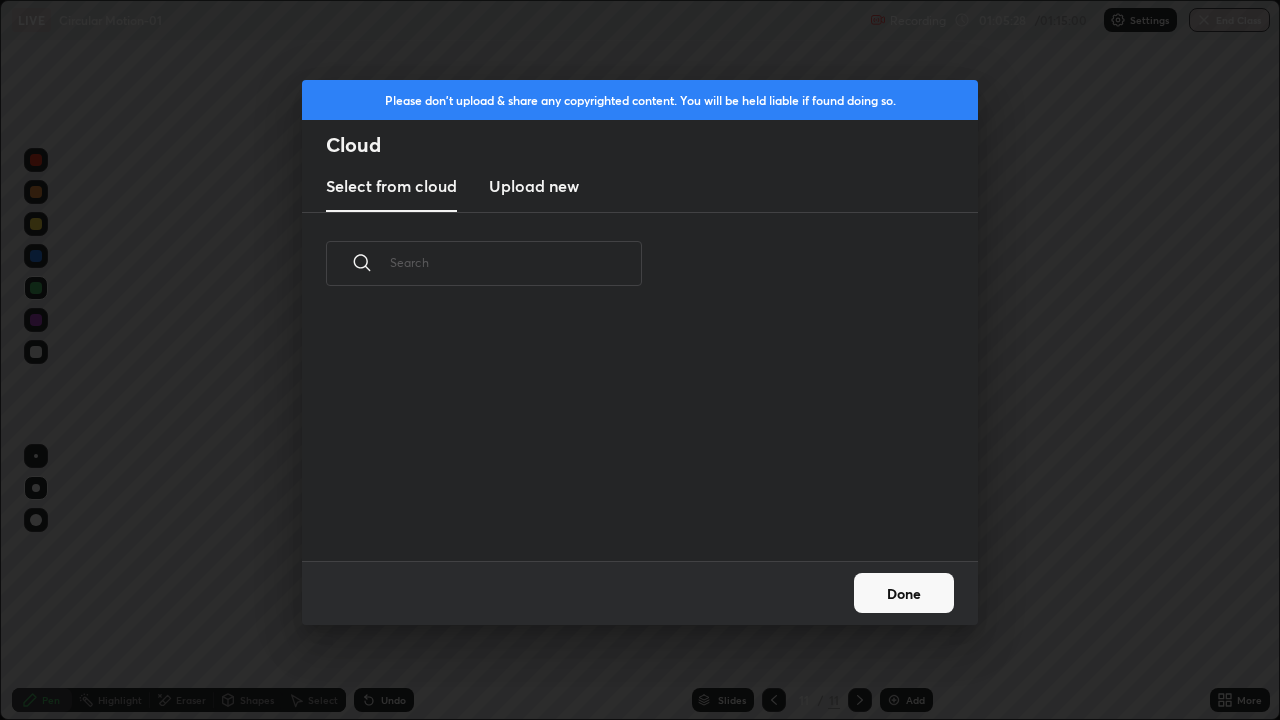 scroll, scrollTop: 246, scrollLeft: 642, axis: both 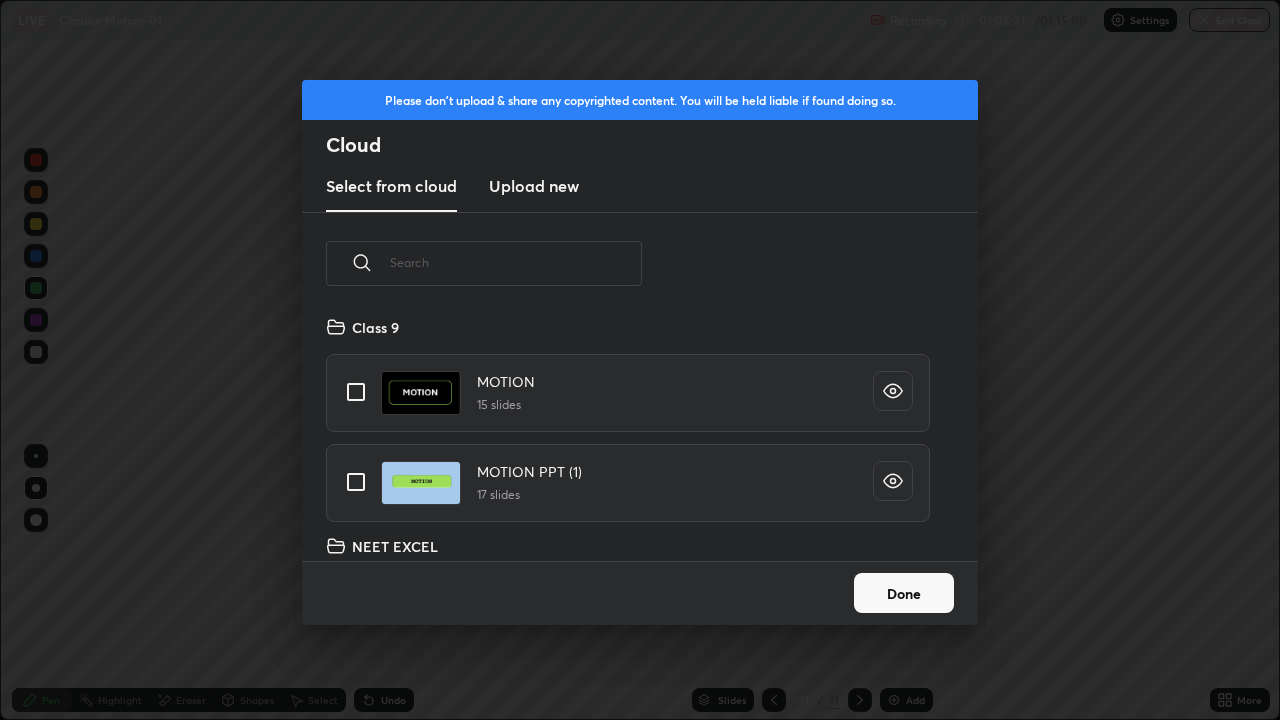 click at bounding box center (516, 262) 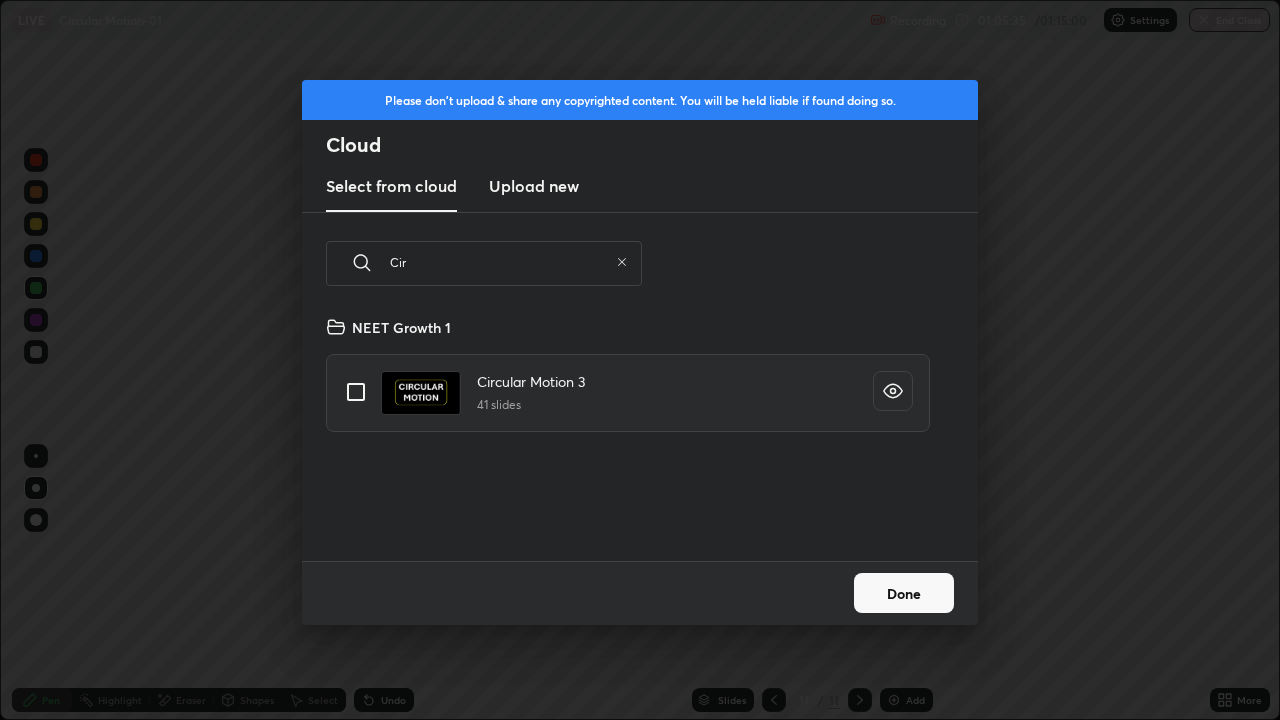 type on "Cir" 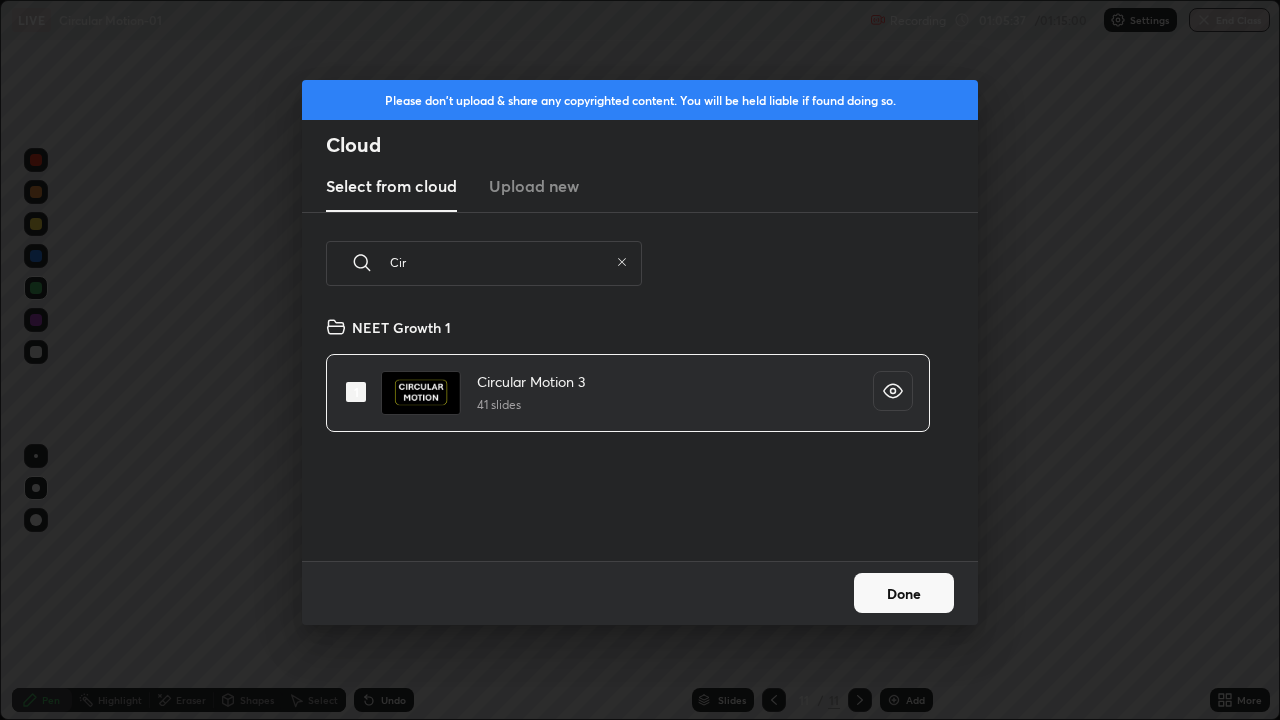 click on "Done" at bounding box center (904, 593) 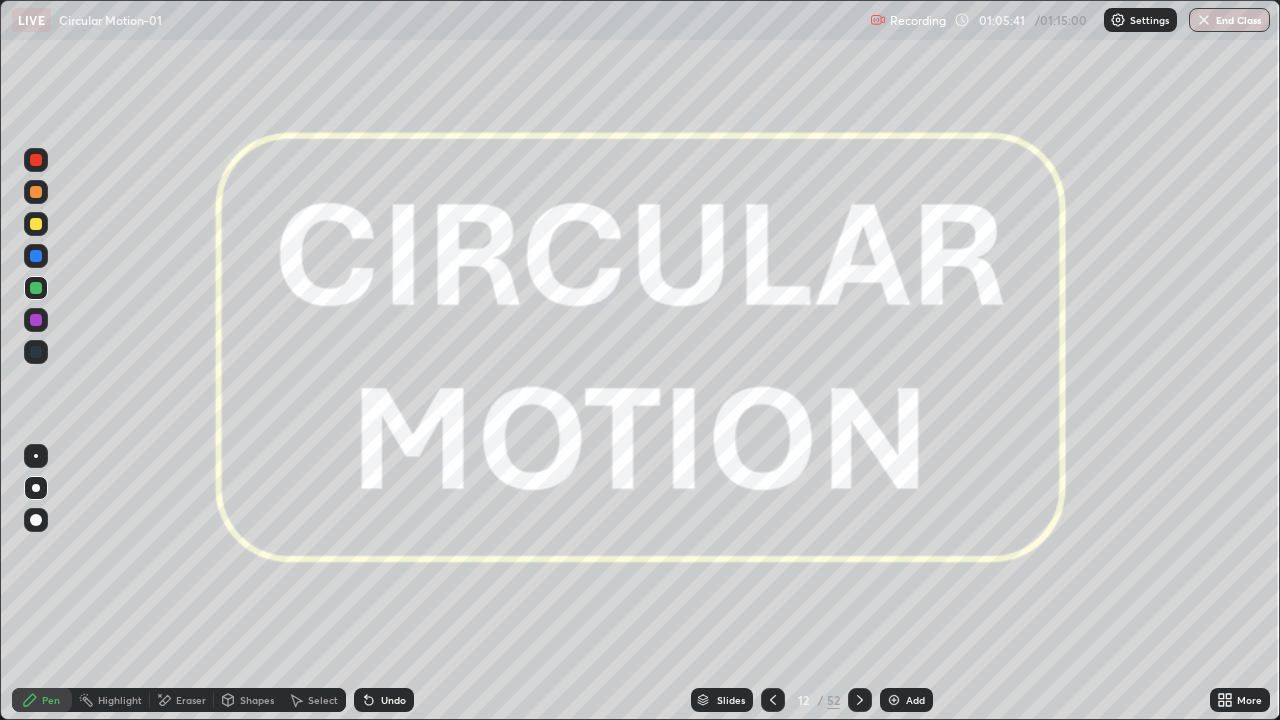 click 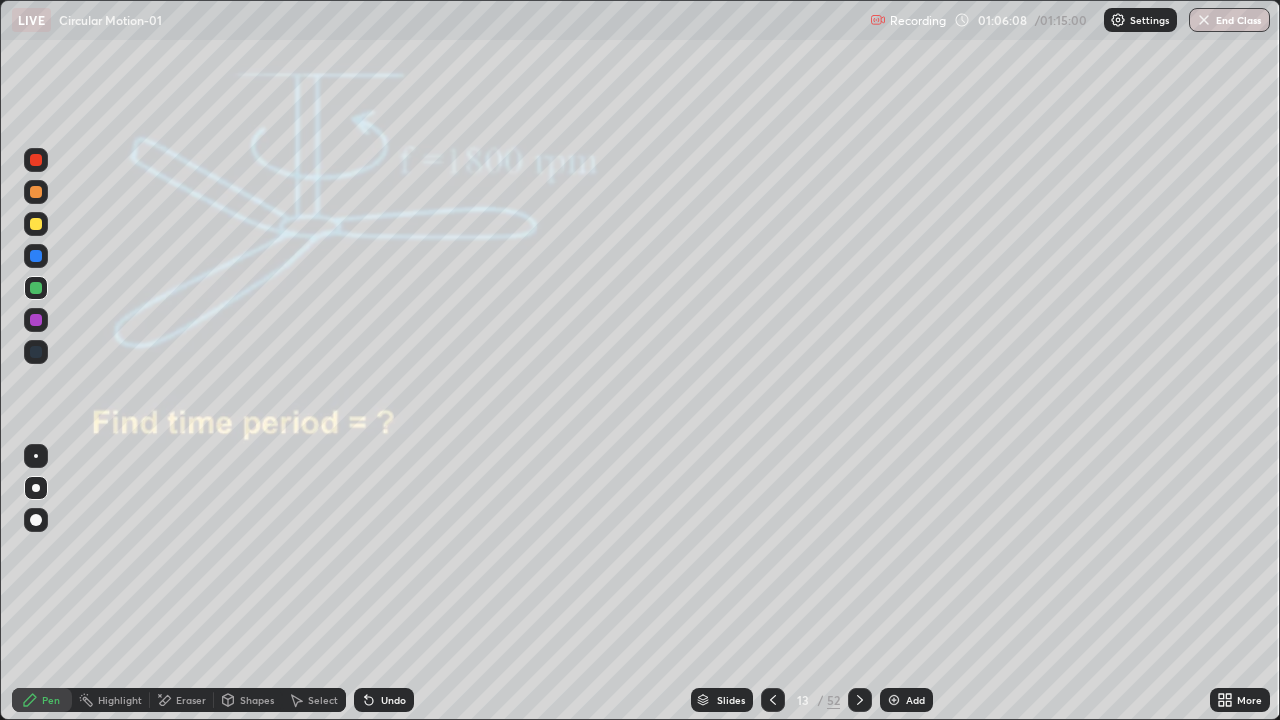 click at bounding box center (36, 160) 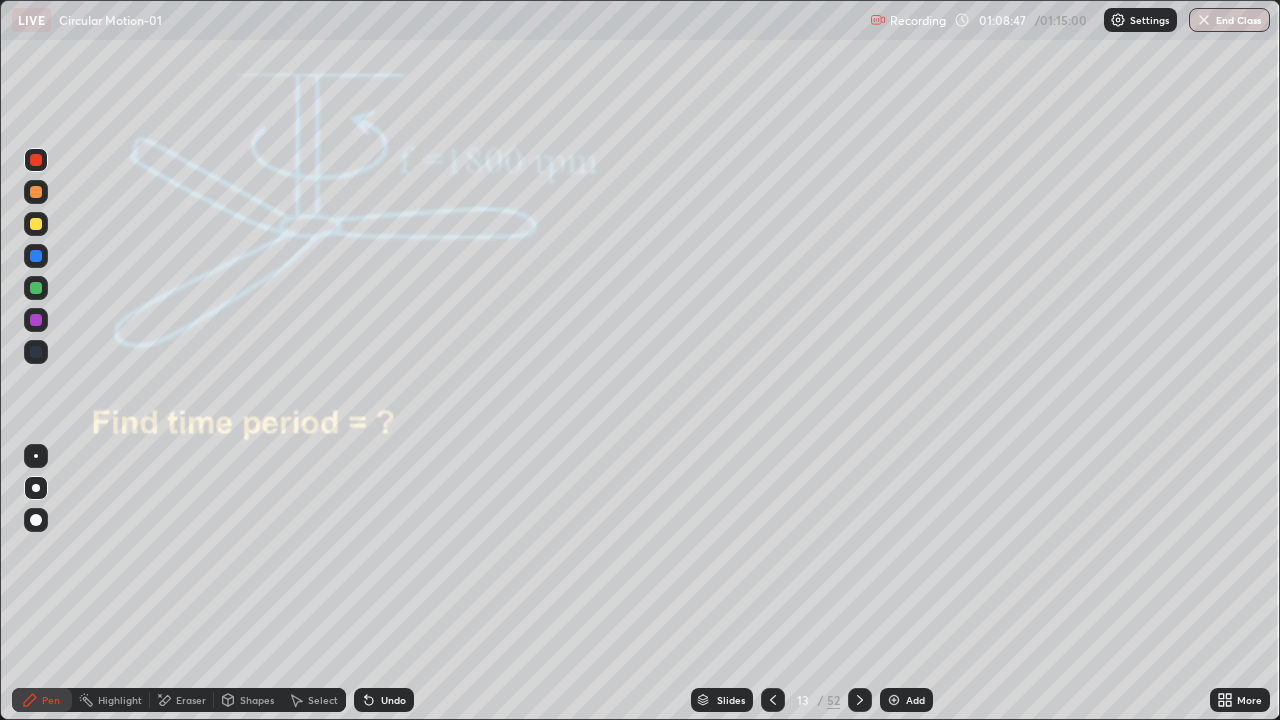 click 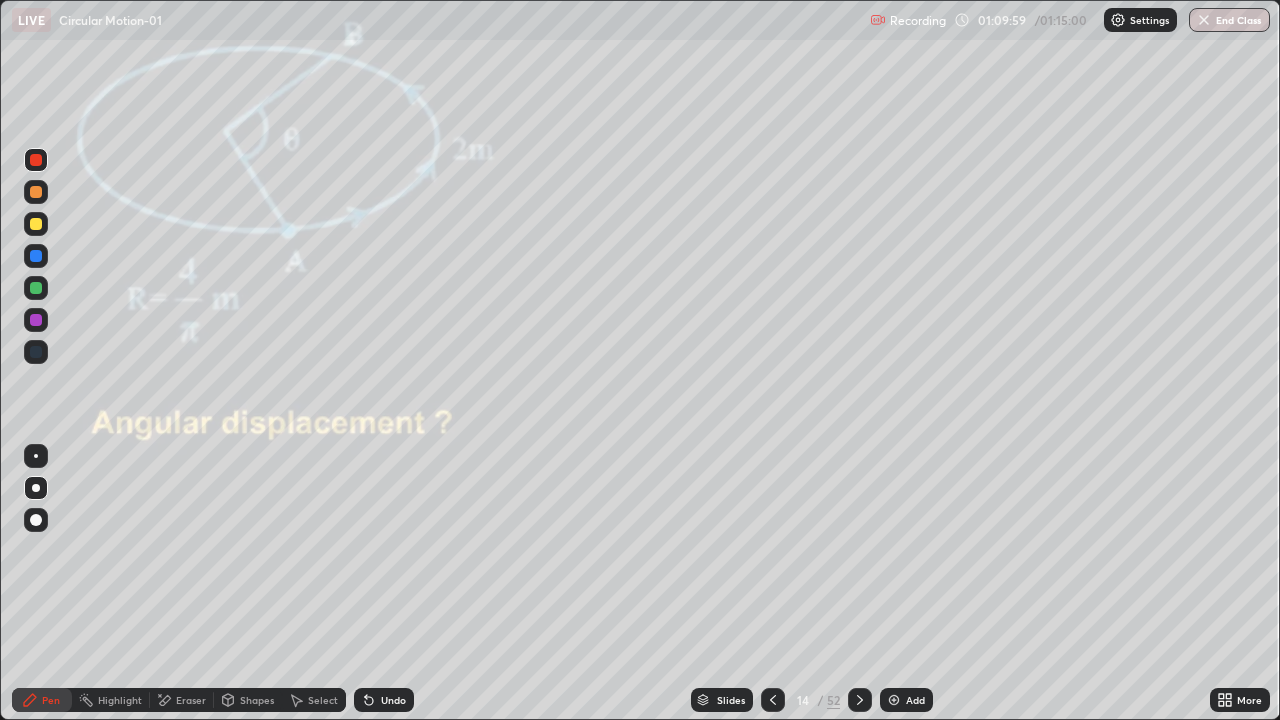 click on "Highlight" at bounding box center (120, 700) 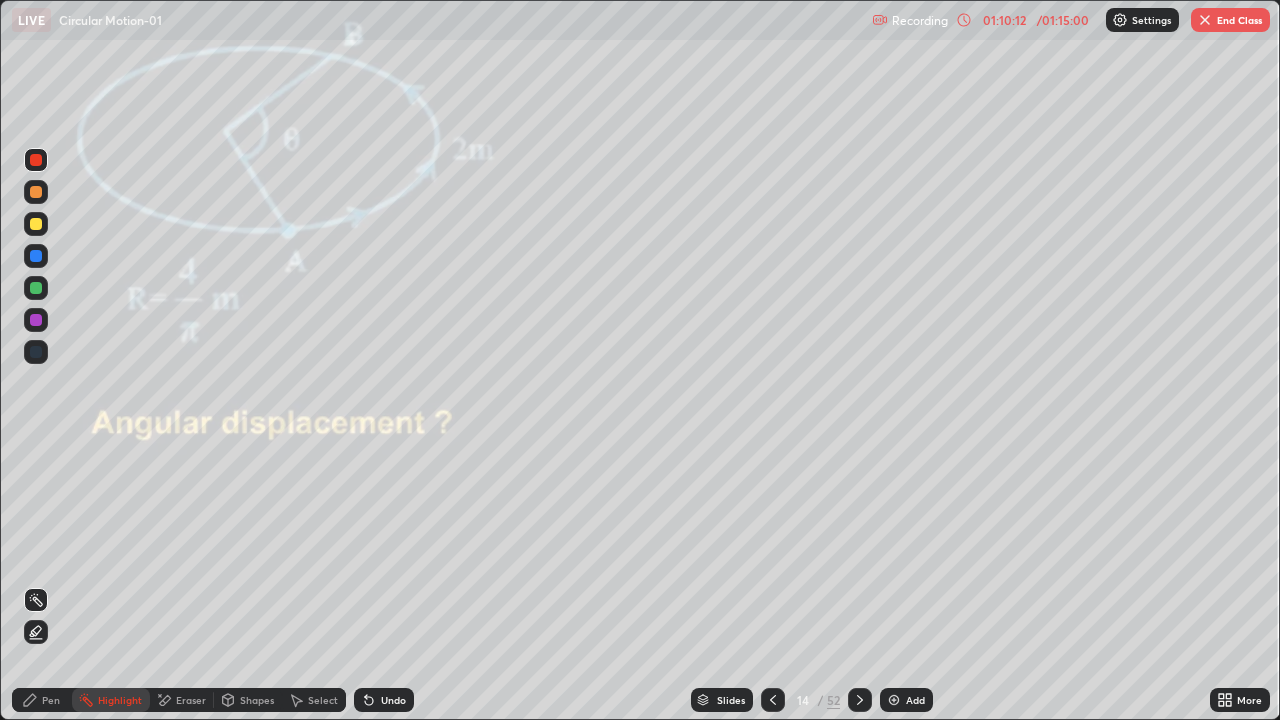 click on "Pen" at bounding box center [42, 700] 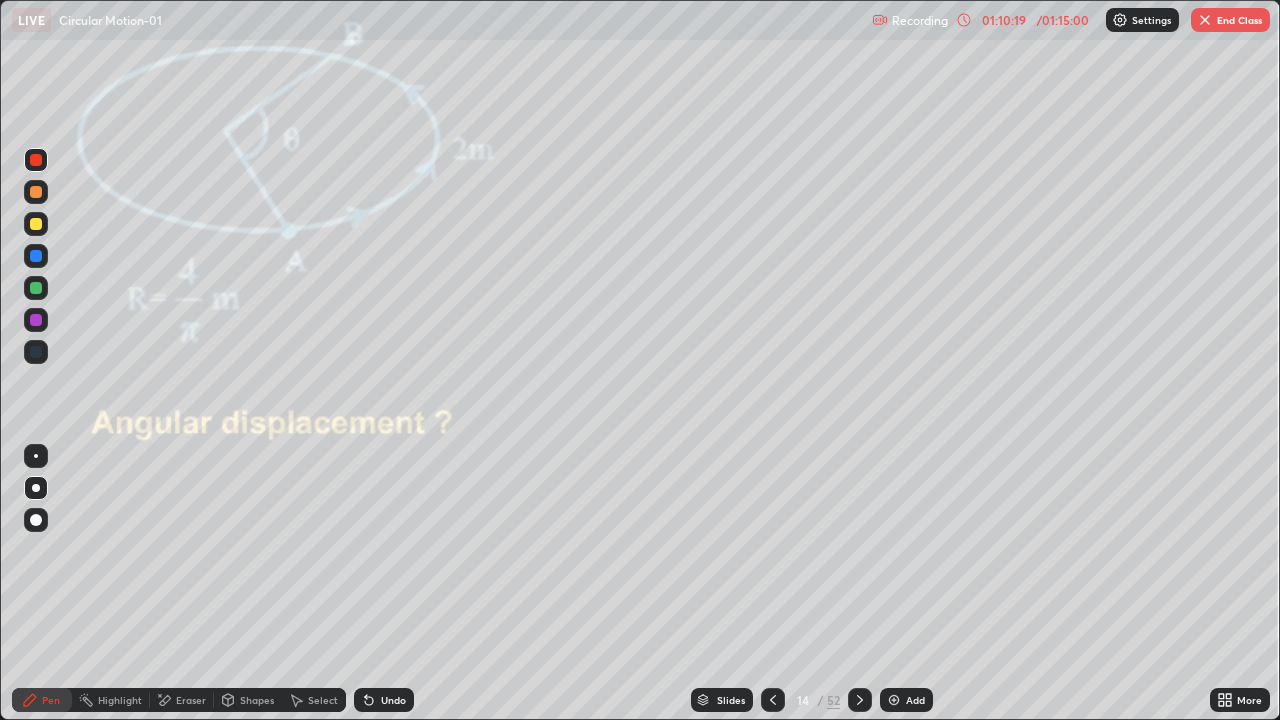click at bounding box center [36, 320] 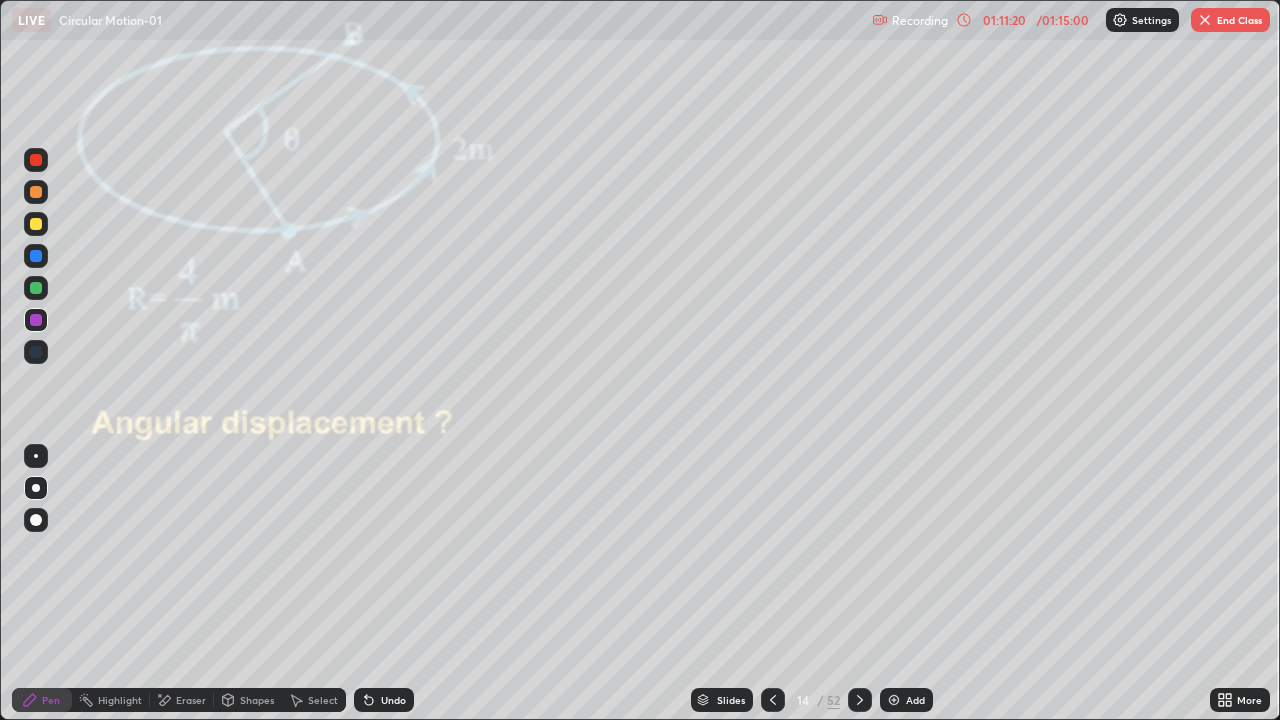 click on "End Class" at bounding box center [1230, 20] 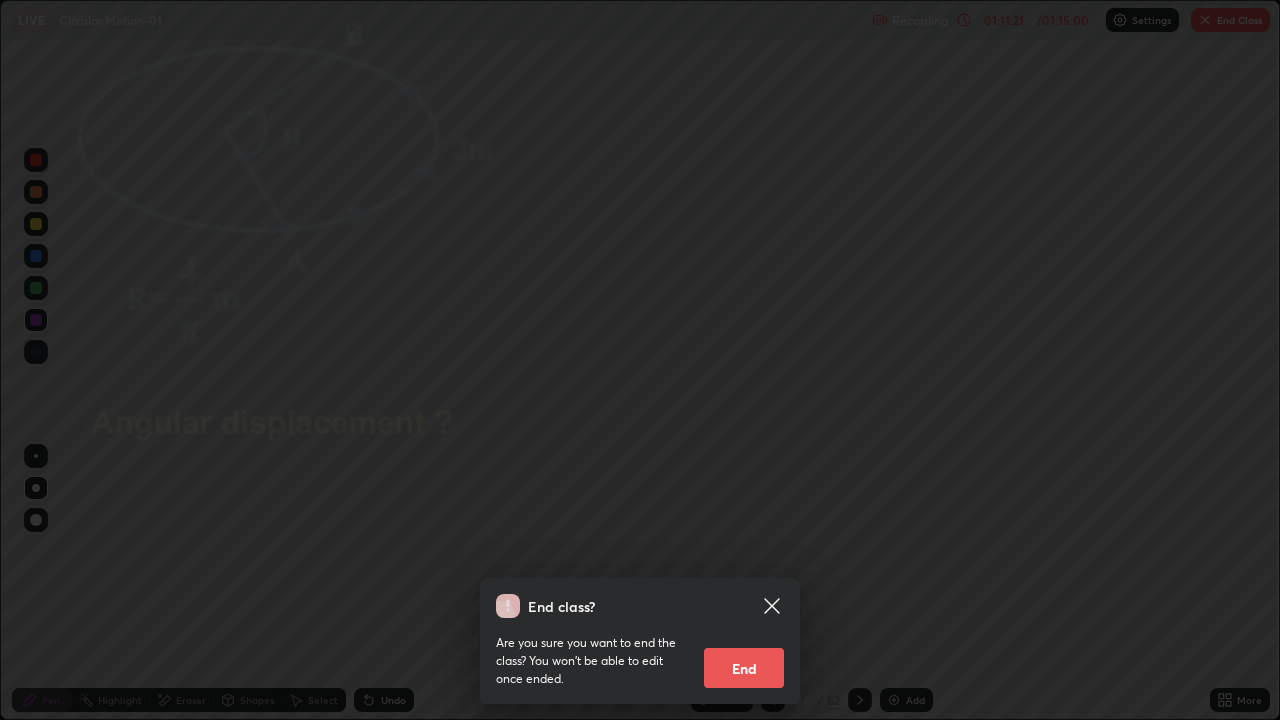 click on "End" at bounding box center [744, 668] 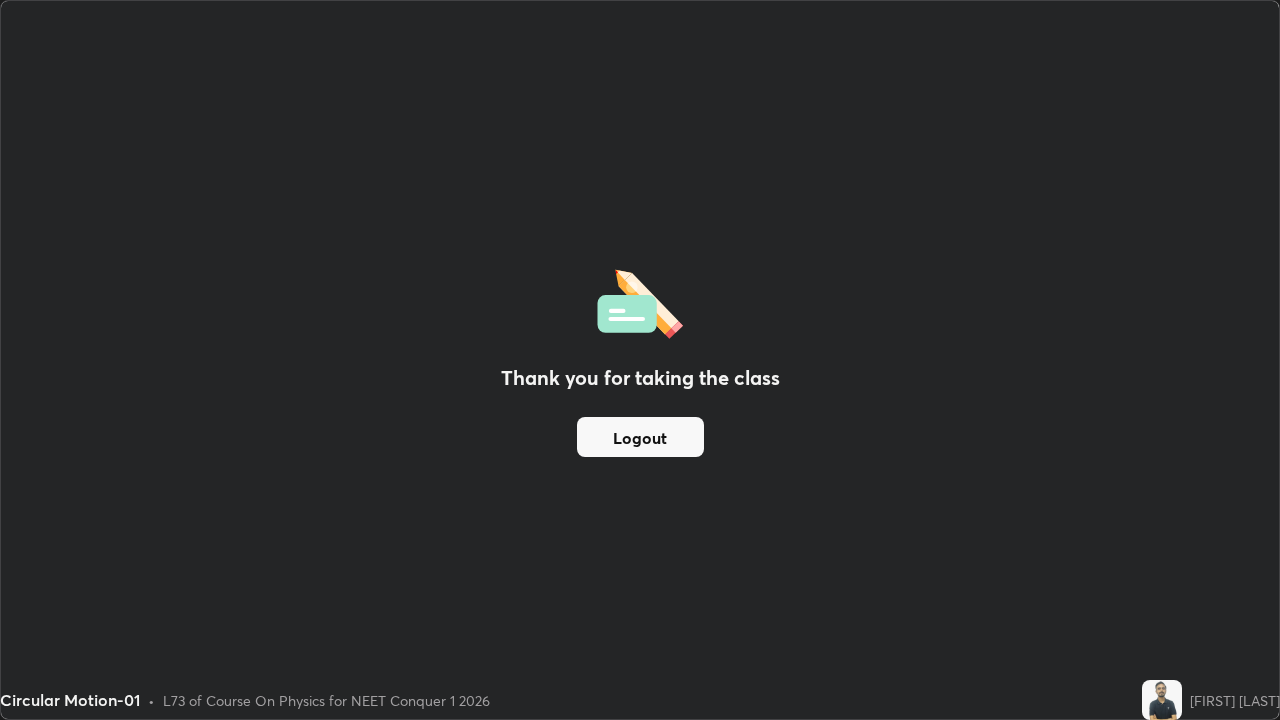 click on "Logout" at bounding box center [640, 437] 